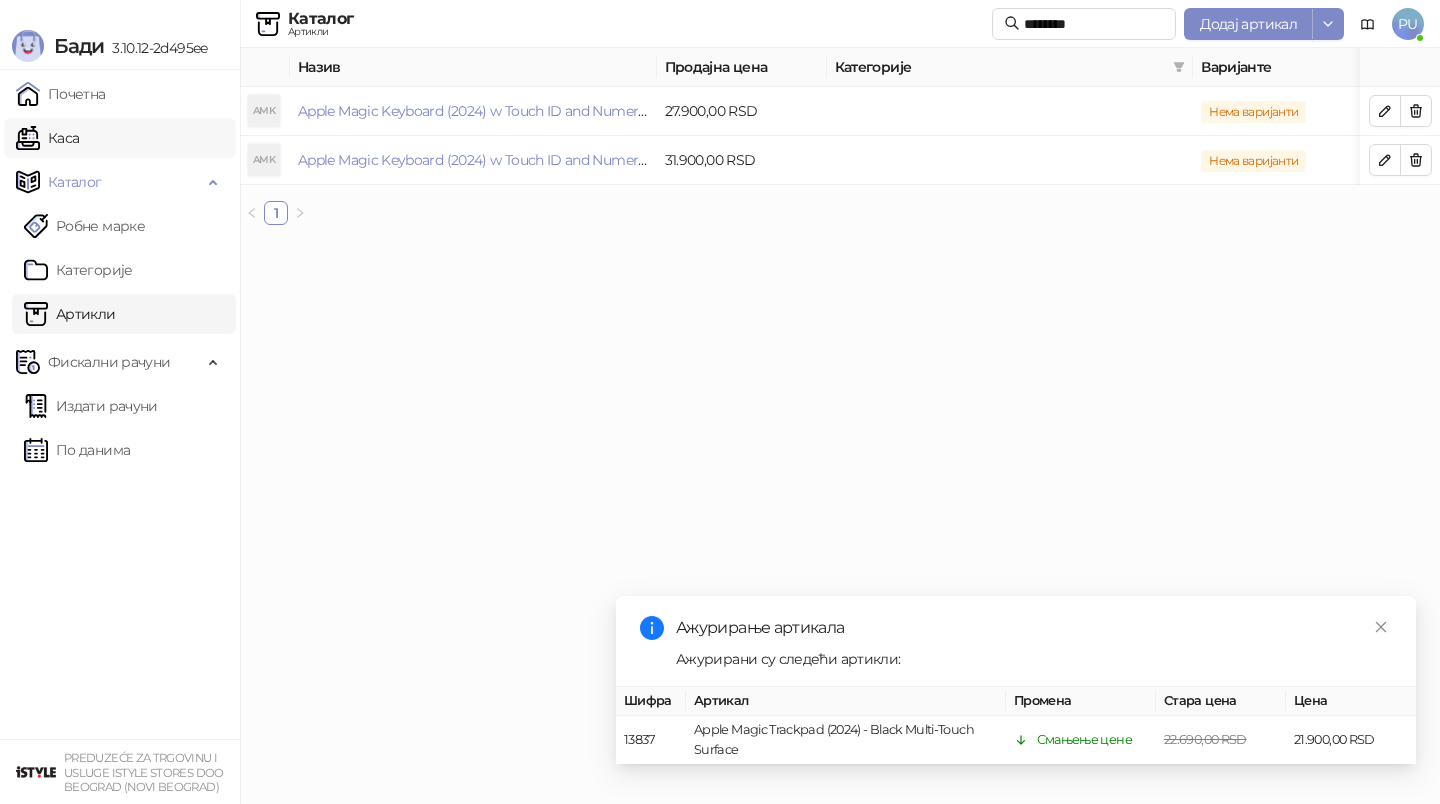 scroll, scrollTop: 0, scrollLeft: 0, axis: both 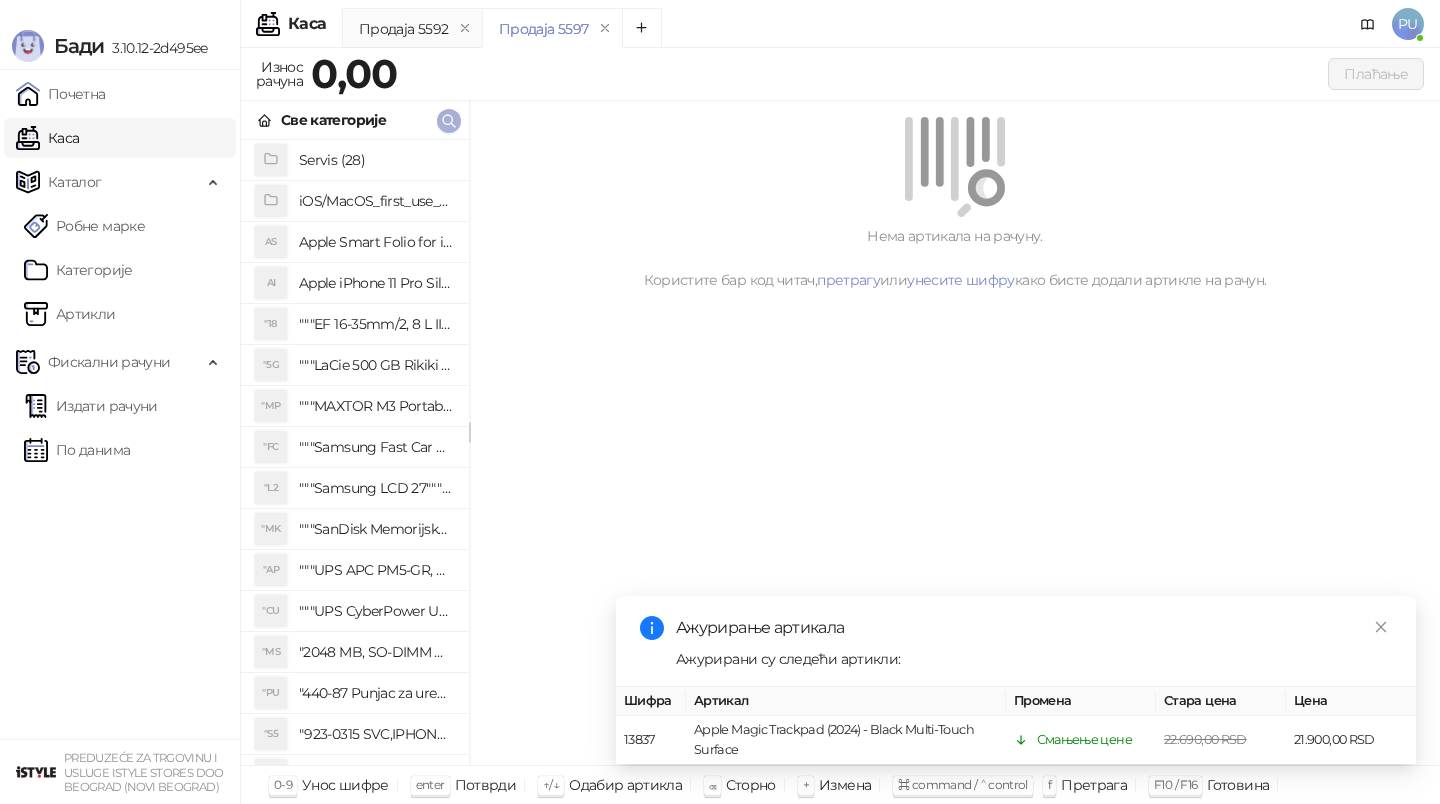 click 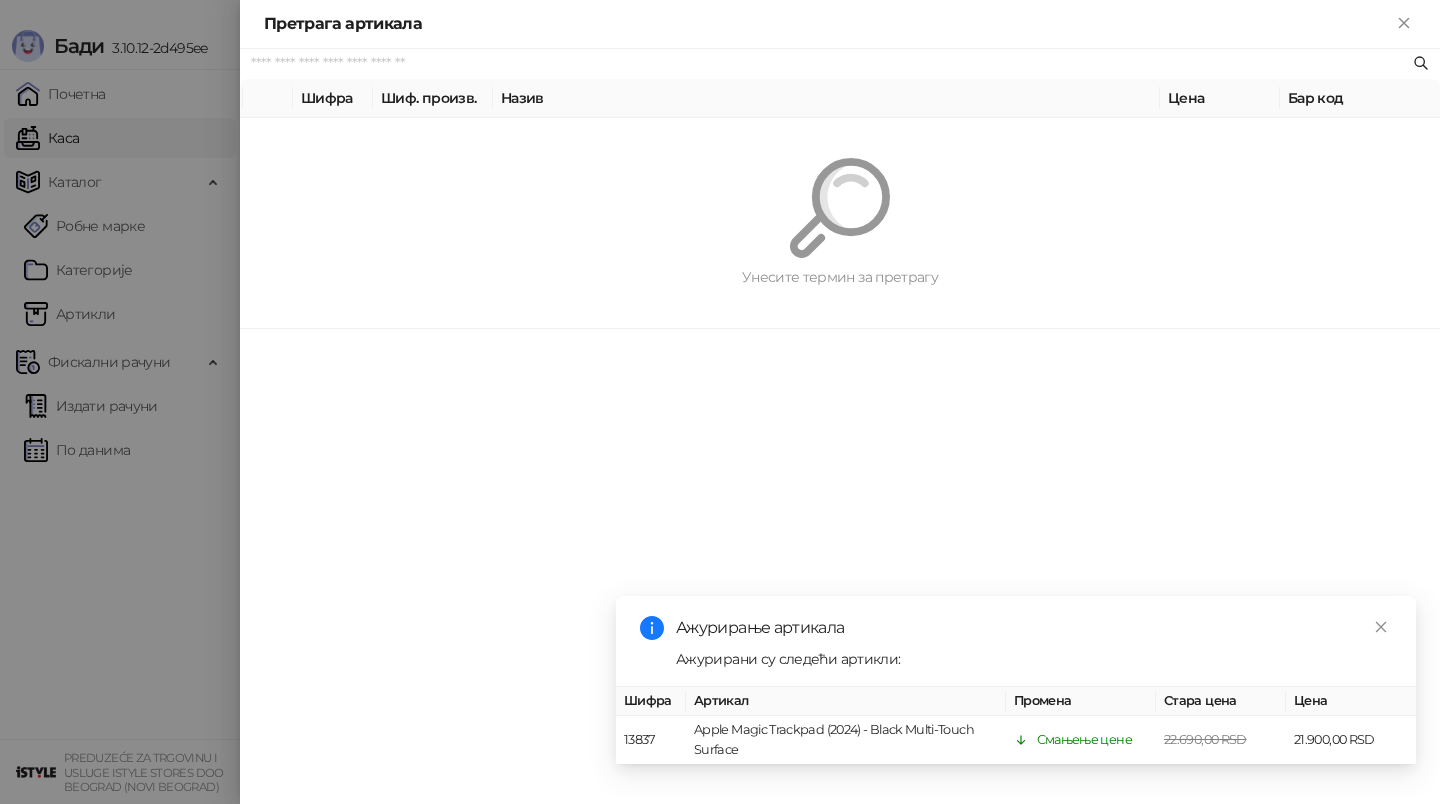 paste on "*********" 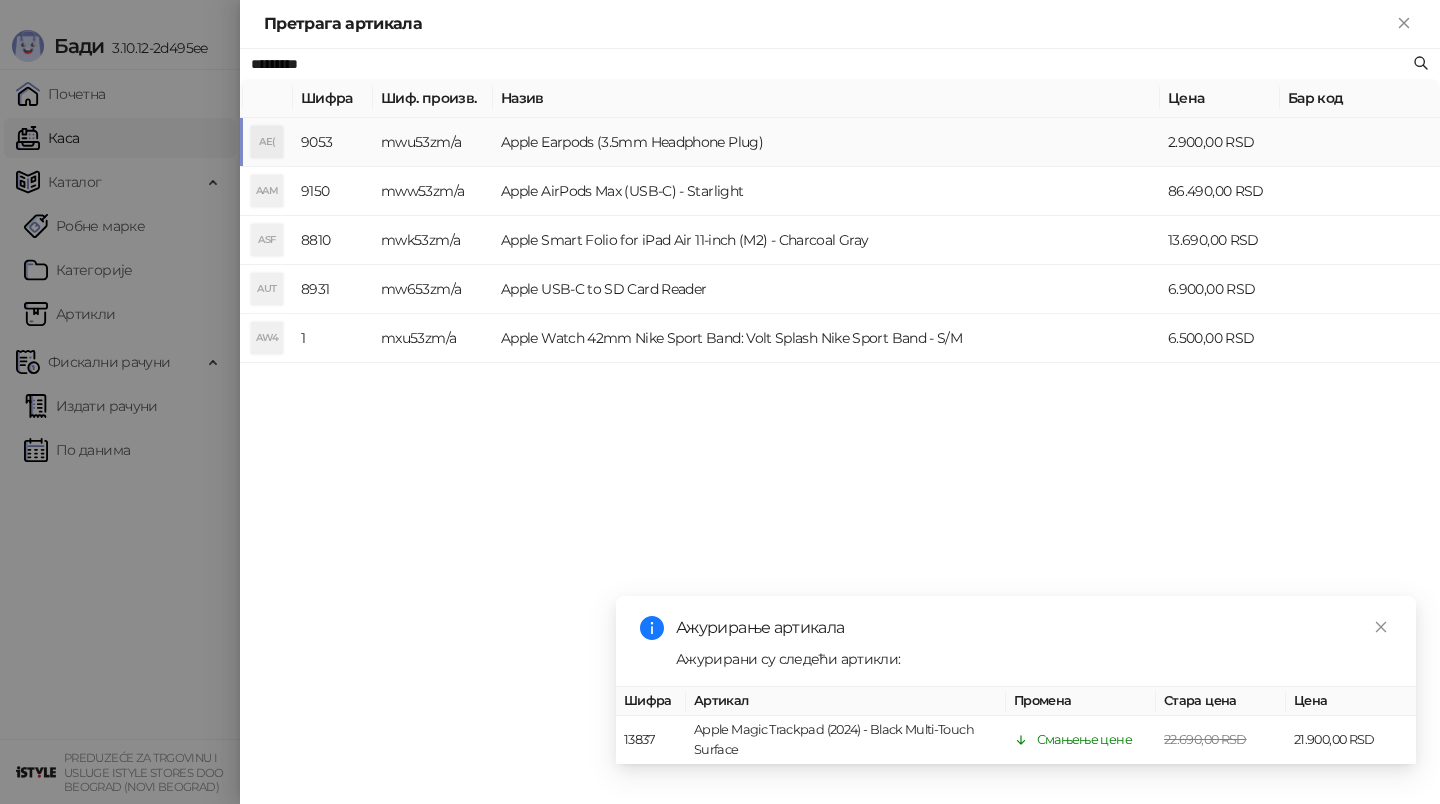 type on "*********" 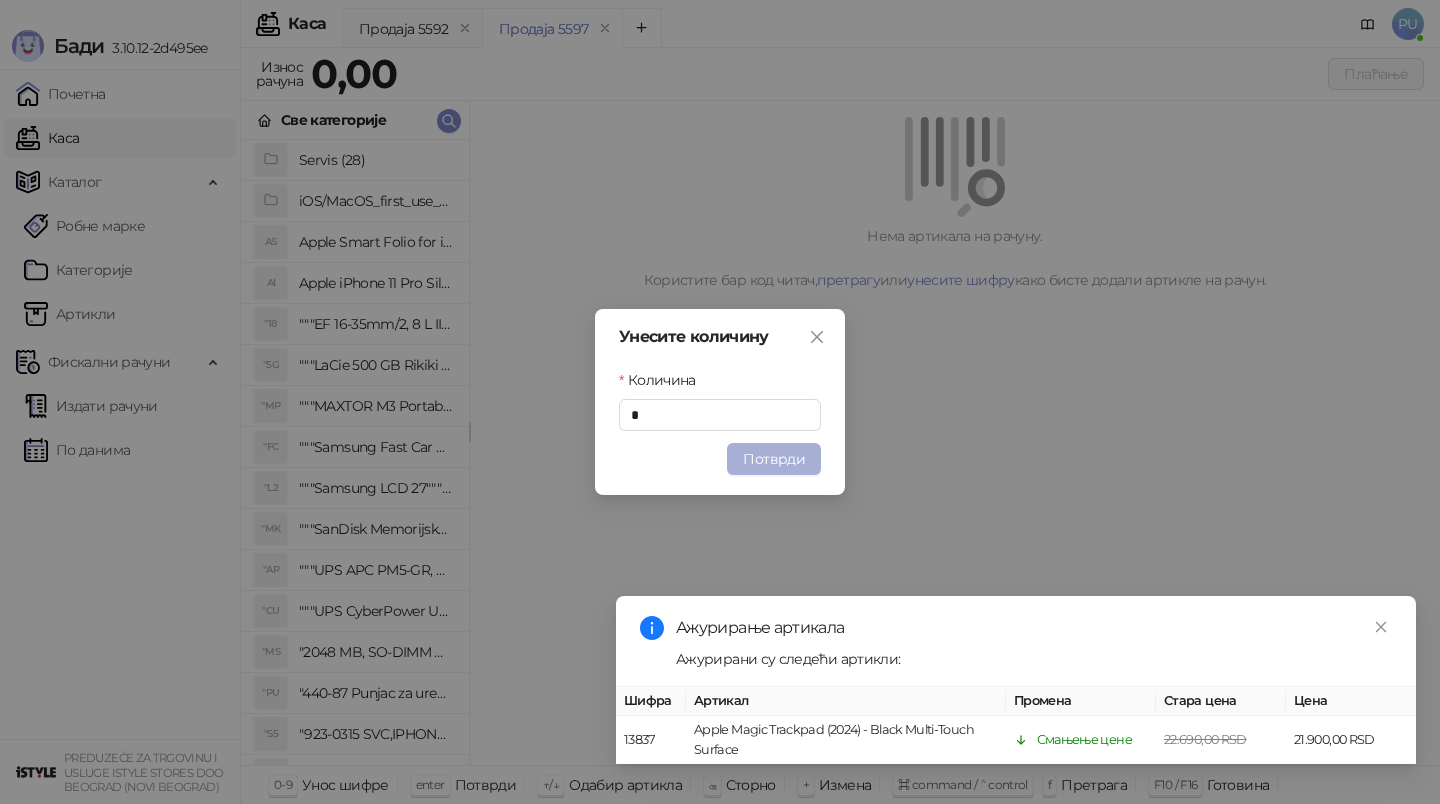click on "Потврди" at bounding box center (774, 459) 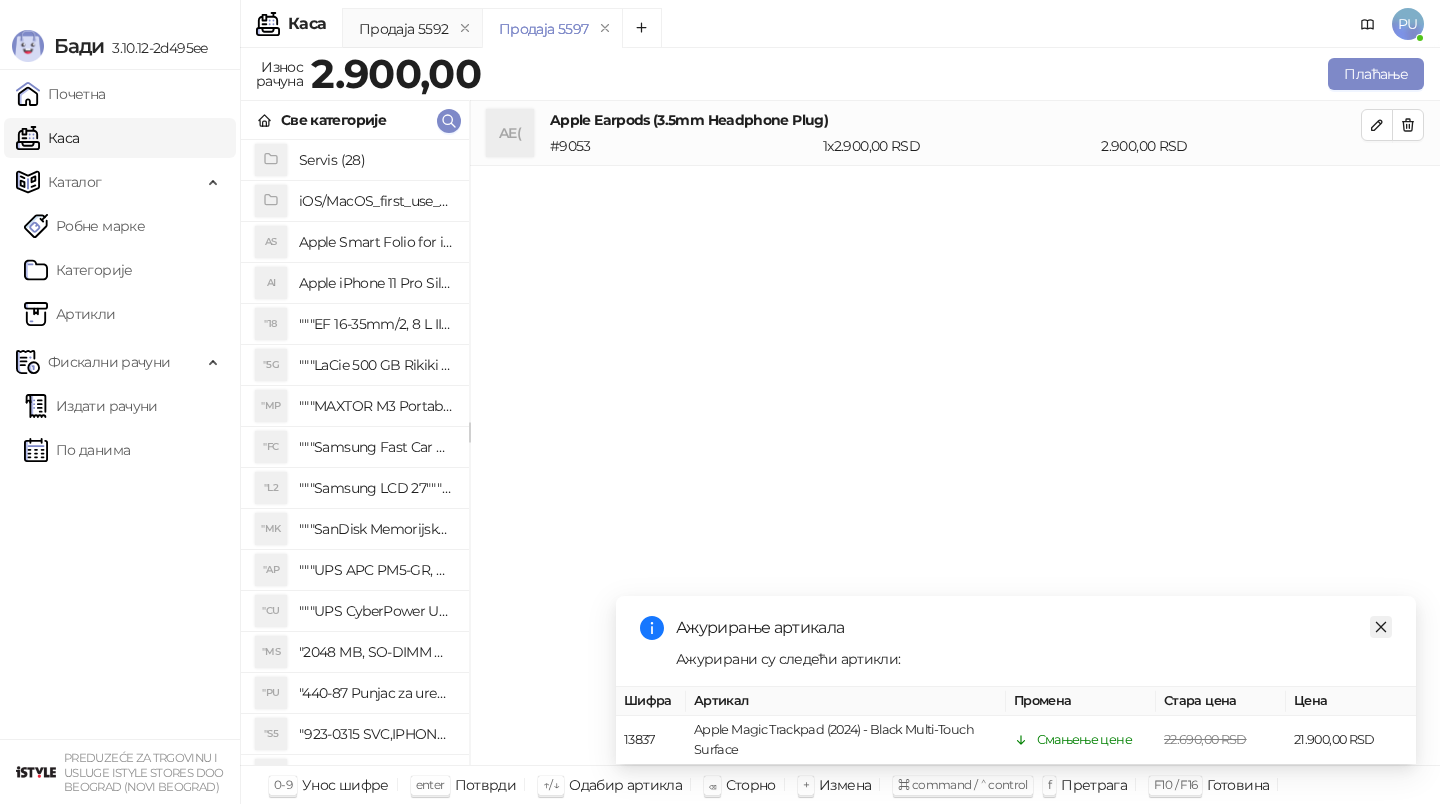 click 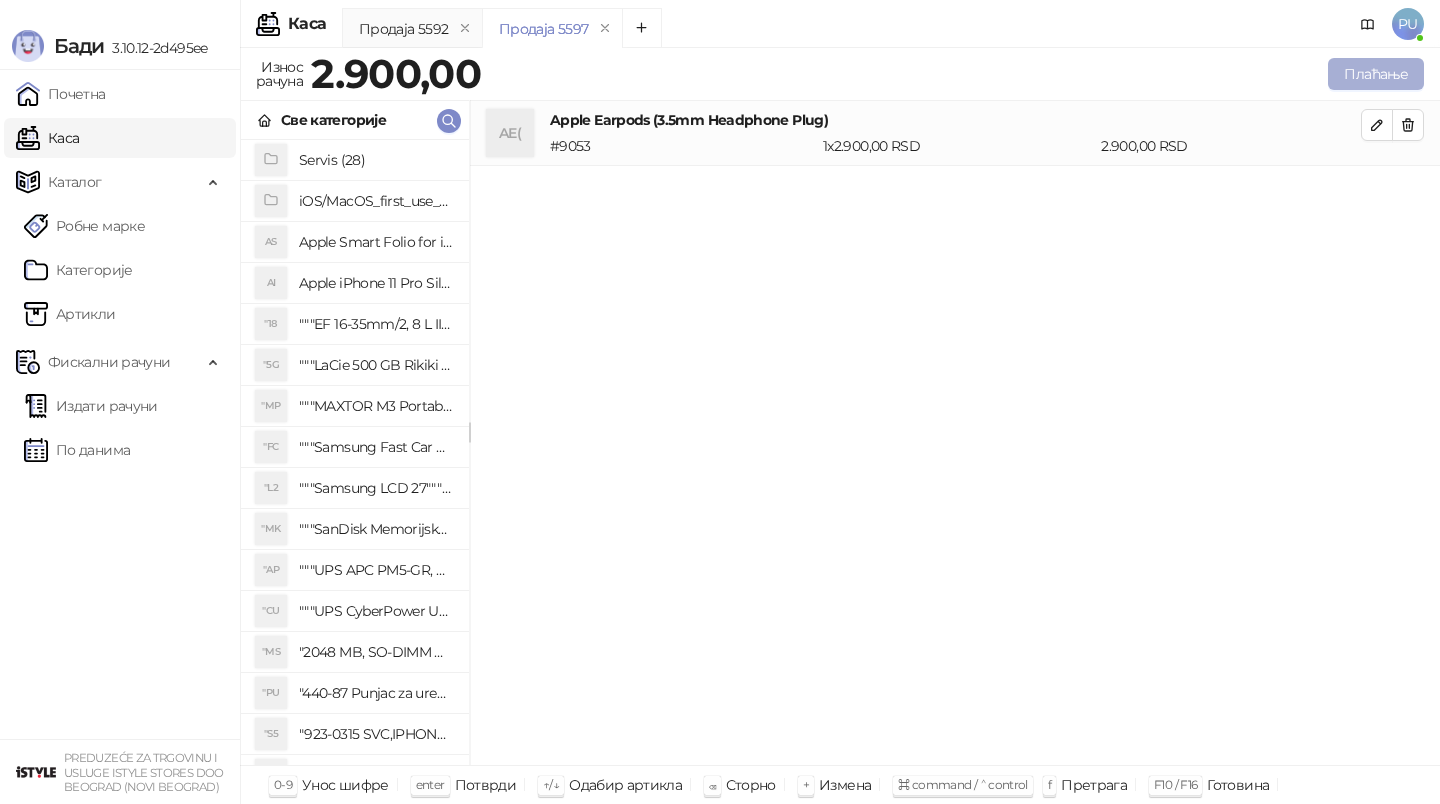 click on "Плаћање" at bounding box center (1376, 74) 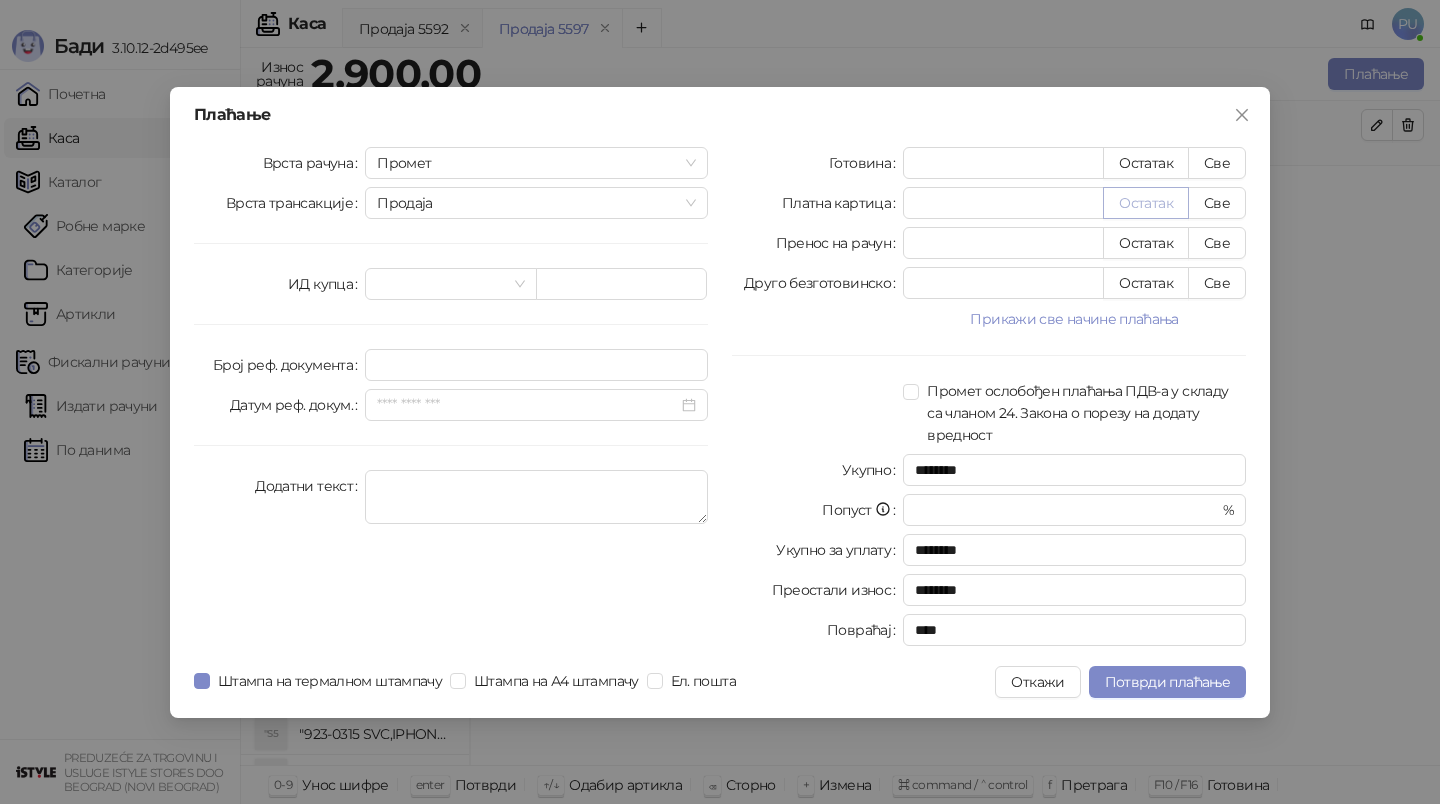 click on "Остатак" at bounding box center (1146, 203) 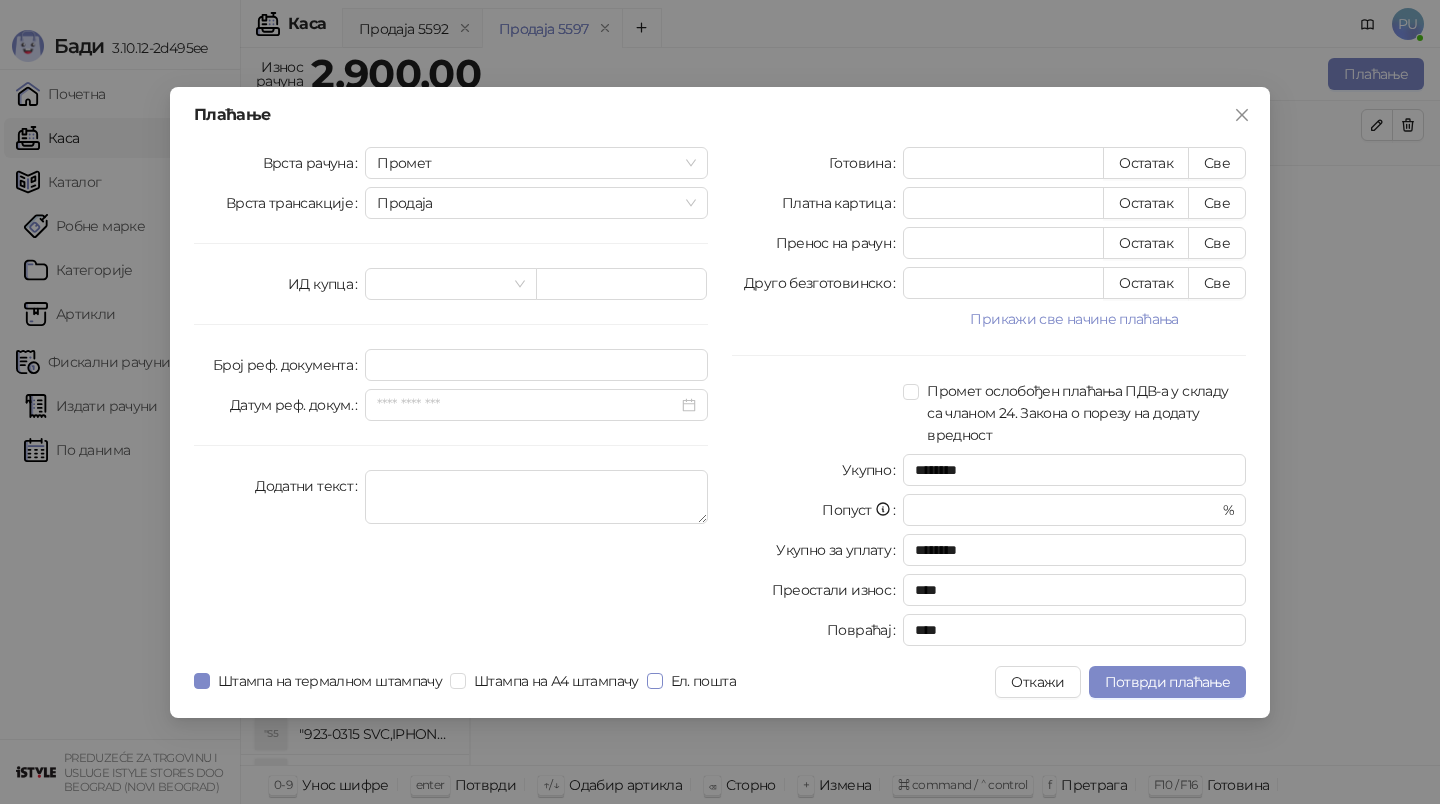 click on "Ел. пошта" at bounding box center [703, 681] 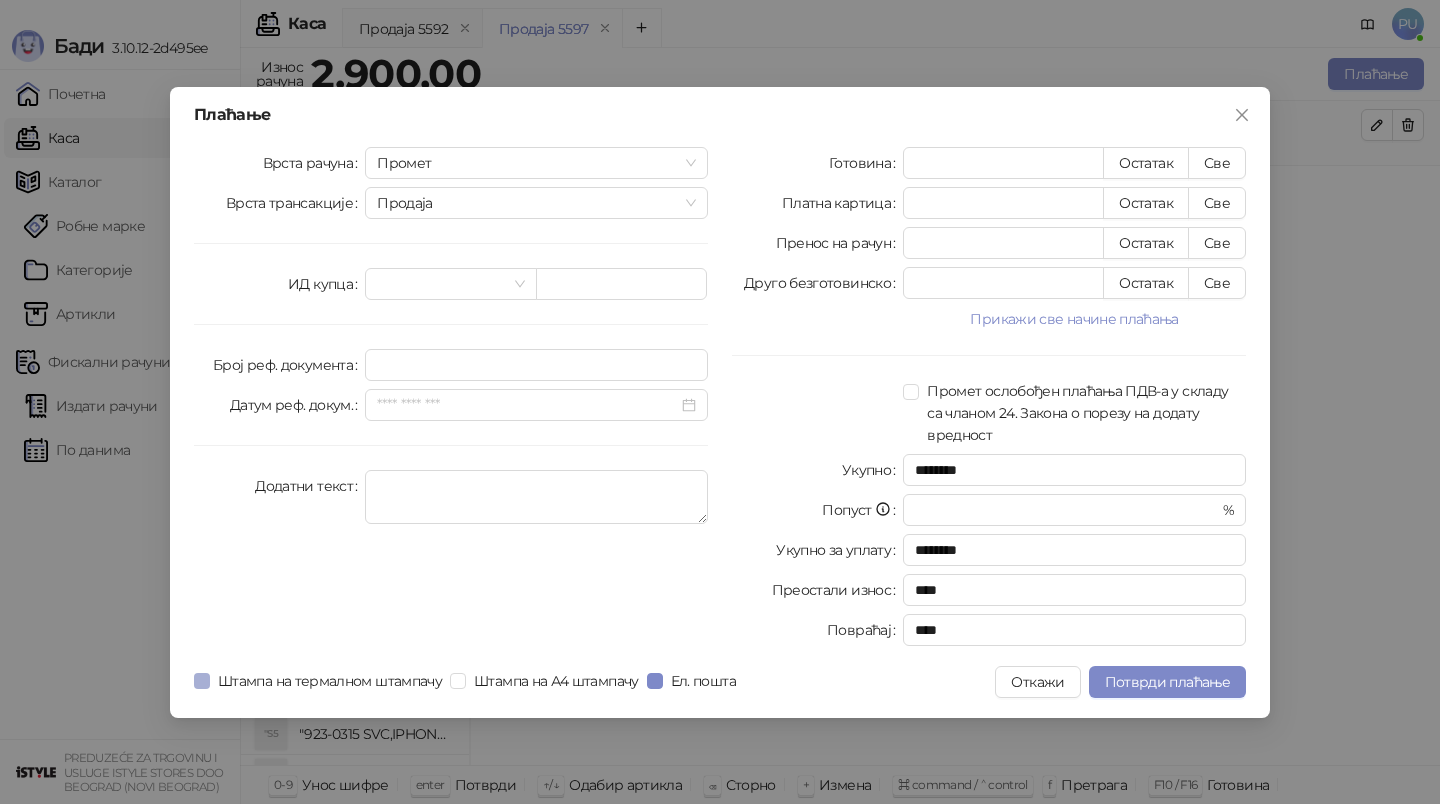 click on "Штампа на термалном штампачу" at bounding box center [330, 681] 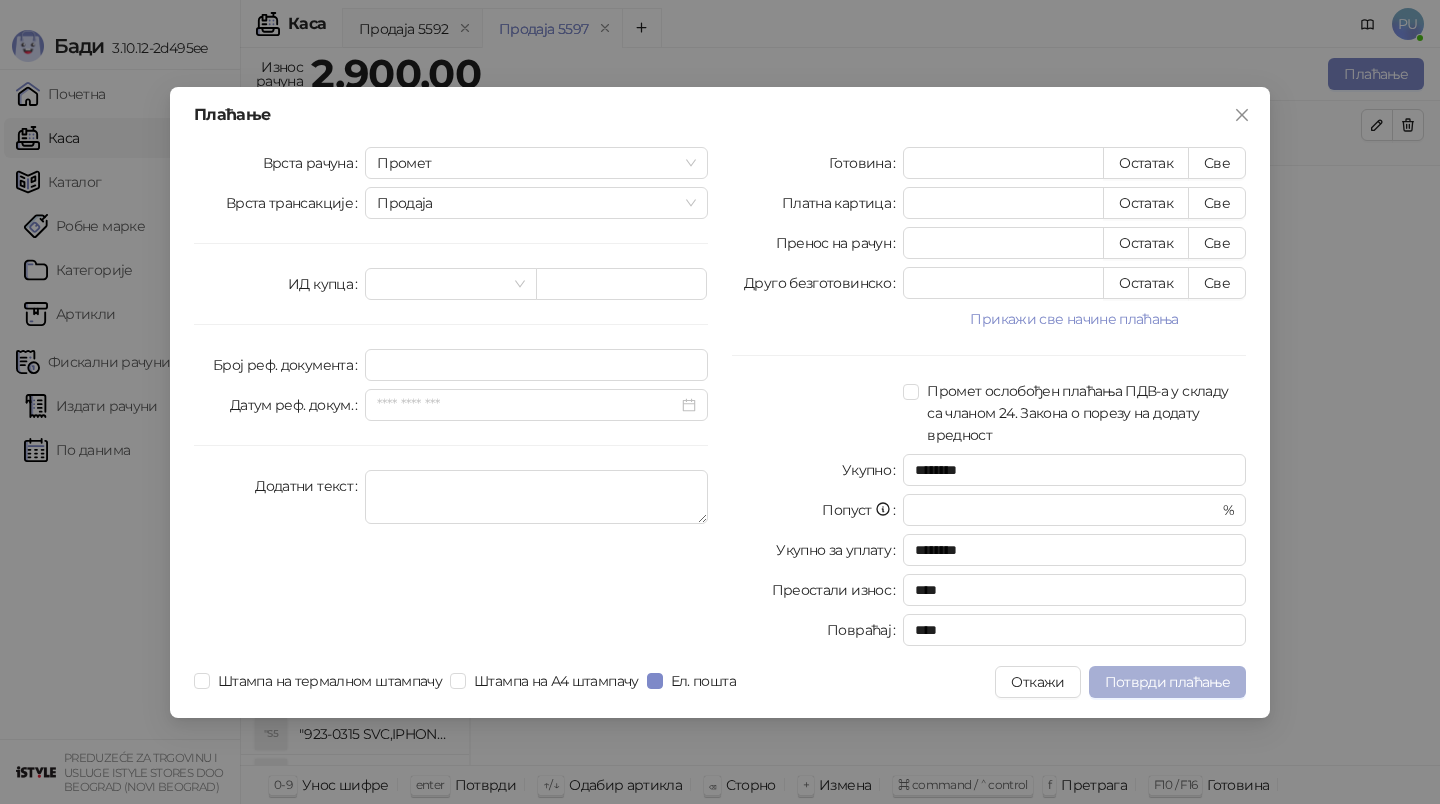 click on "Потврди плаћање" at bounding box center [1167, 682] 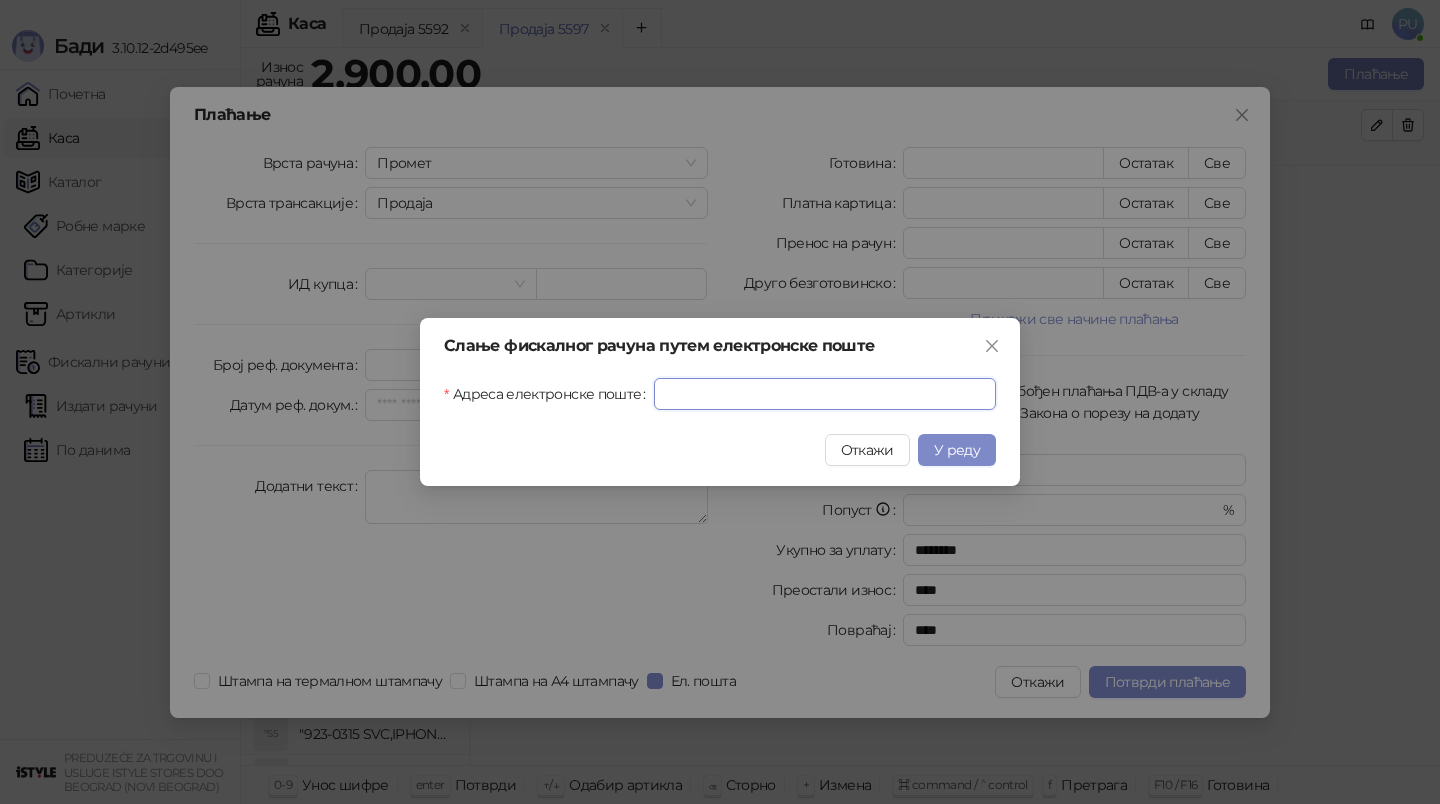 click on "Адреса електронске поште" at bounding box center [825, 394] 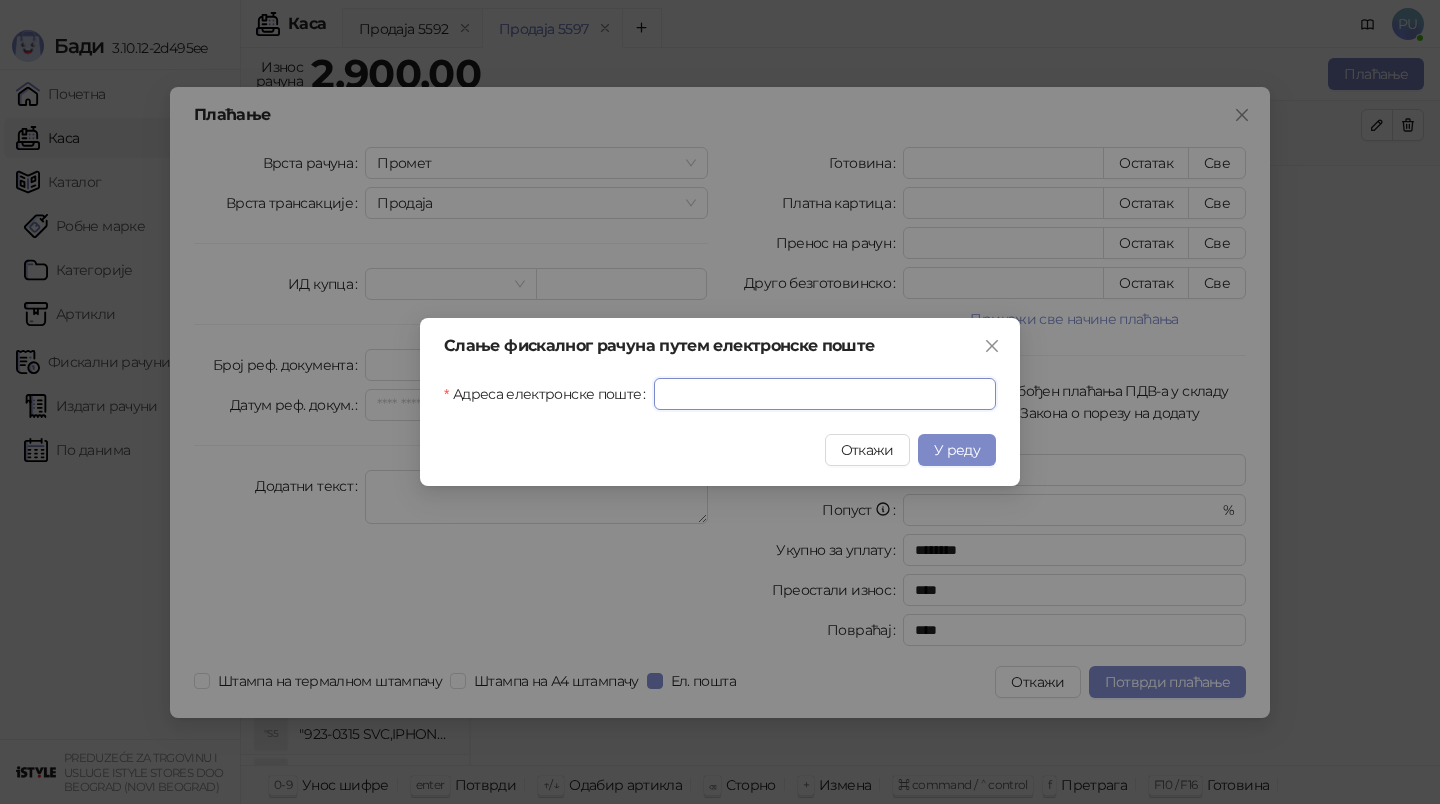 paste on "**********" 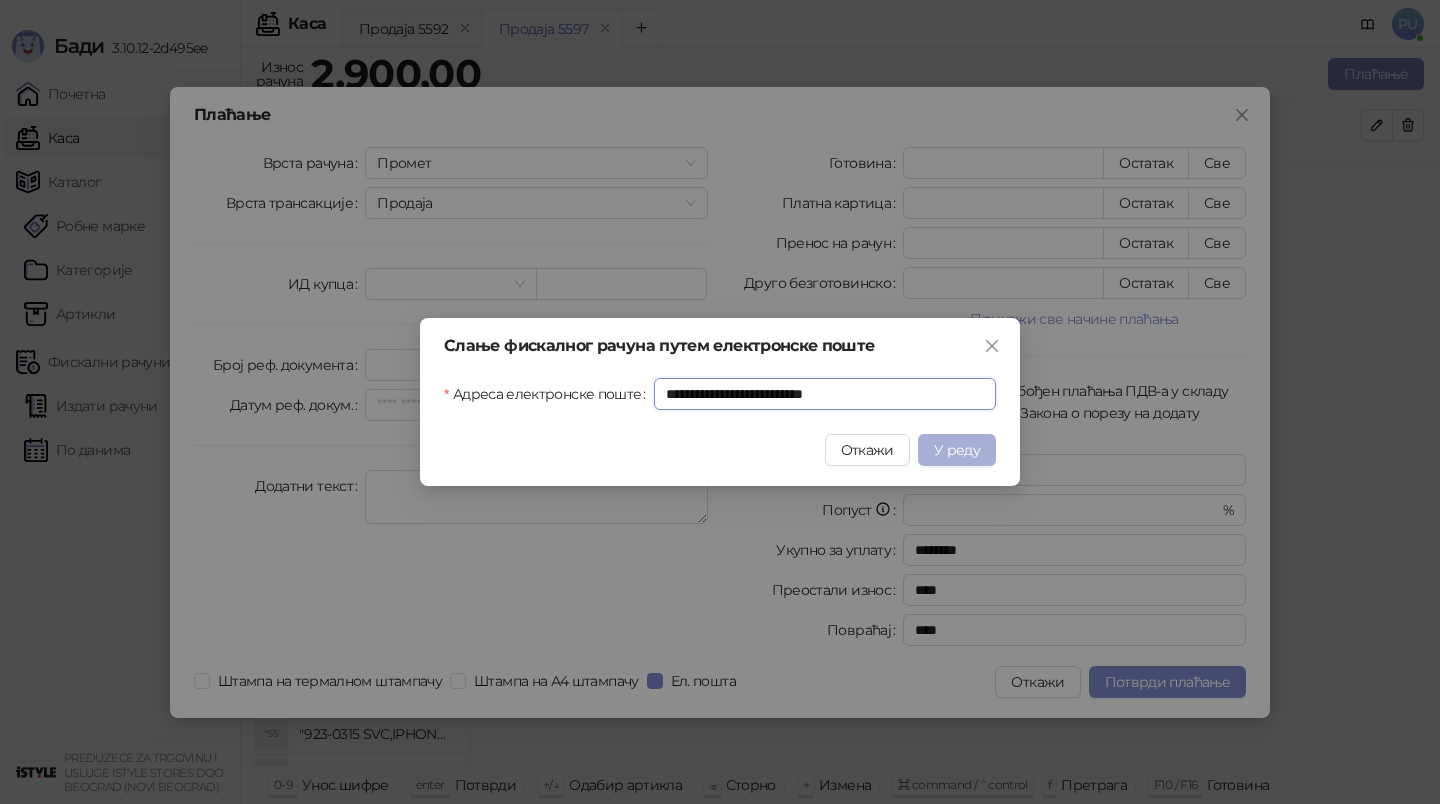 type on "**********" 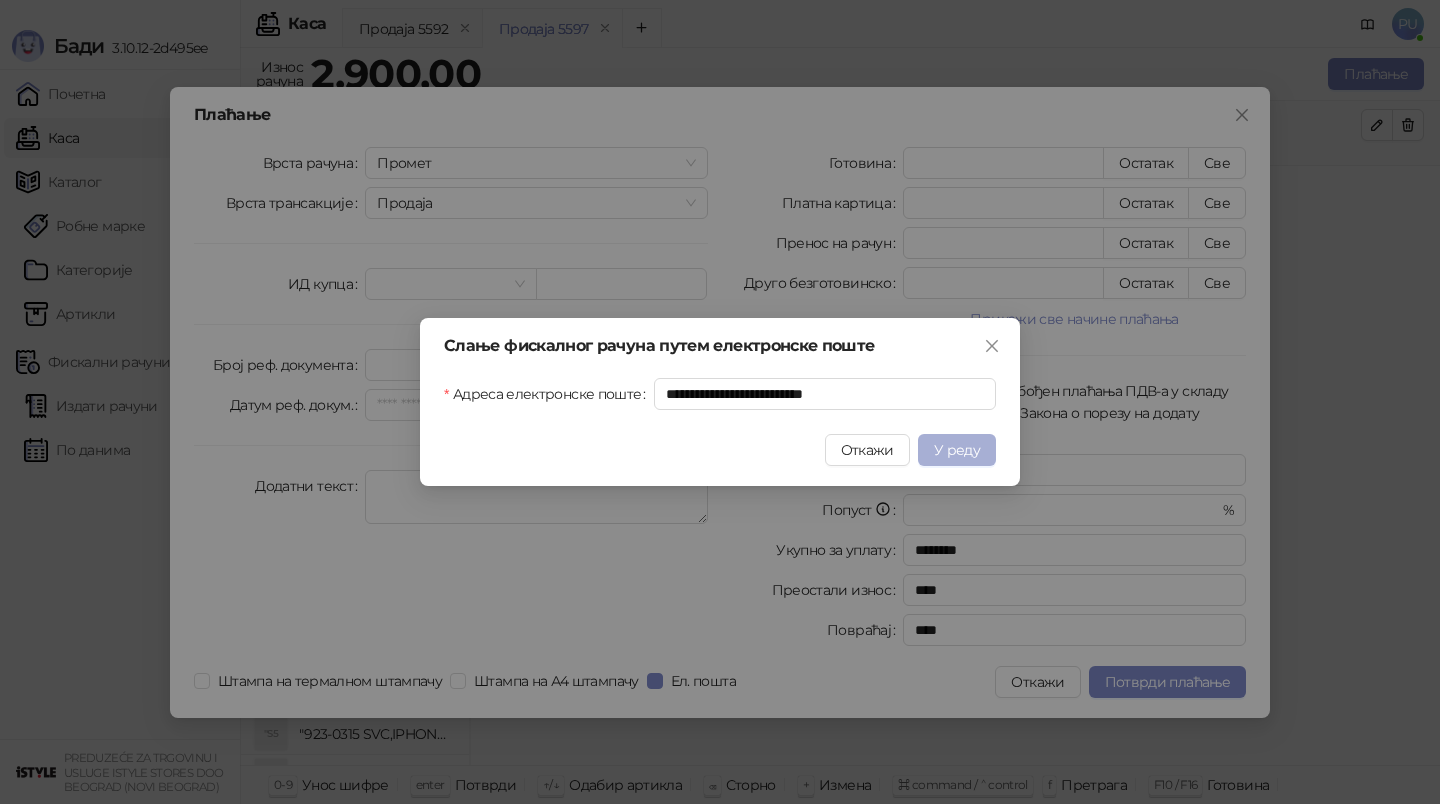 click on "У реду" at bounding box center (957, 450) 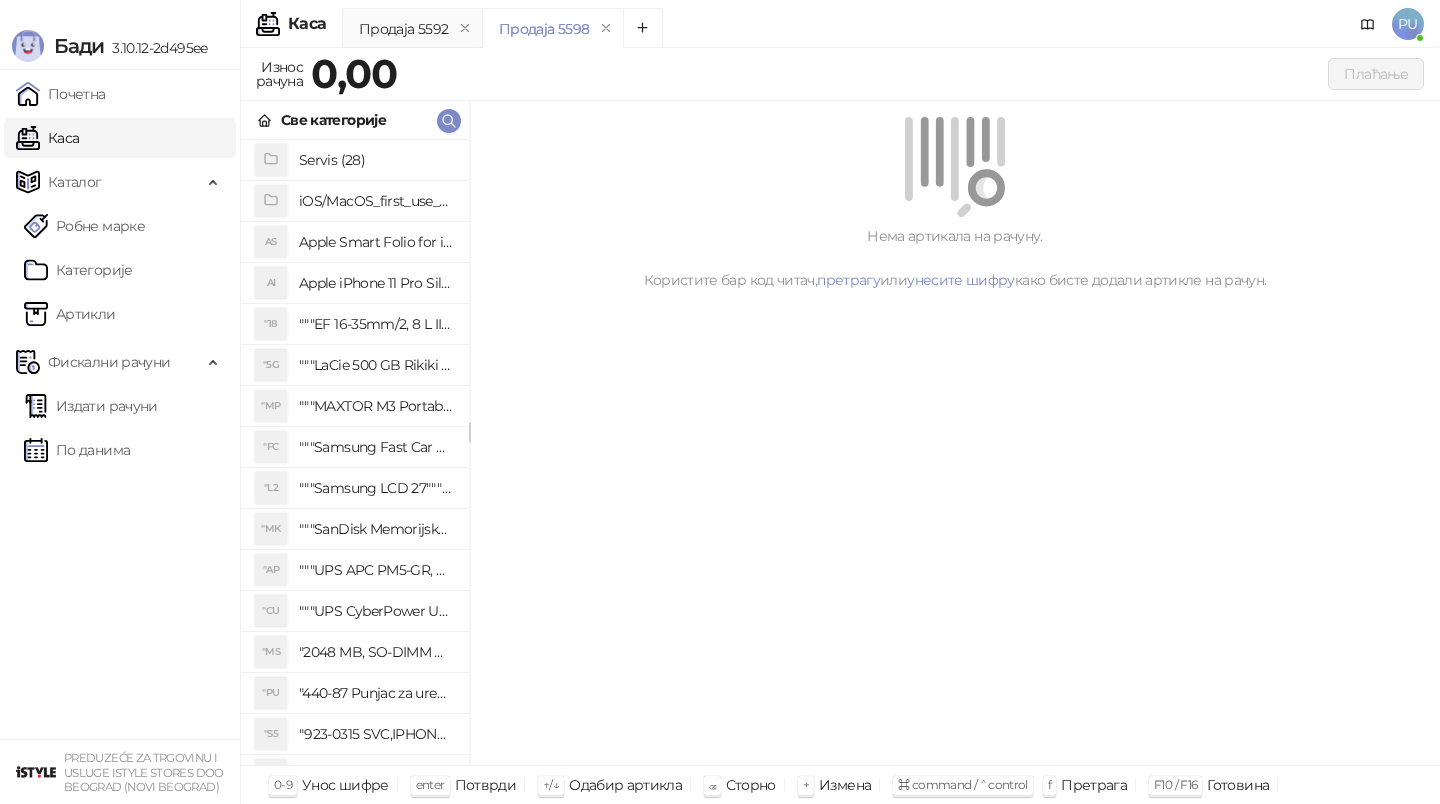 click on "Све категорије" at bounding box center [355, 120] 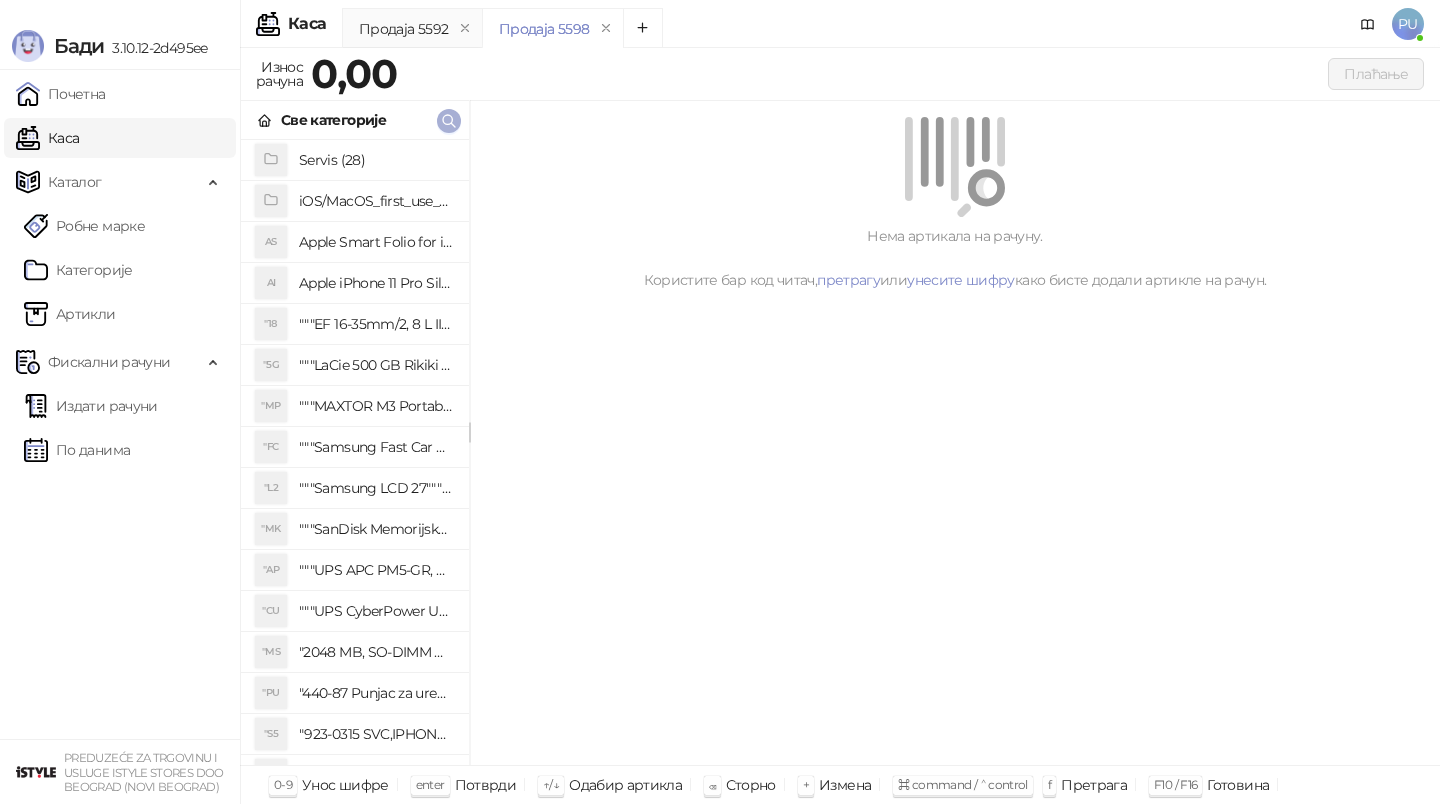 click 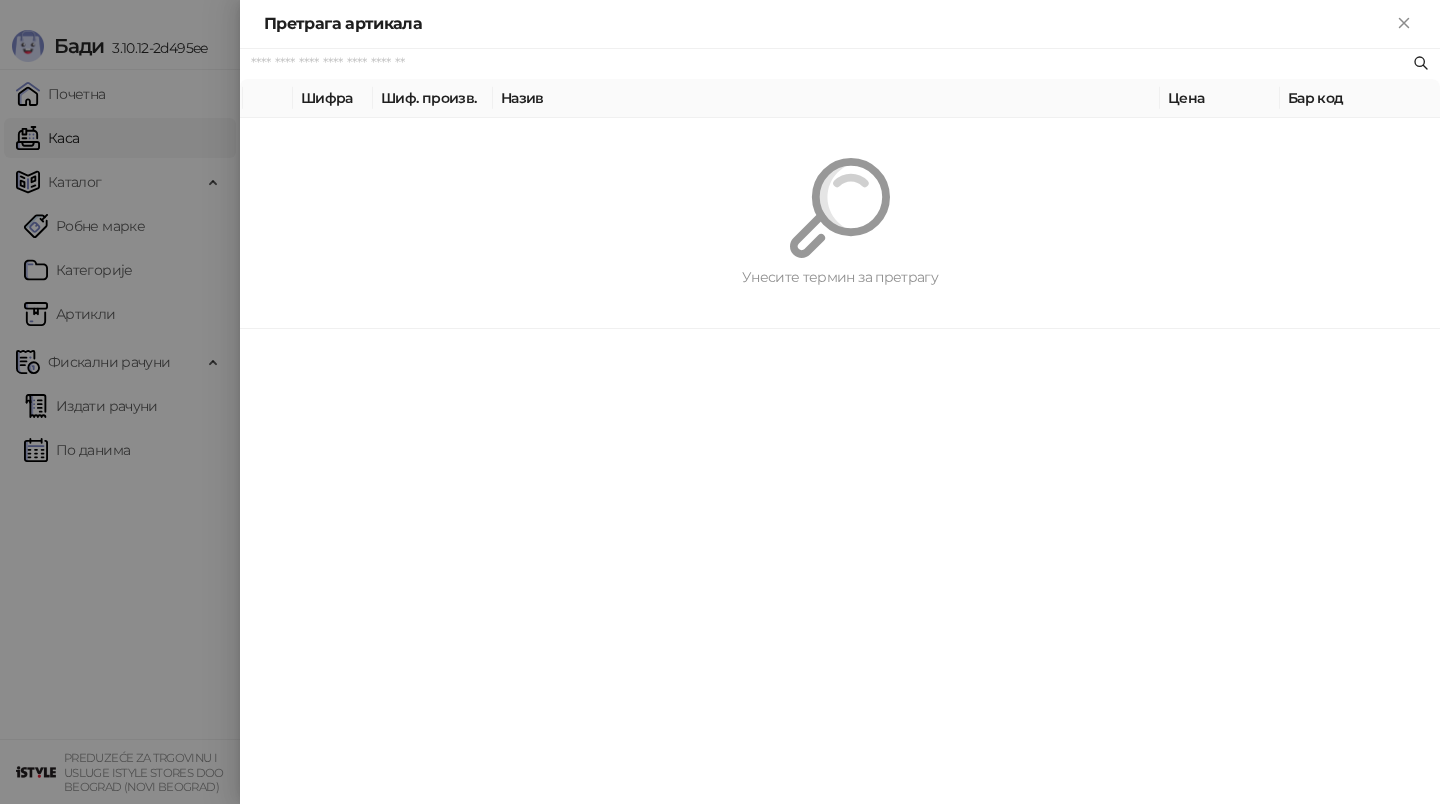 paste on "*********" 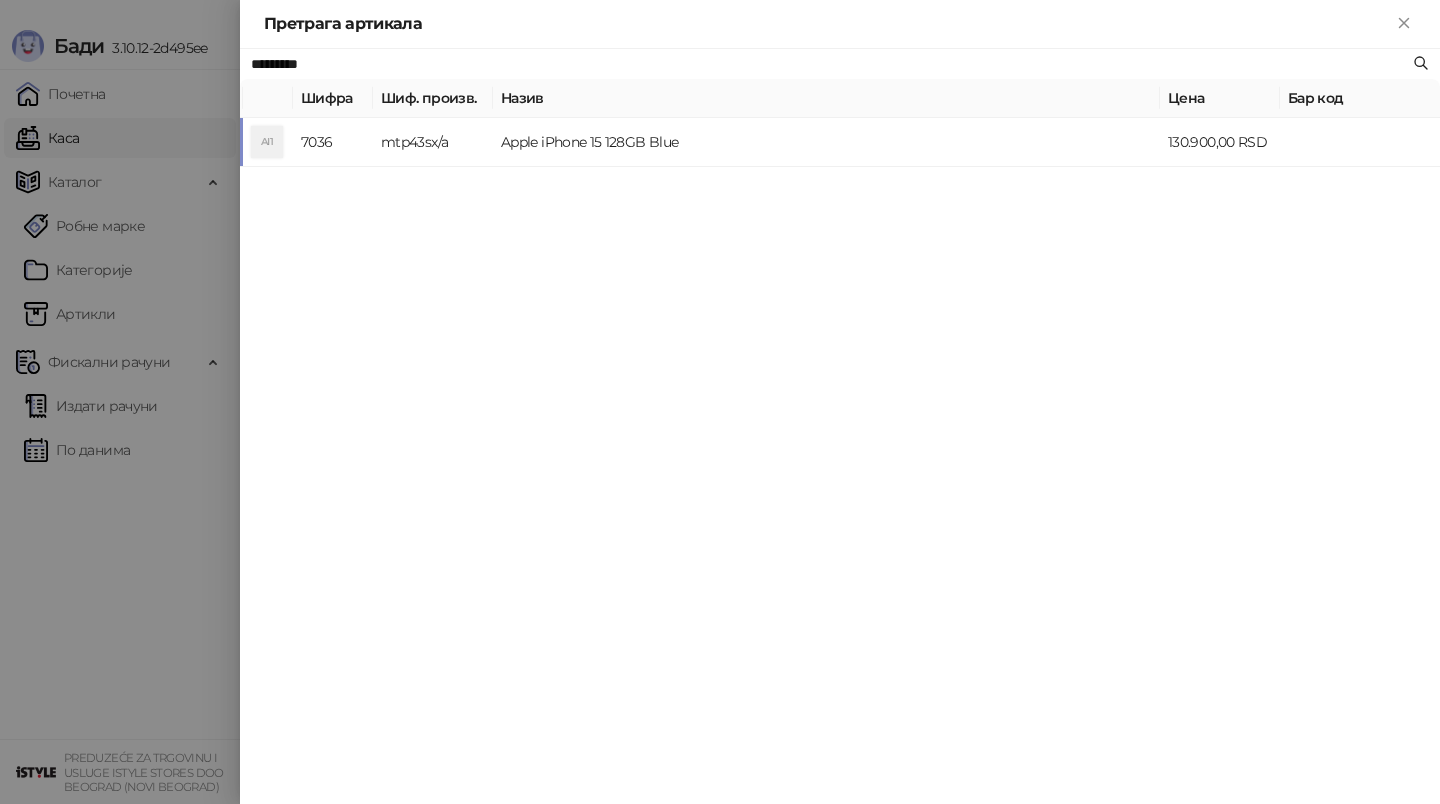 type on "*********" 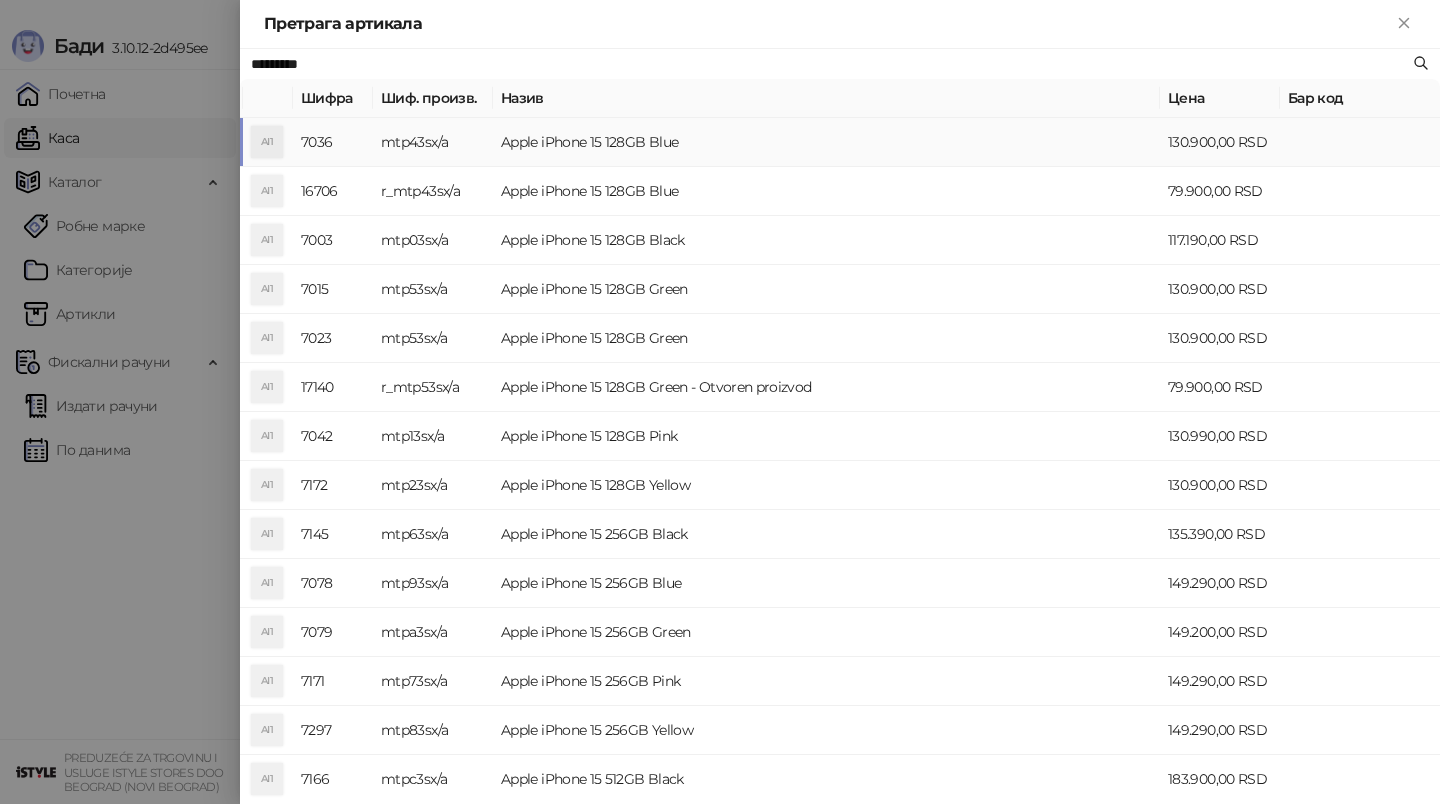 click on "Apple iPhone 15 128GB Blue" at bounding box center (826, 142) 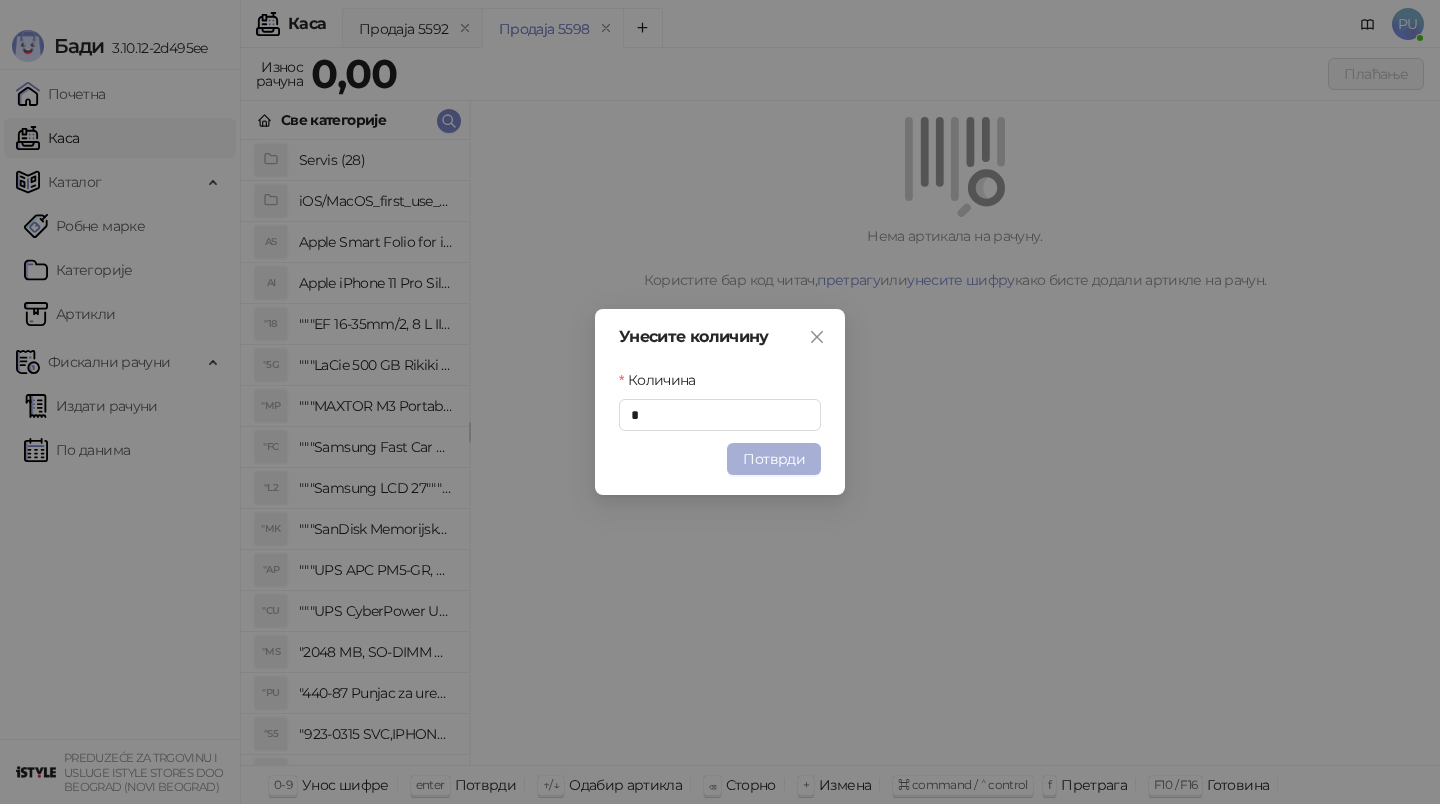 click on "Потврди" at bounding box center [774, 459] 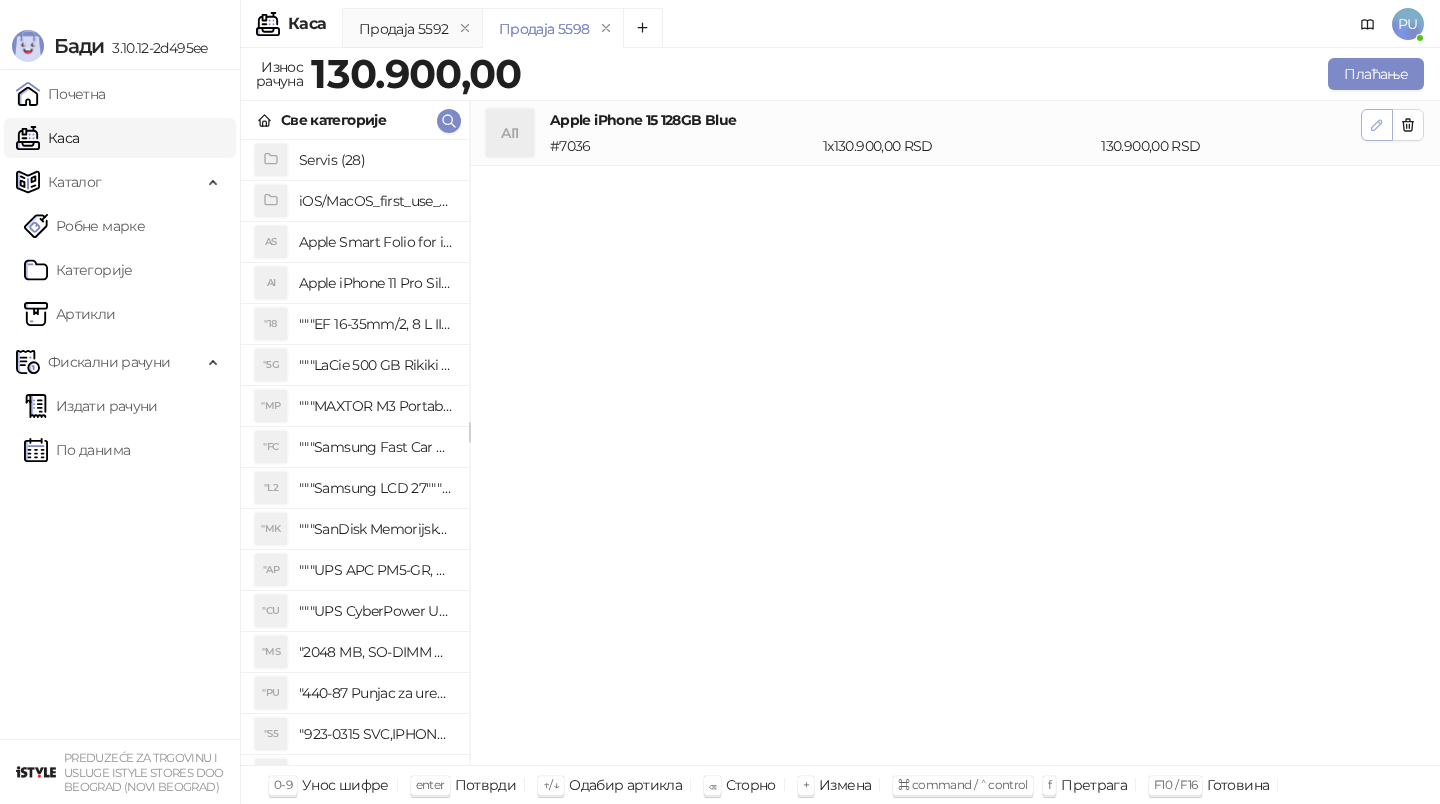 click 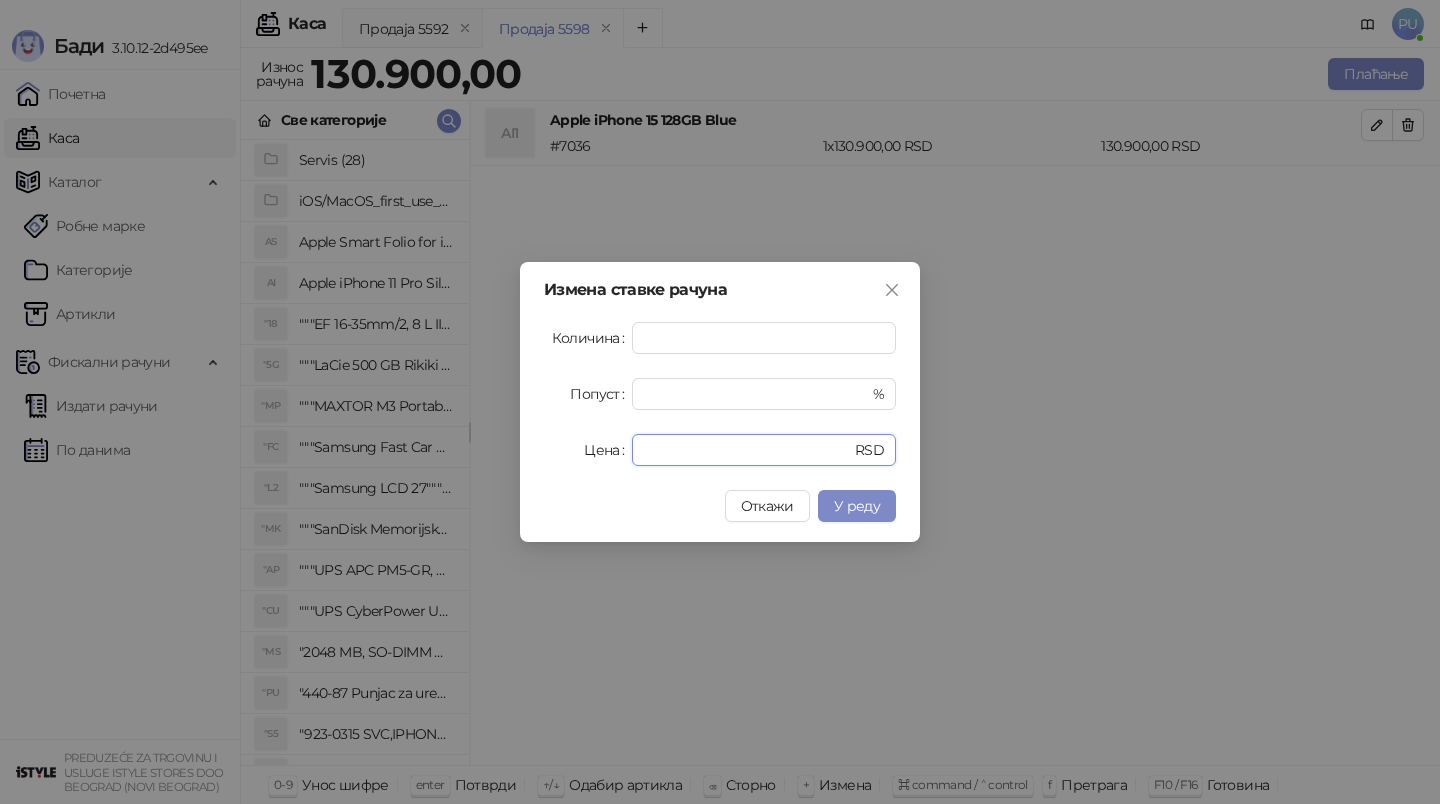 drag, startPoint x: 744, startPoint y: 444, endPoint x: 441, endPoint y: 444, distance: 303 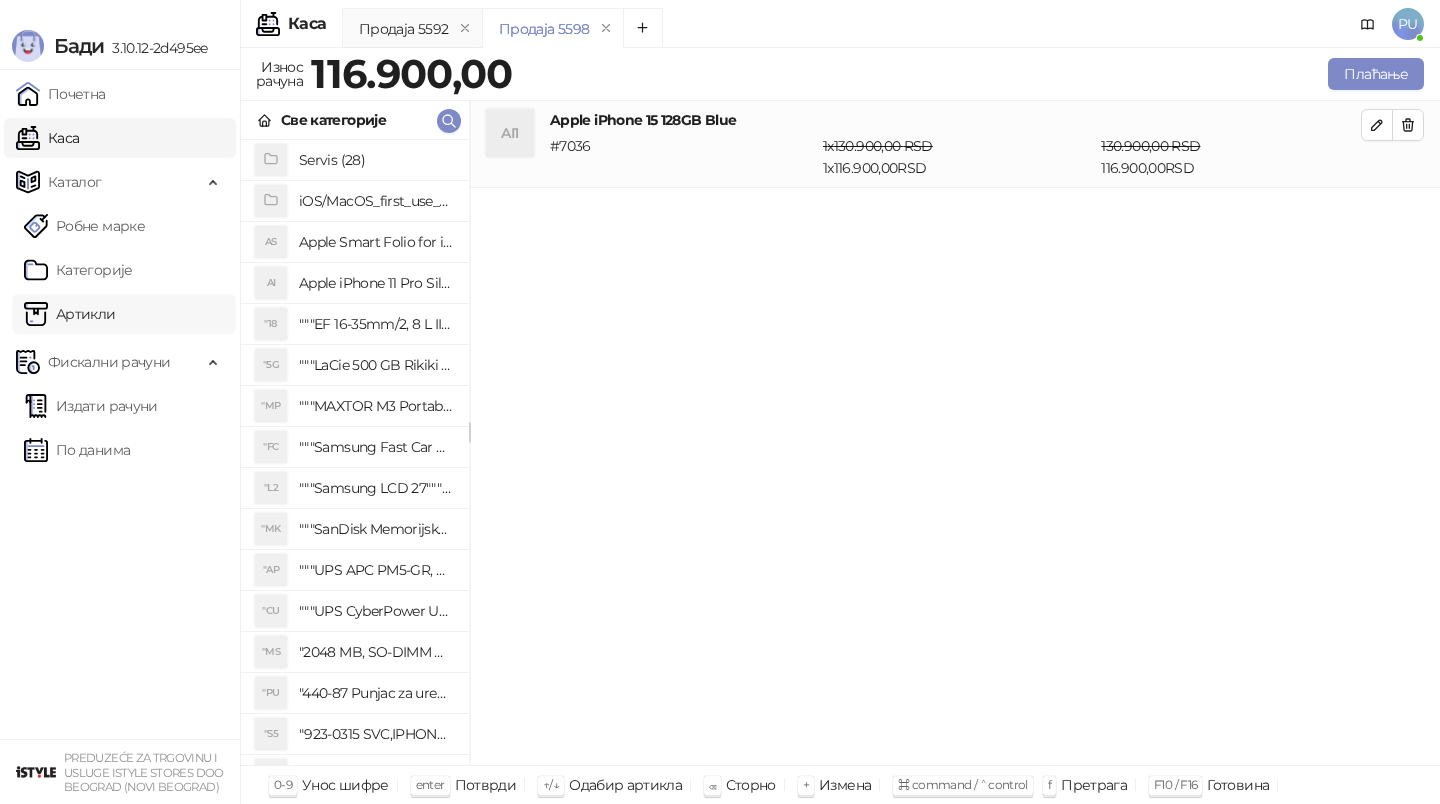 click on "Артикли" at bounding box center (70, 314) 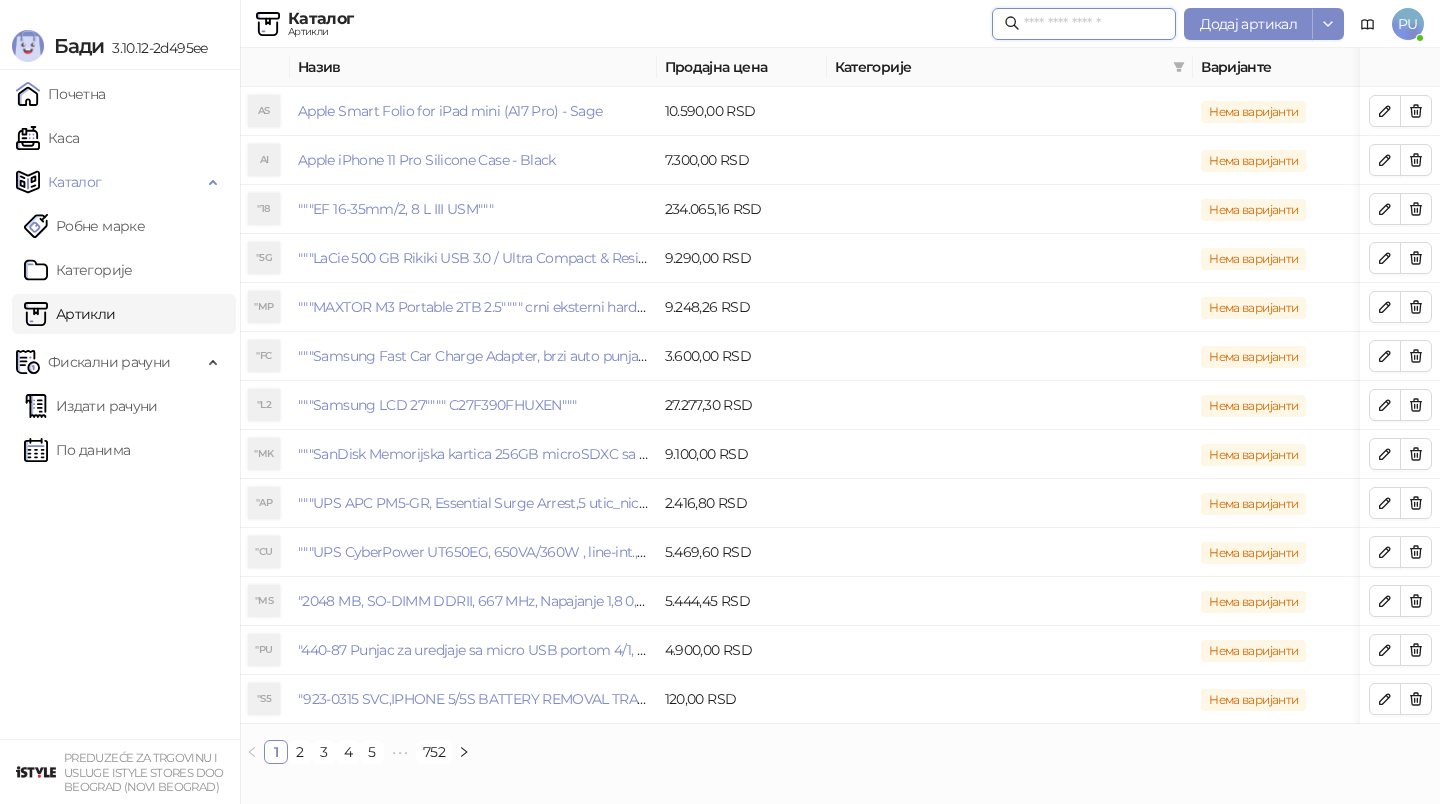 click at bounding box center (1094, 24) 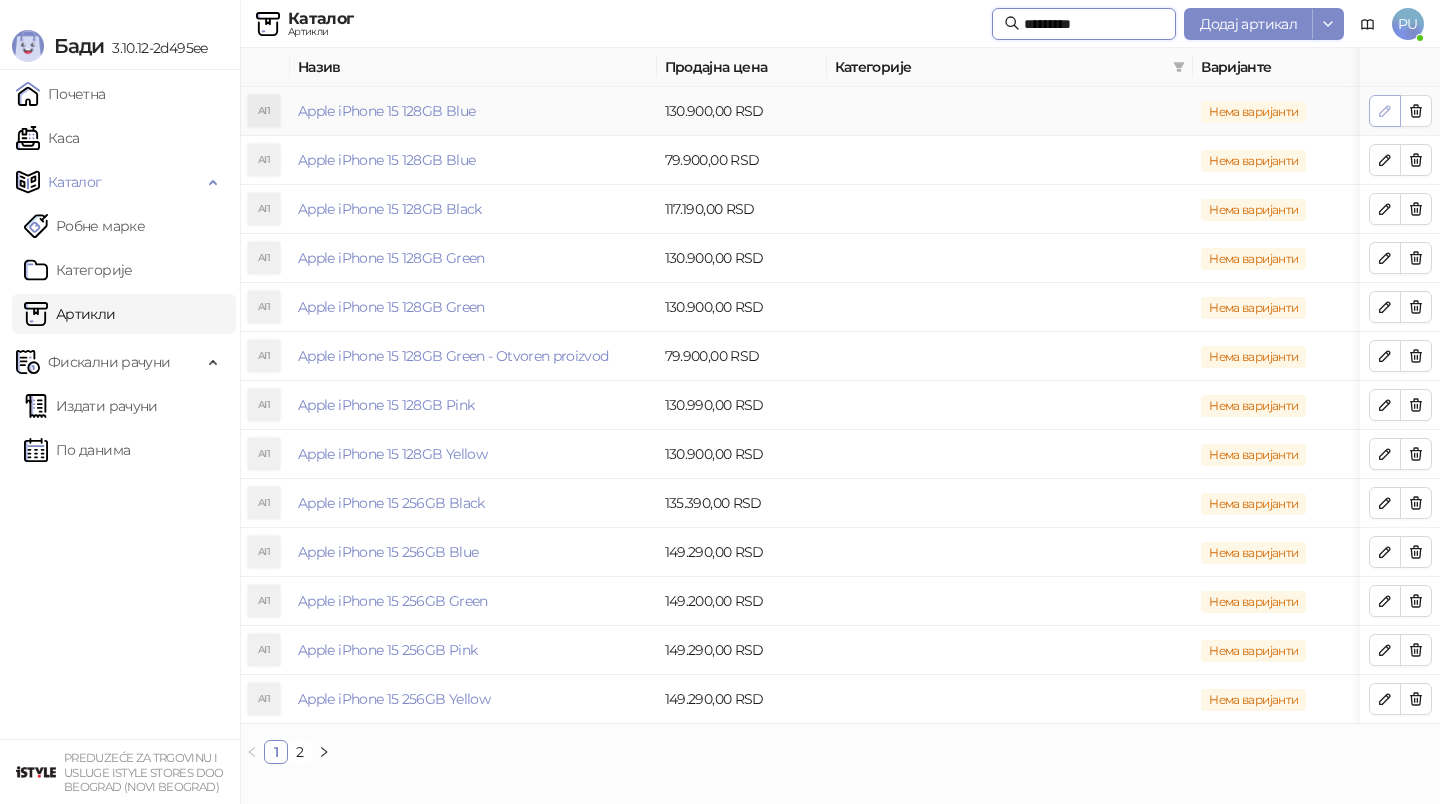 type on "*********" 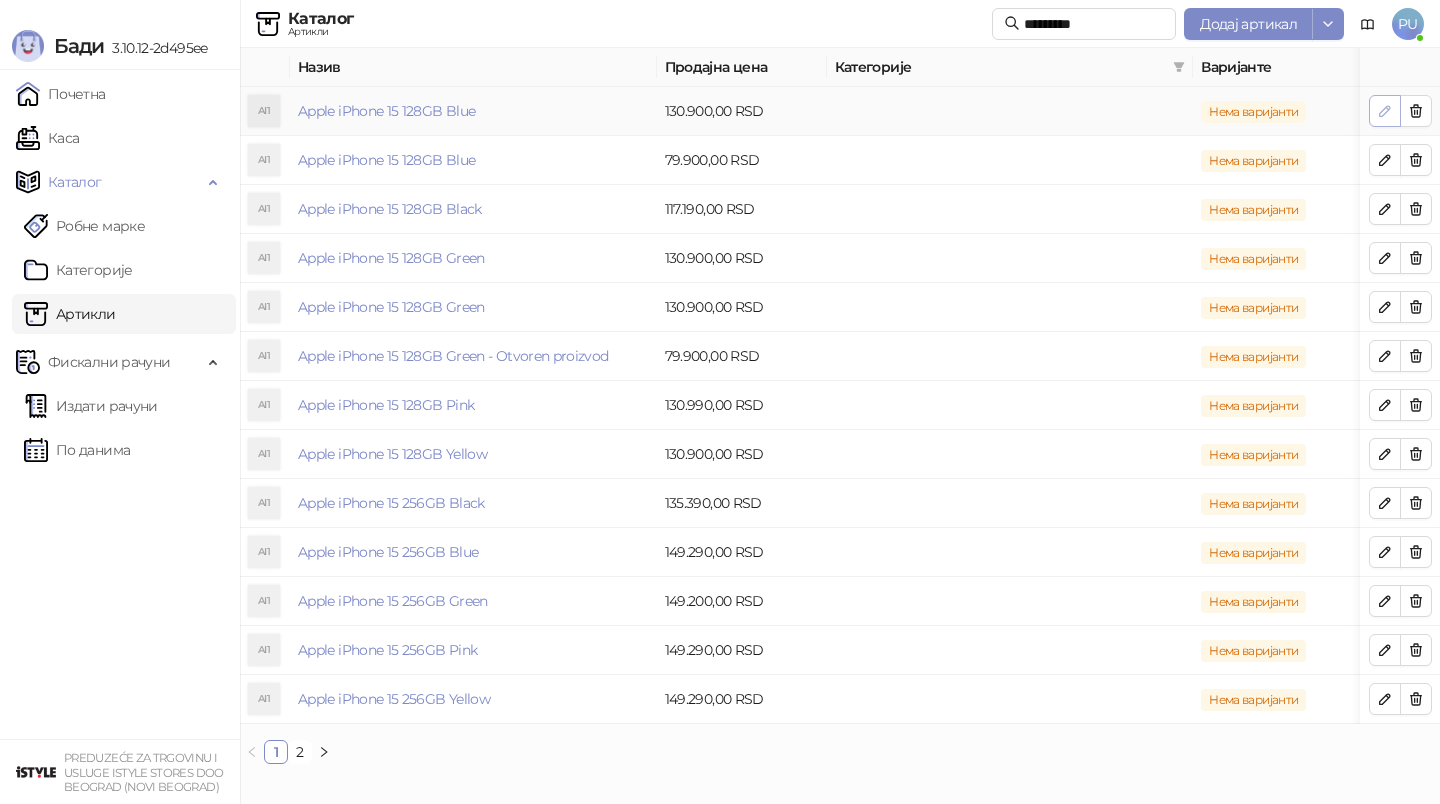 click 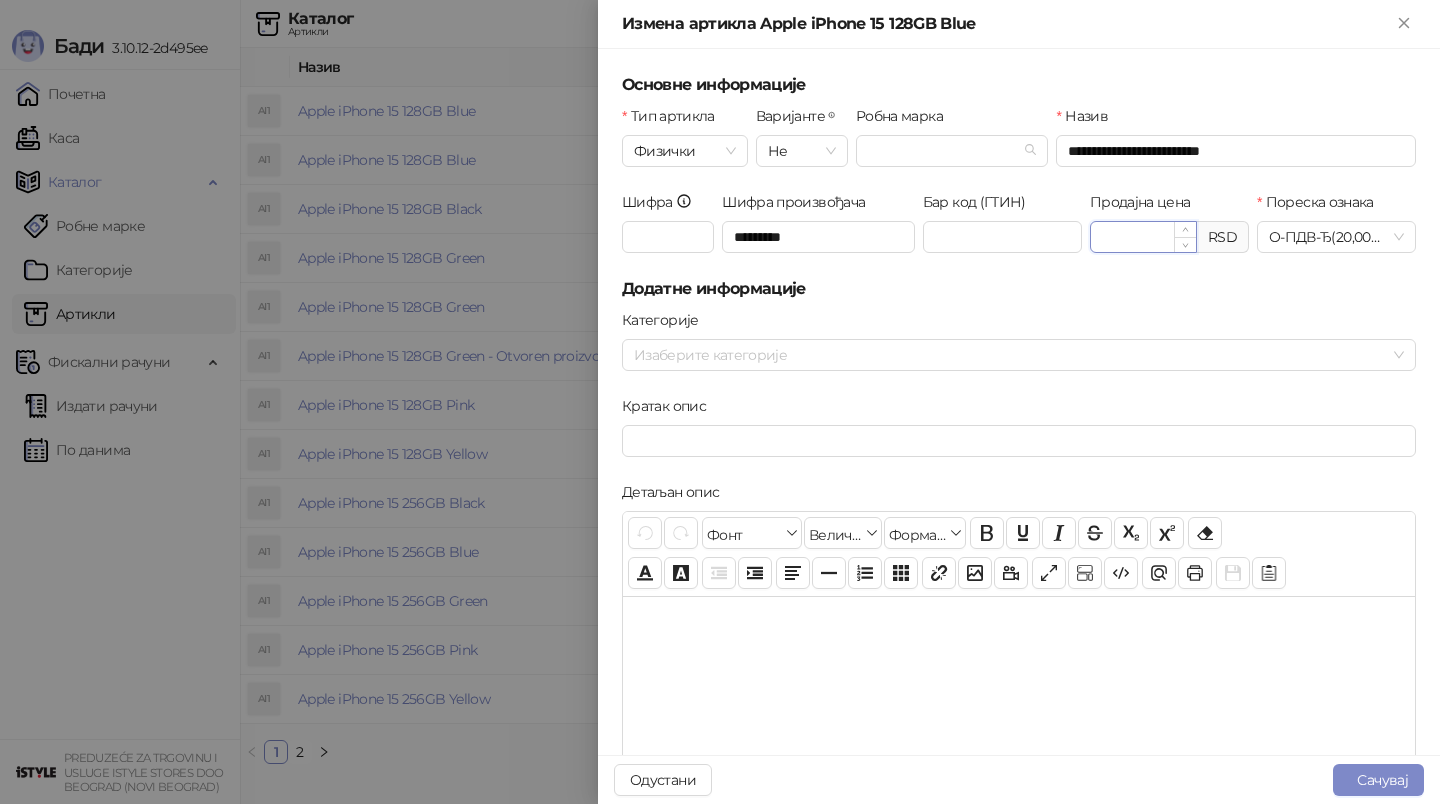 click on "*********" at bounding box center [1143, 237] 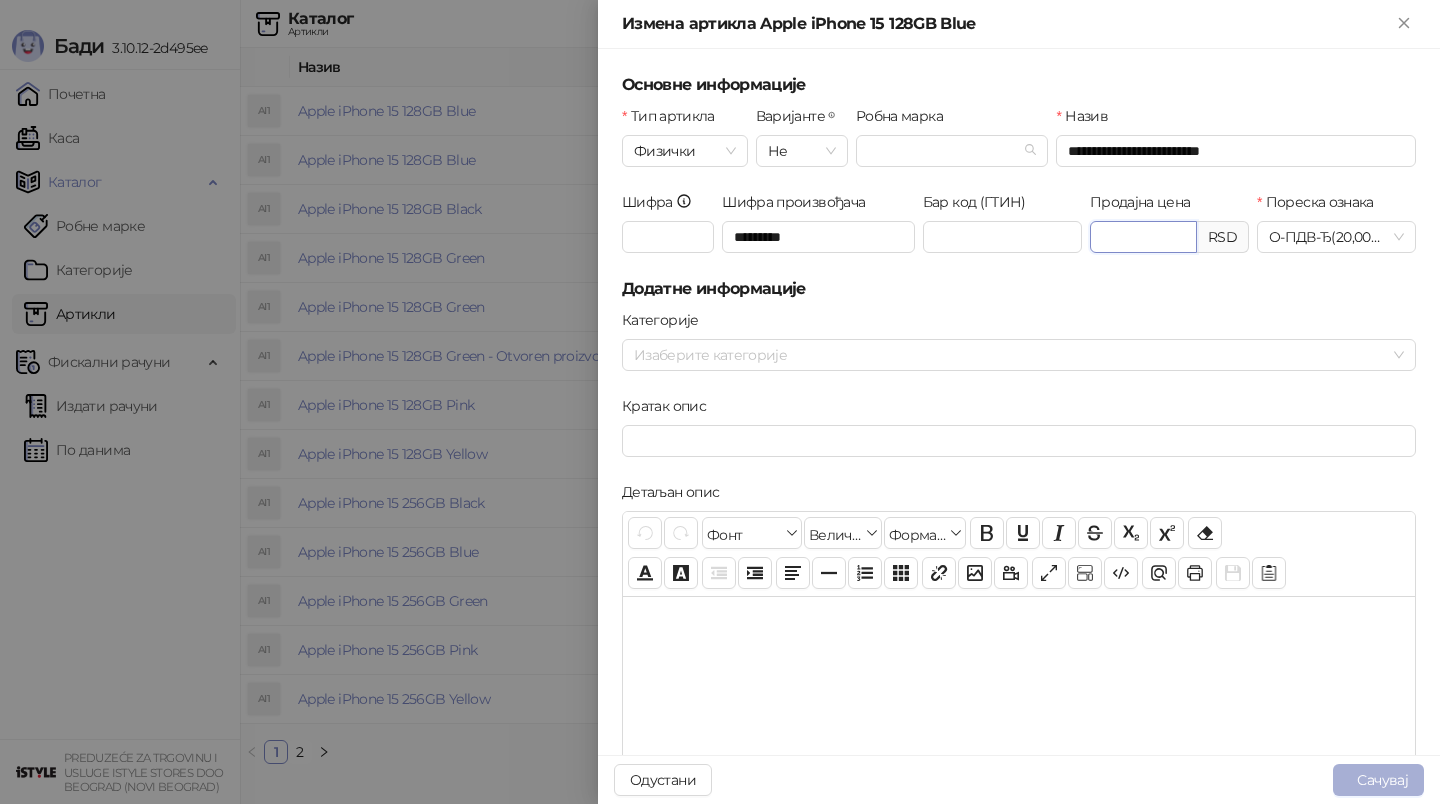 type on "*********" 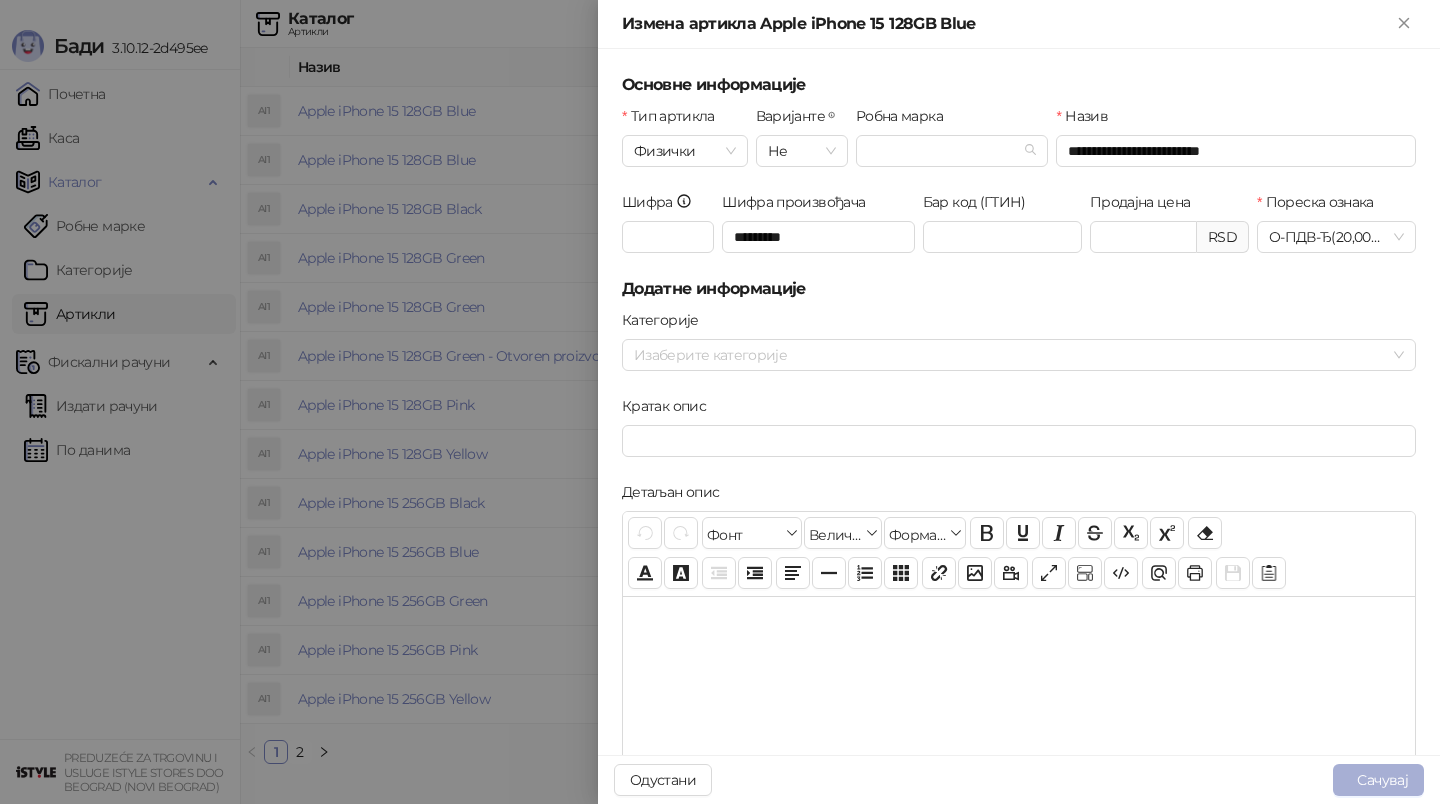 click on "Сачувај" at bounding box center (1378, 780) 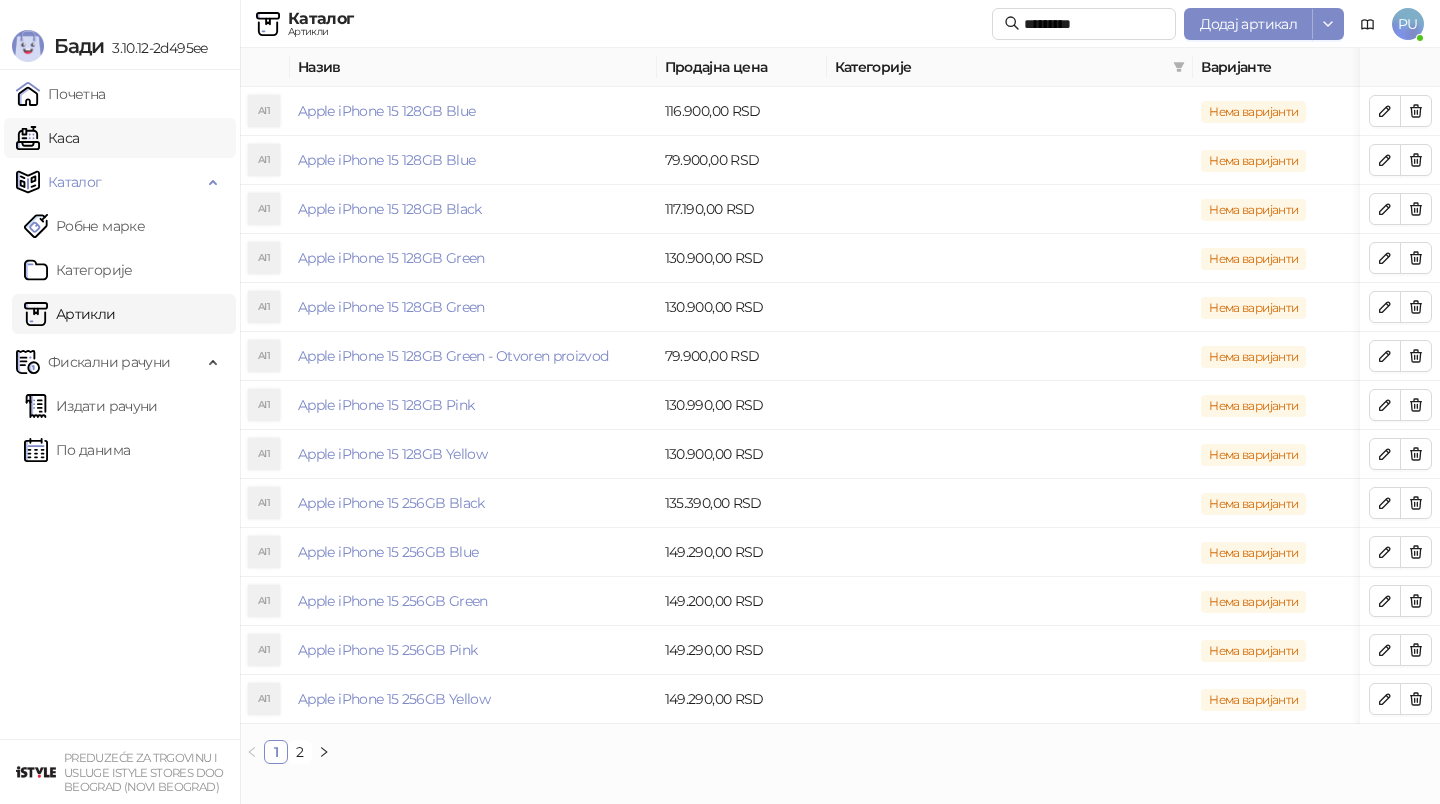 click on "Каса" at bounding box center (47, 138) 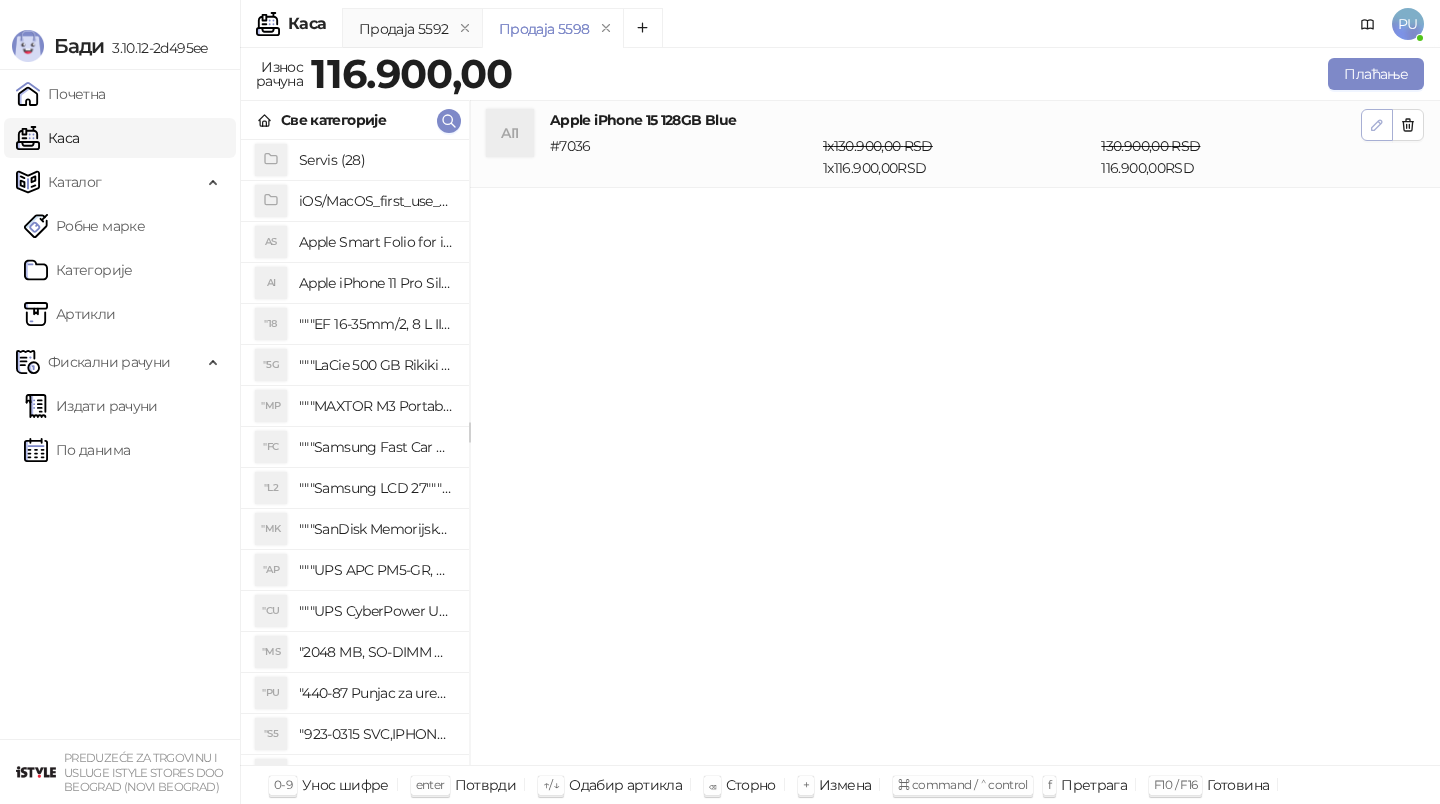click at bounding box center [1377, 125] 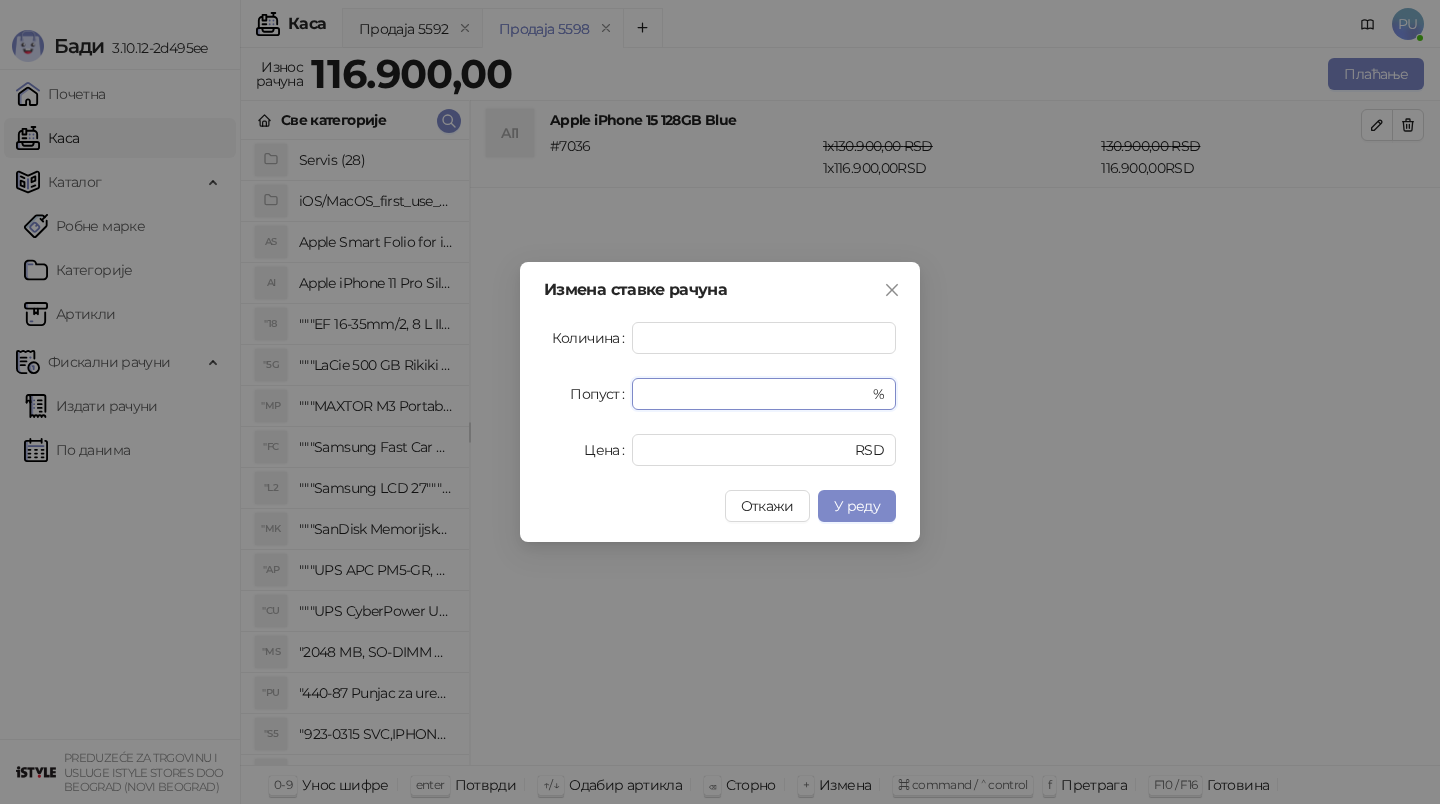 drag, startPoint x: 698, startPoint y: 389, endPoint x: 493, endPoint y: 389, distance: 205 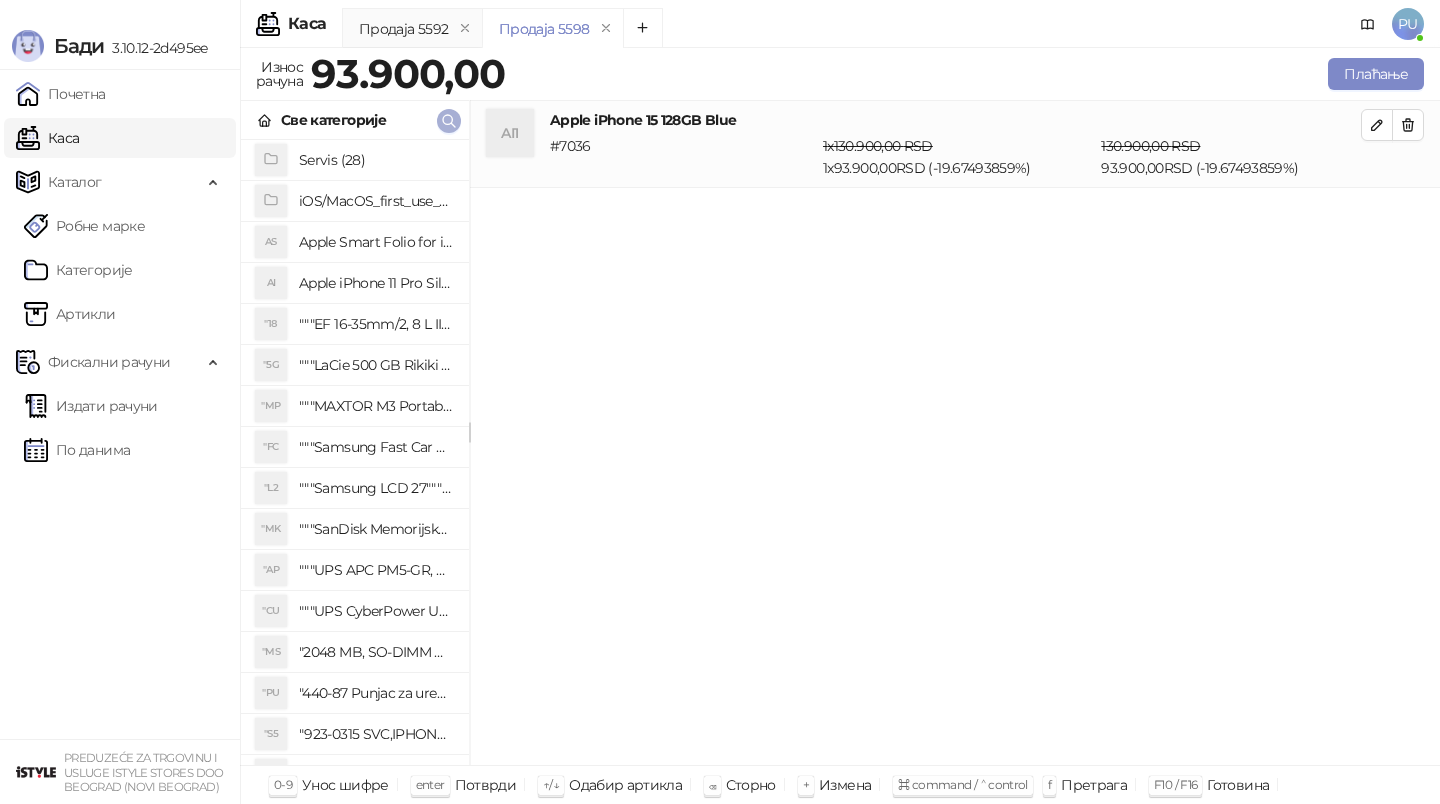 click at bounding box center (449, 121) 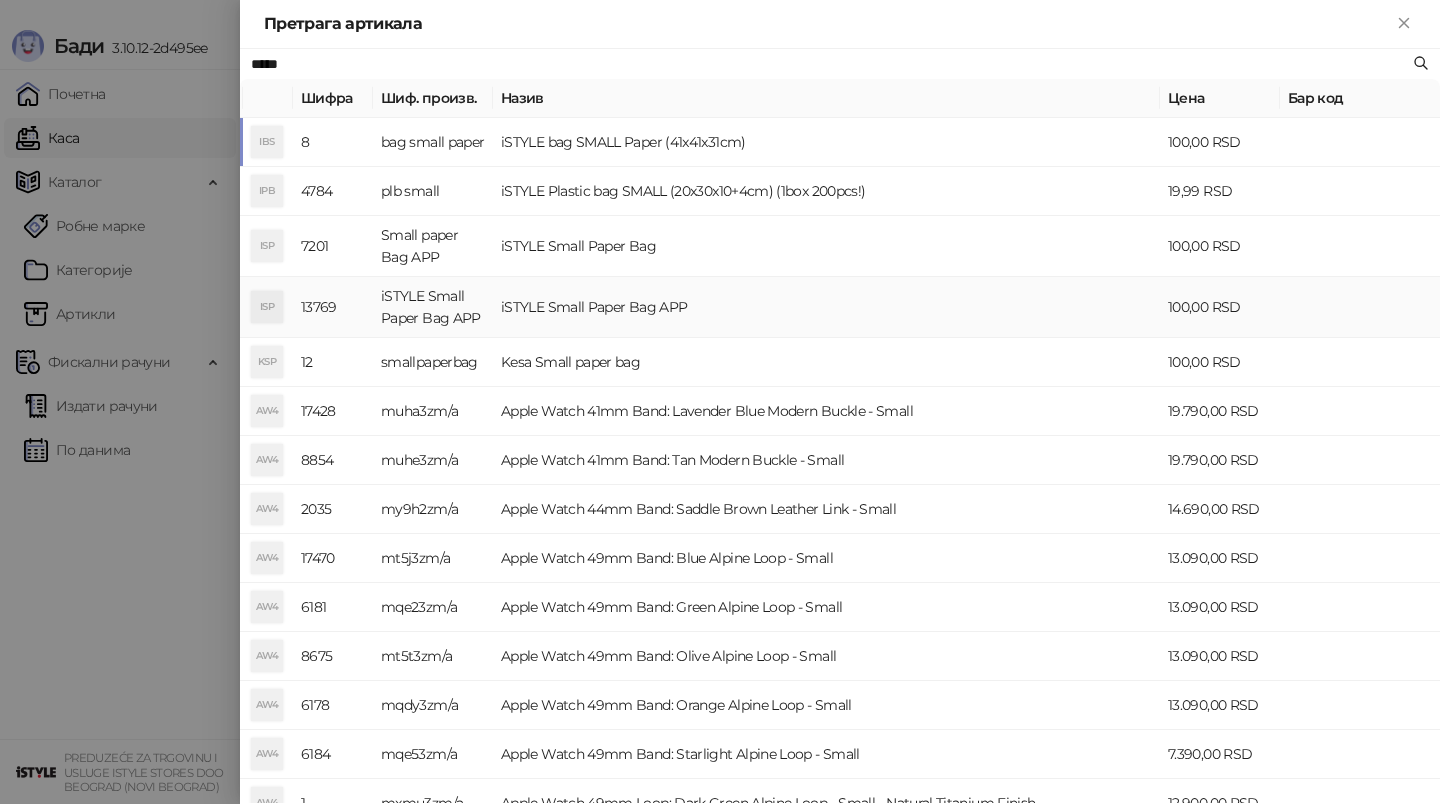click on "iSTYLE Small Paper Bag APP" at bounding box center [826, 307] 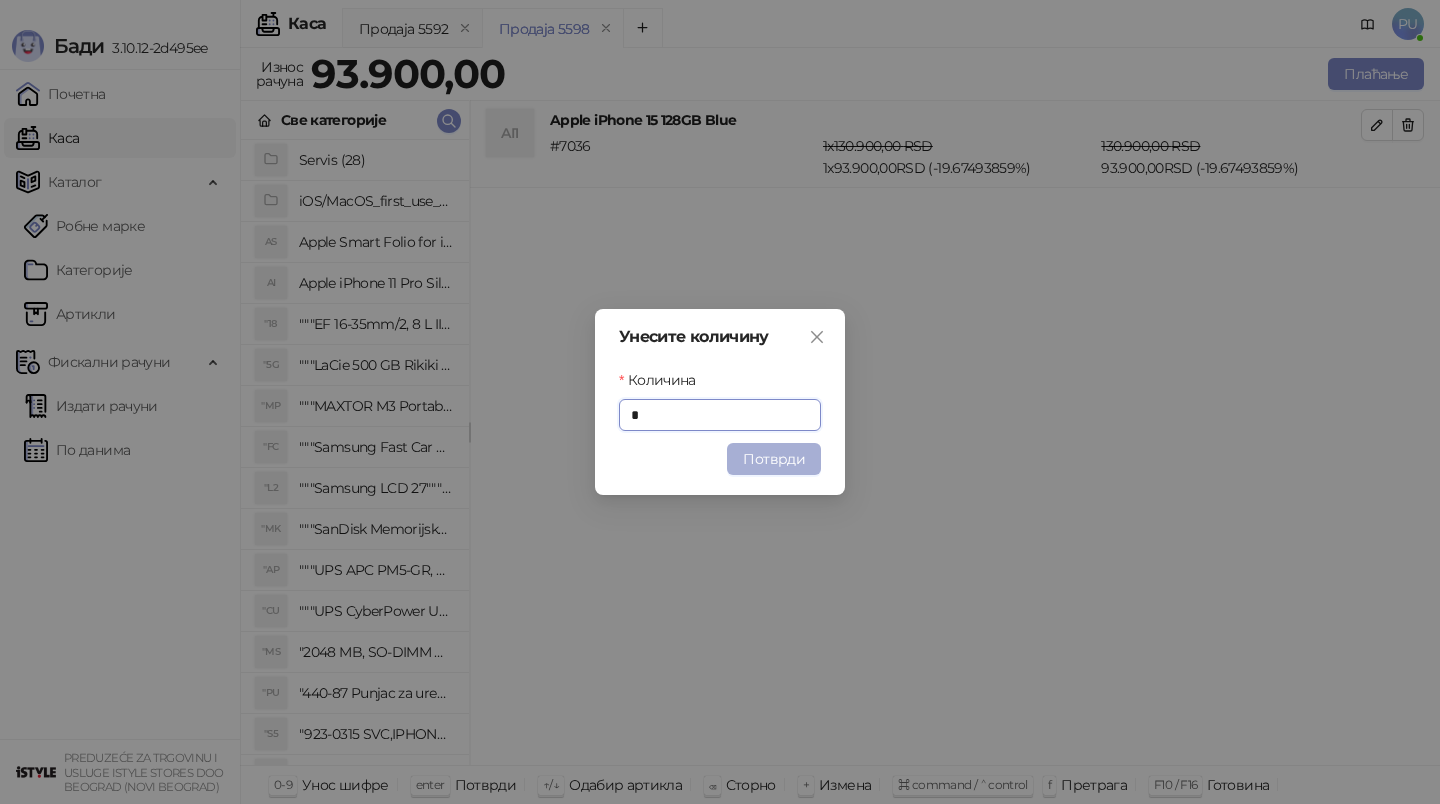 click on "Потврди" at bounding box center [774, 459] 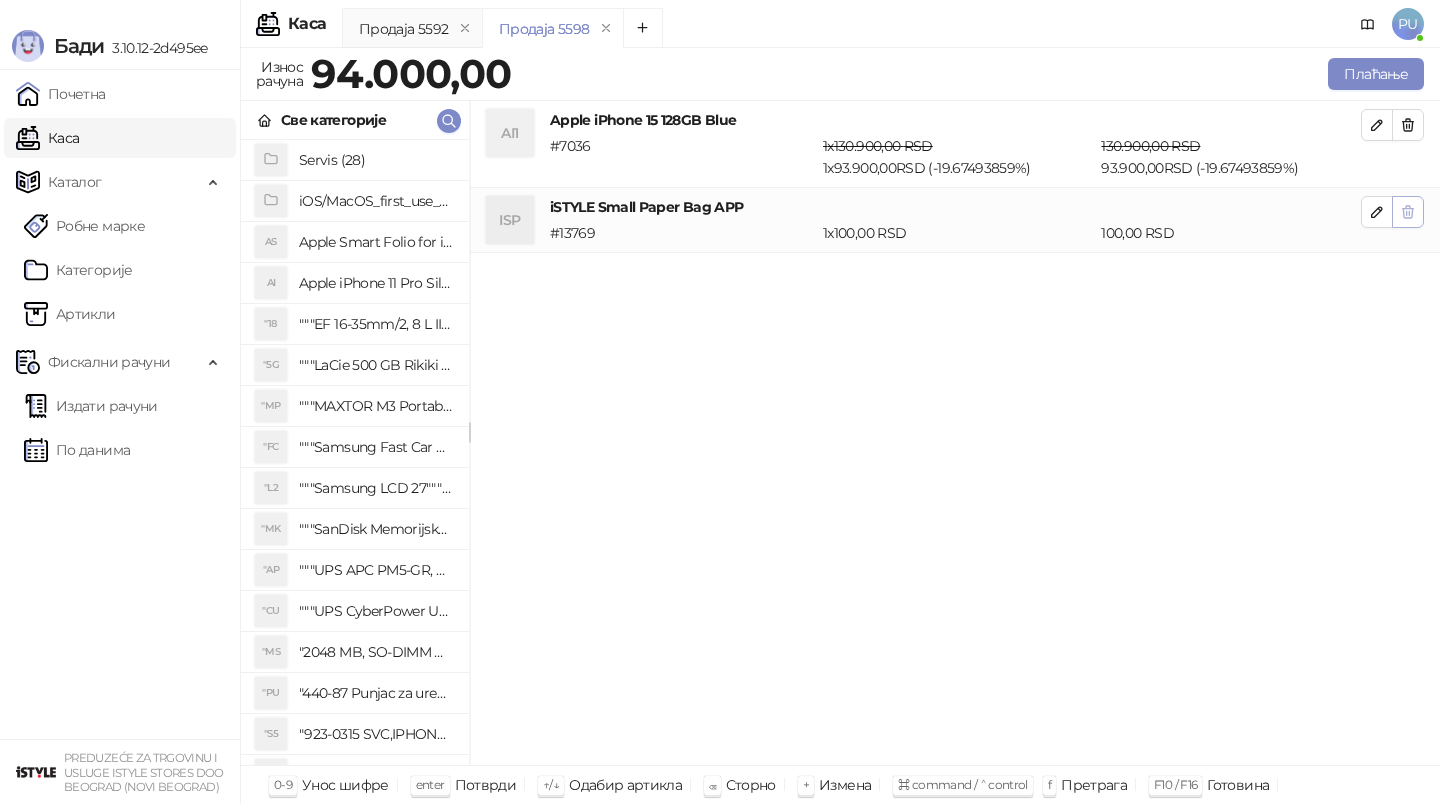 click 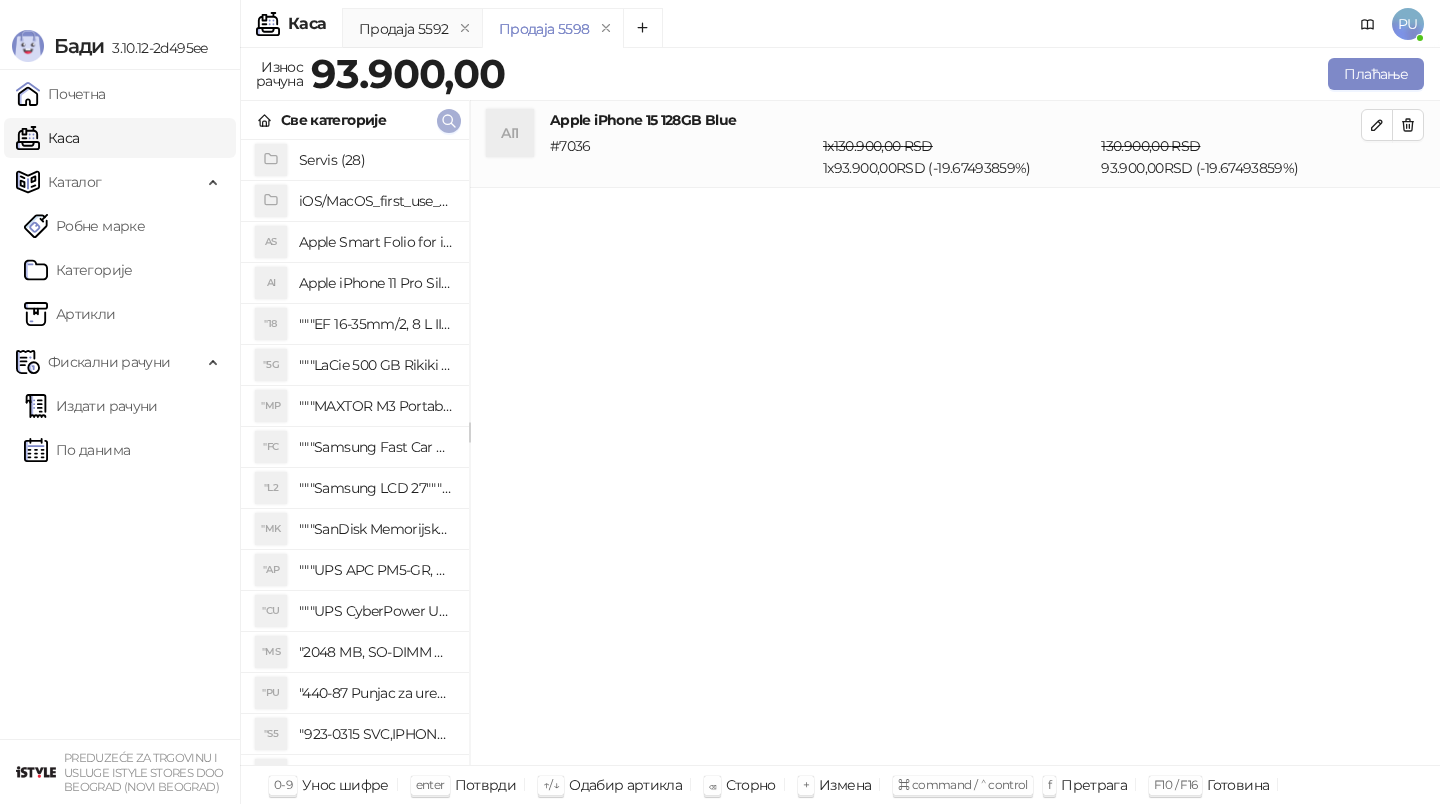 click 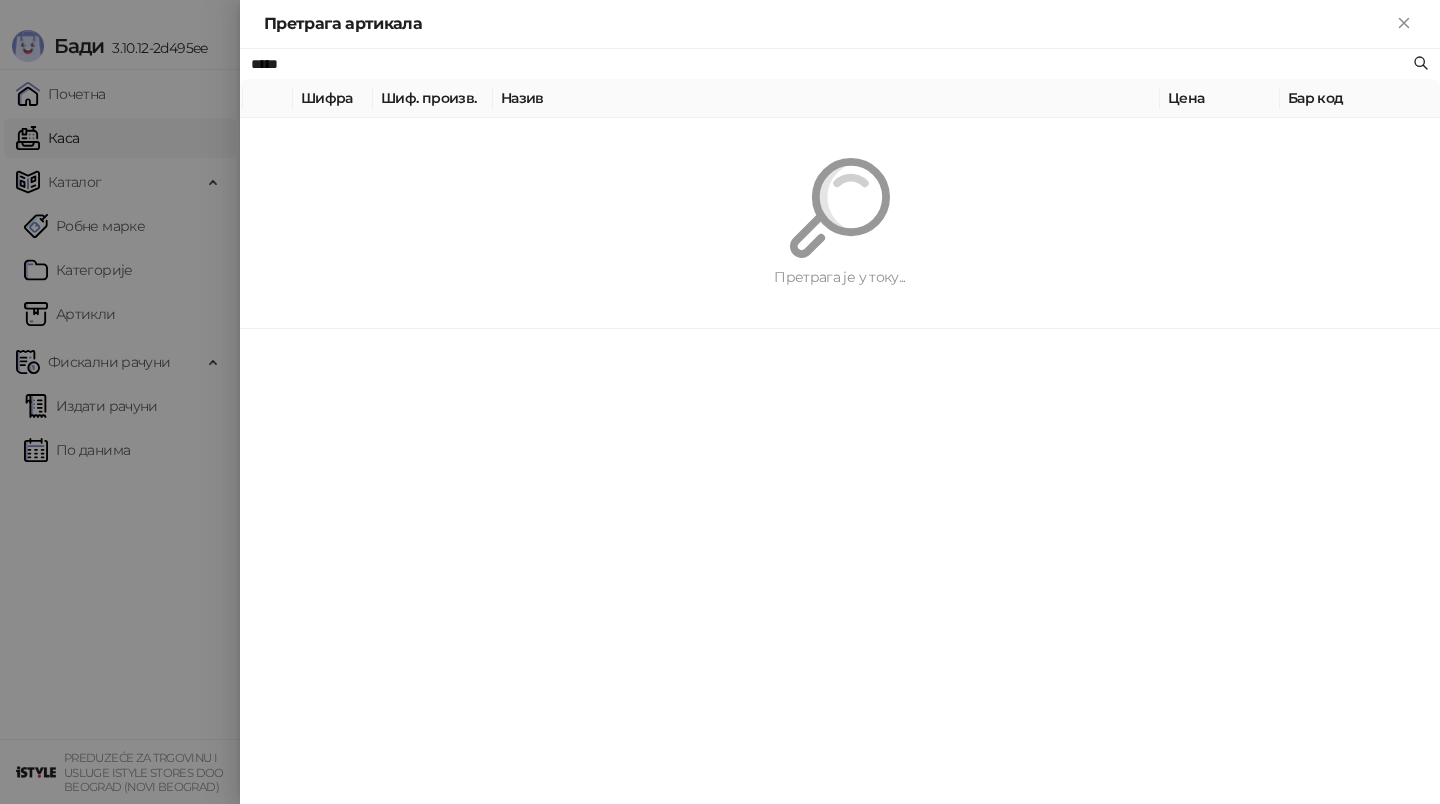 paste on "**********" 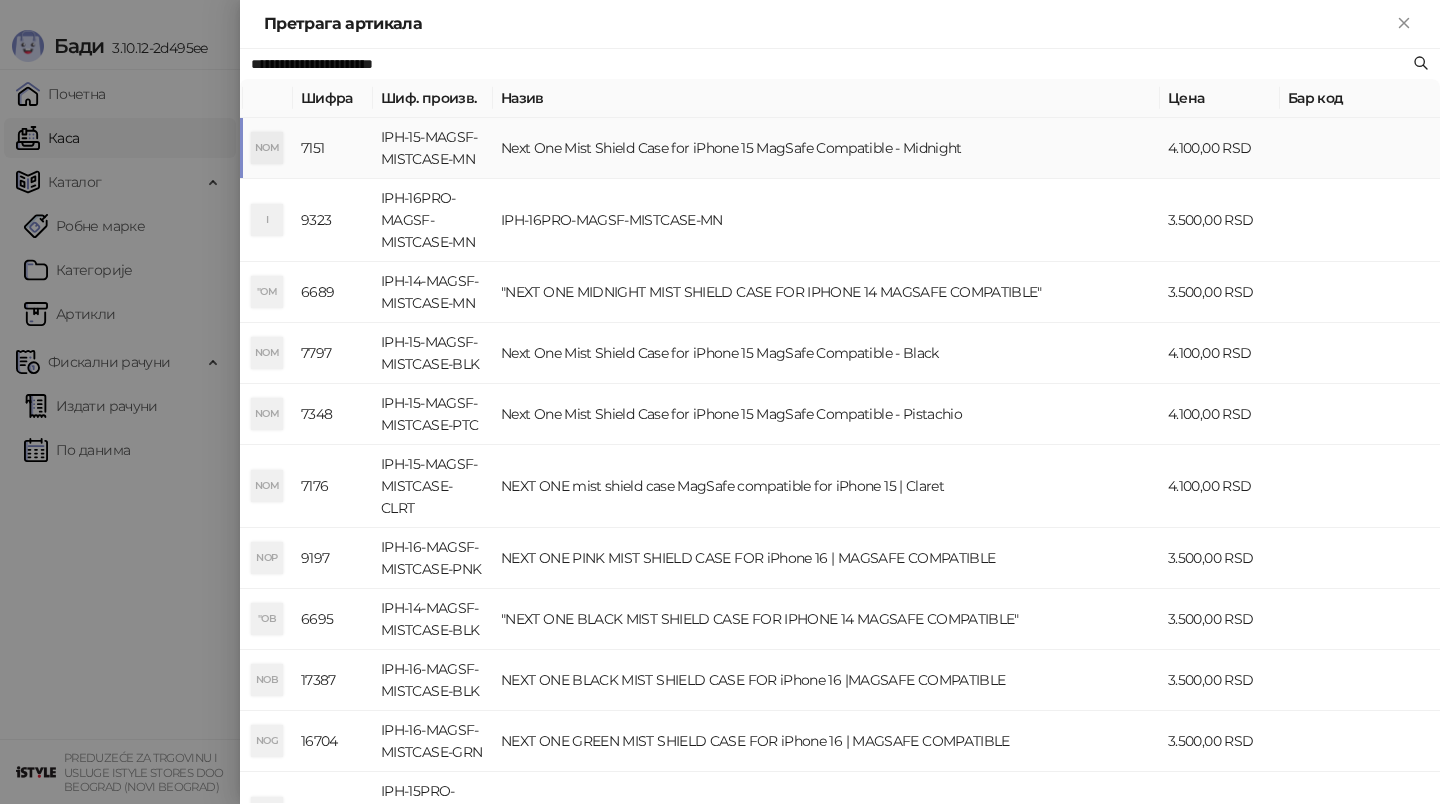type on "**********" 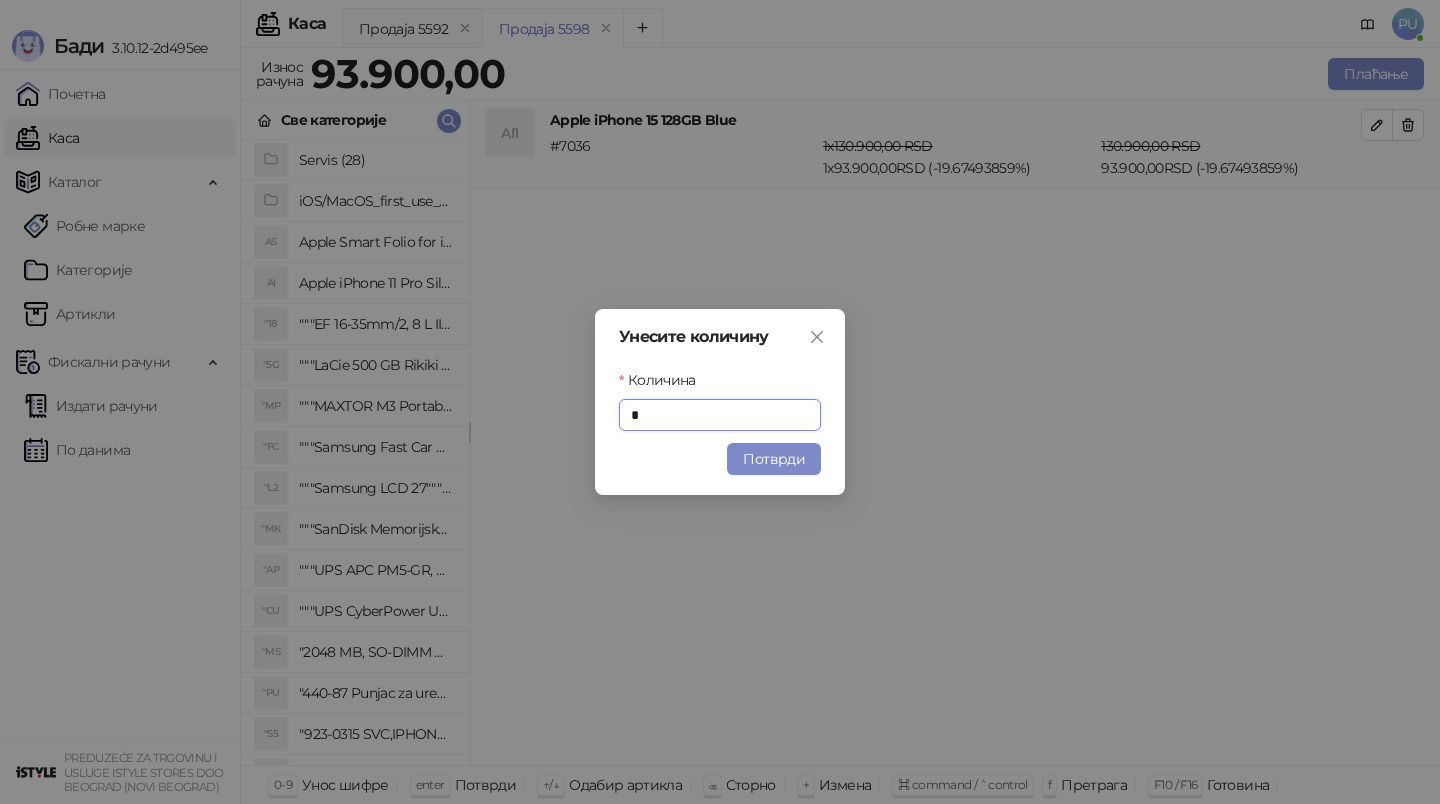 click on "Потврди" at bounding box center [774, 459] 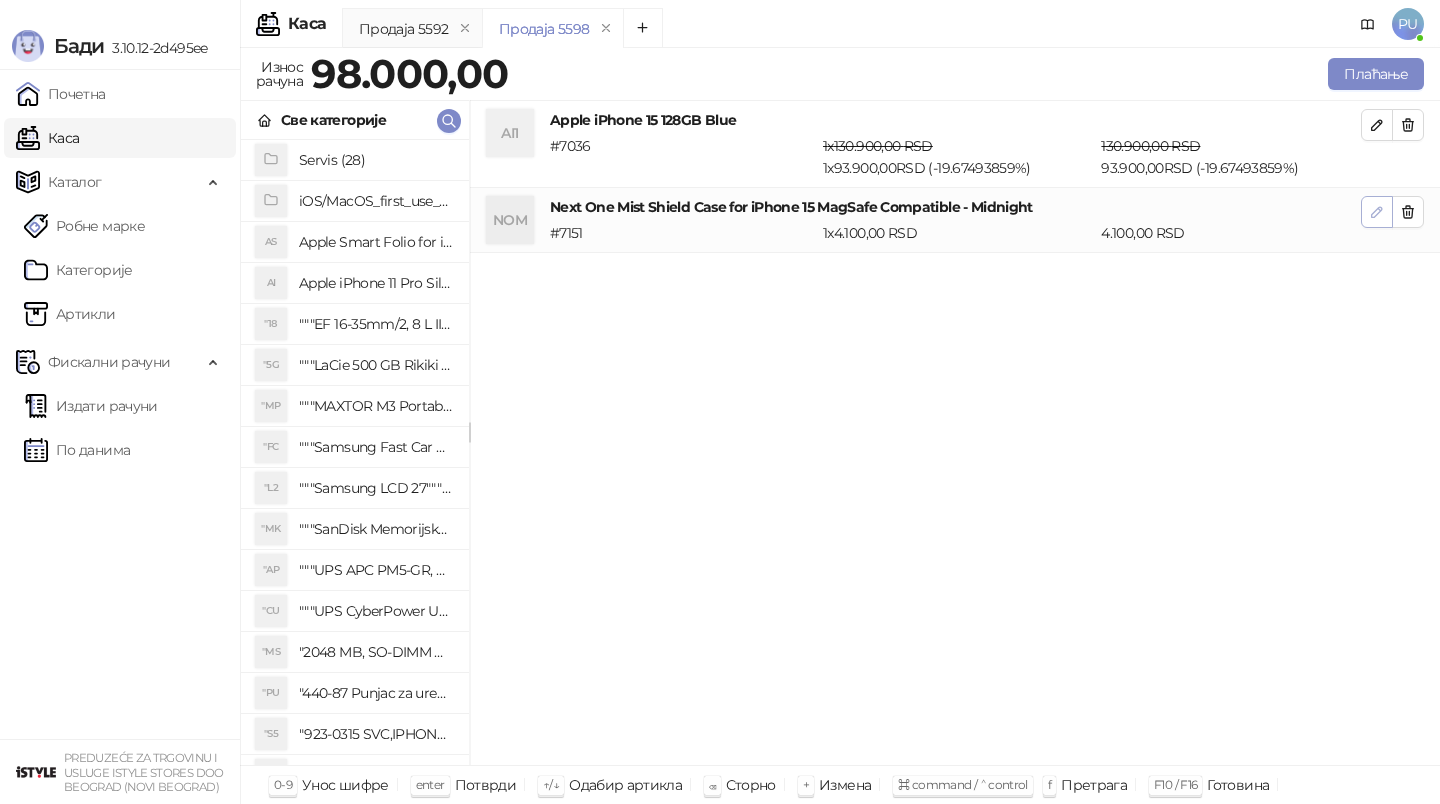 click 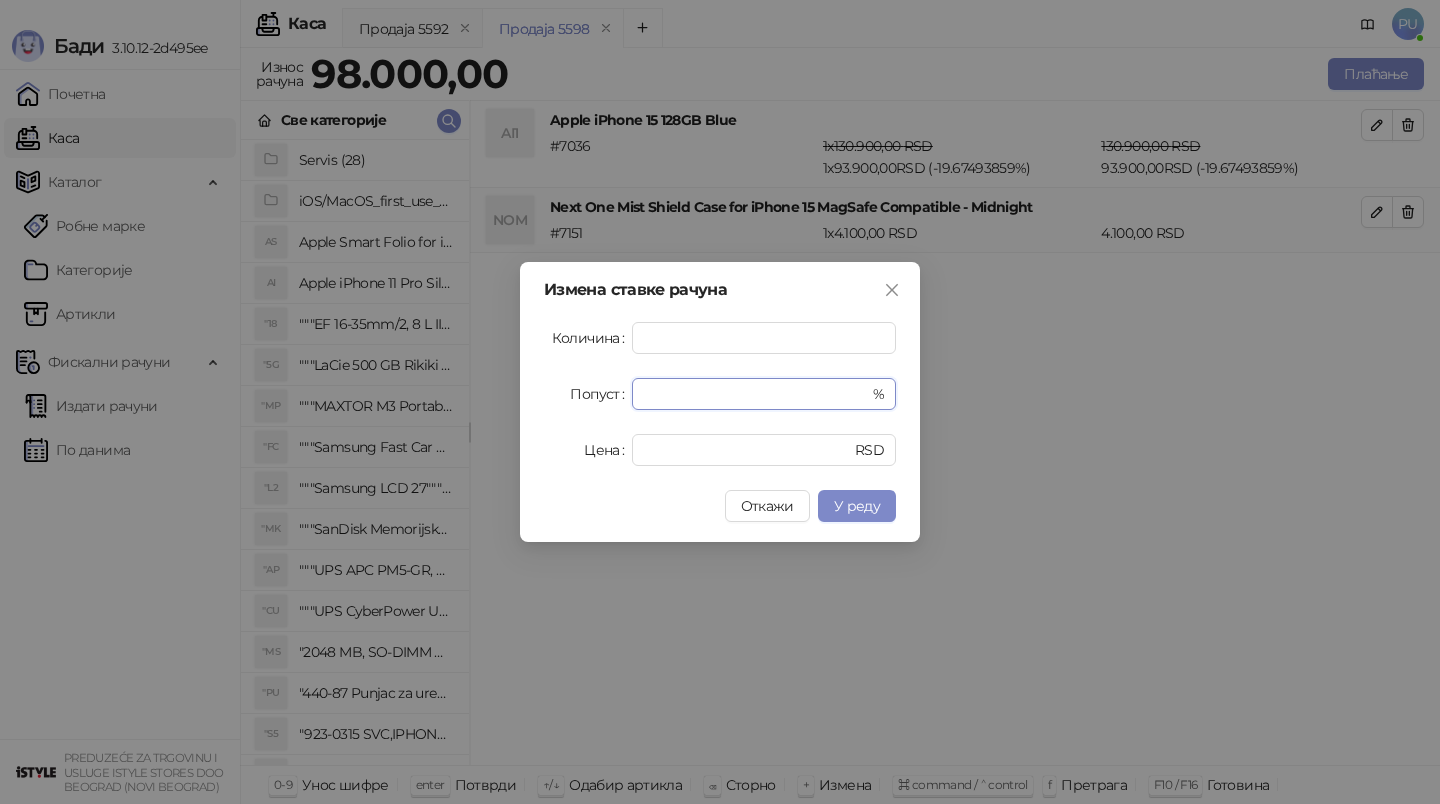 drag, startPoint x: 697, startPoint y: 403, endPoint x: 560, endPoint y: 403, distance: 137 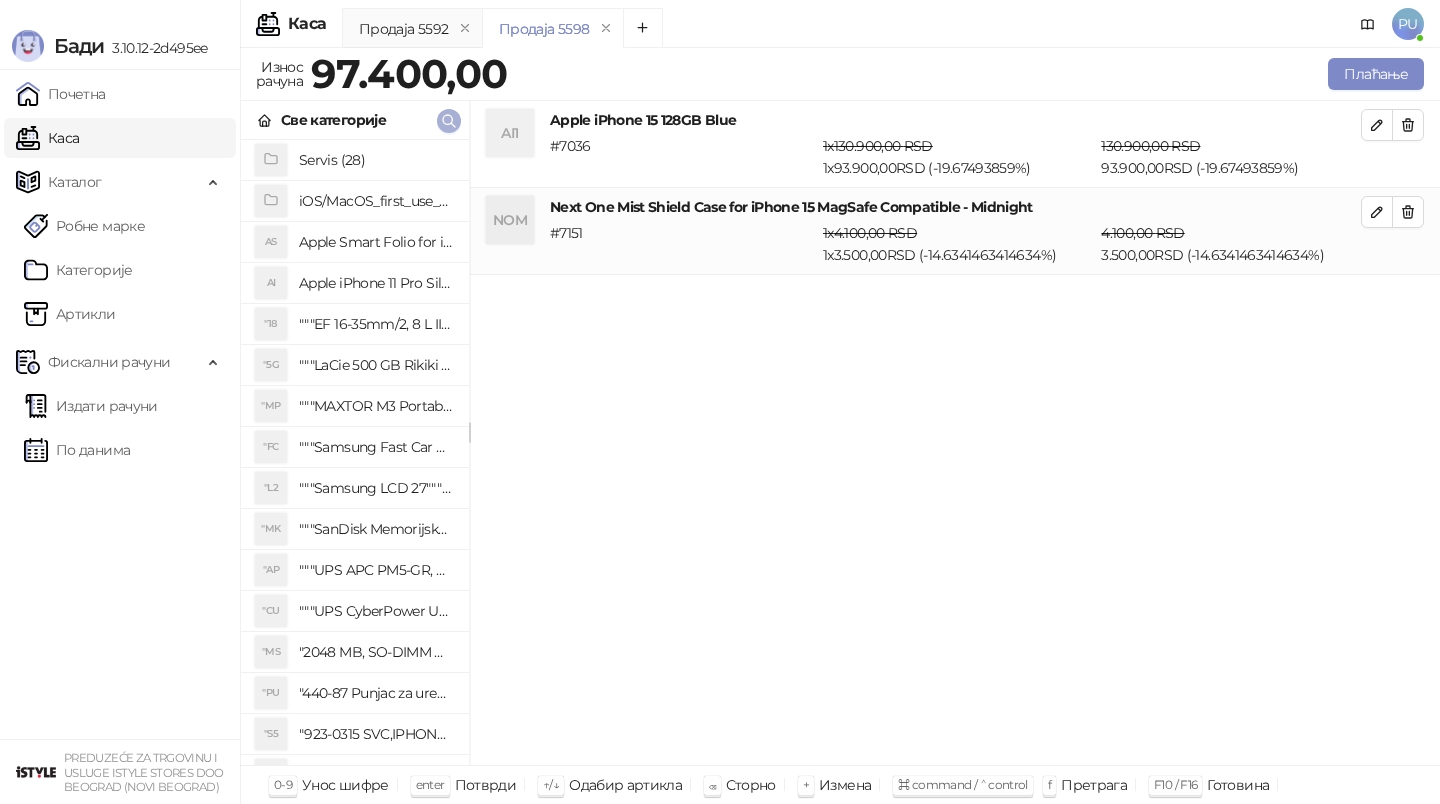 click 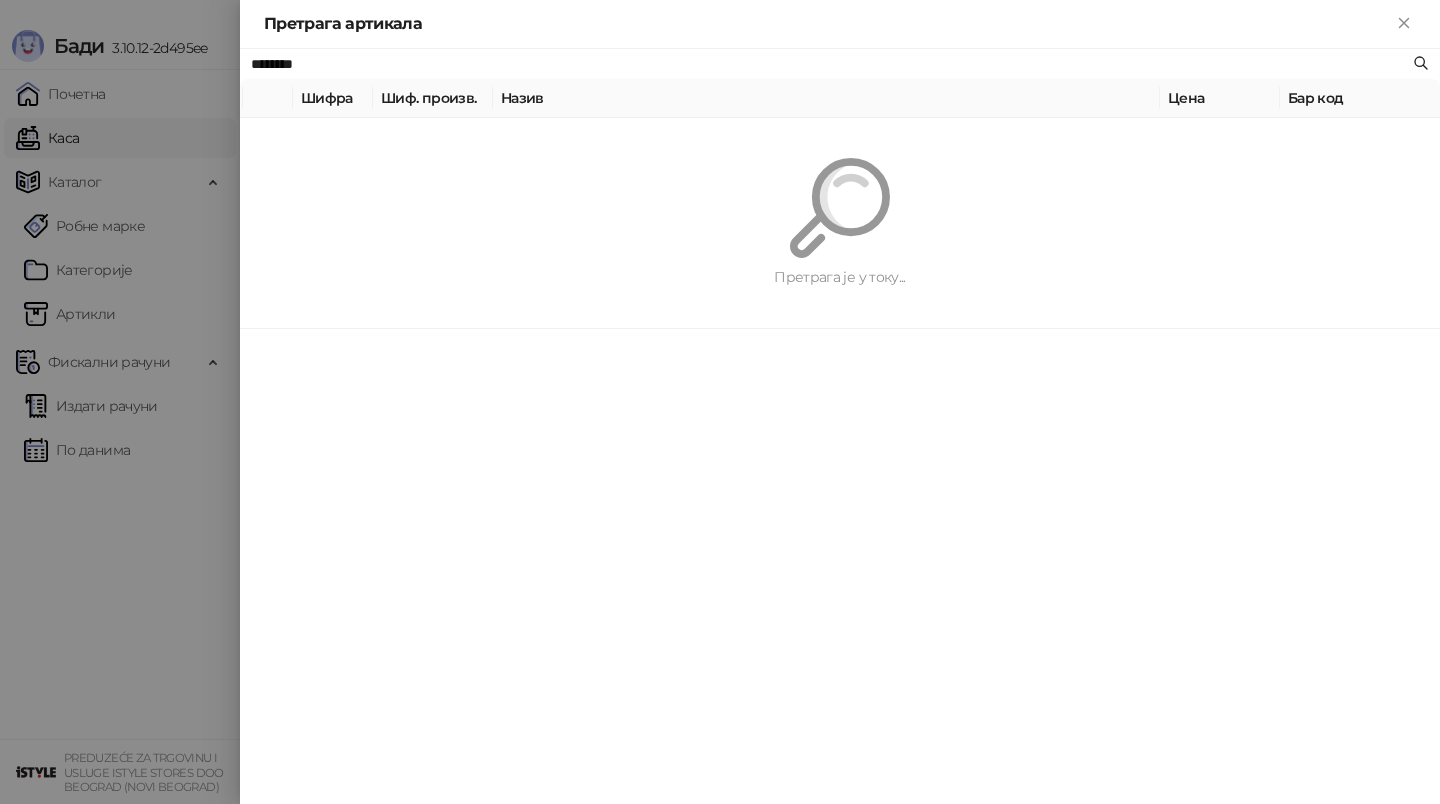 type on "********" 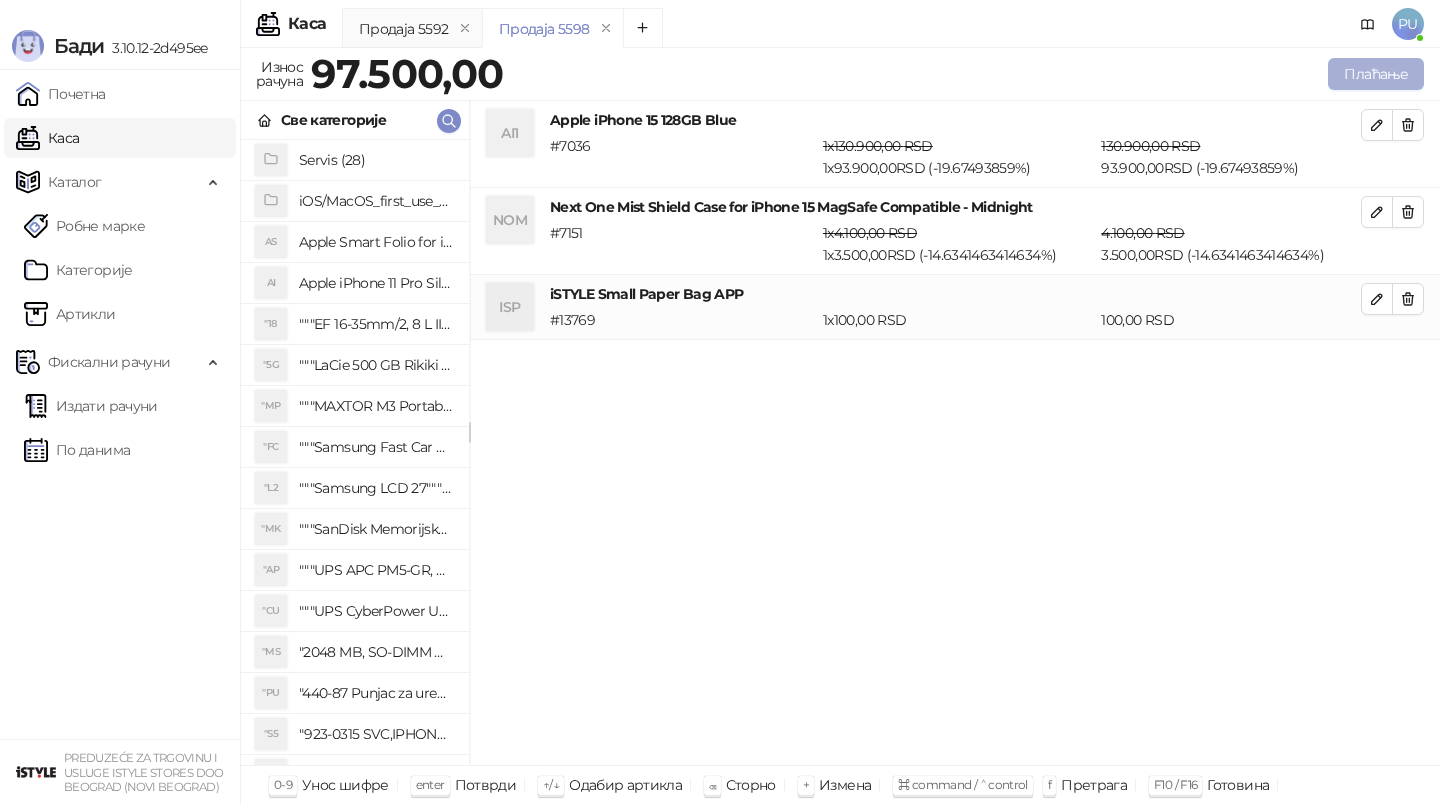 click on "Плаћање" at bounding box center [1376, 74] 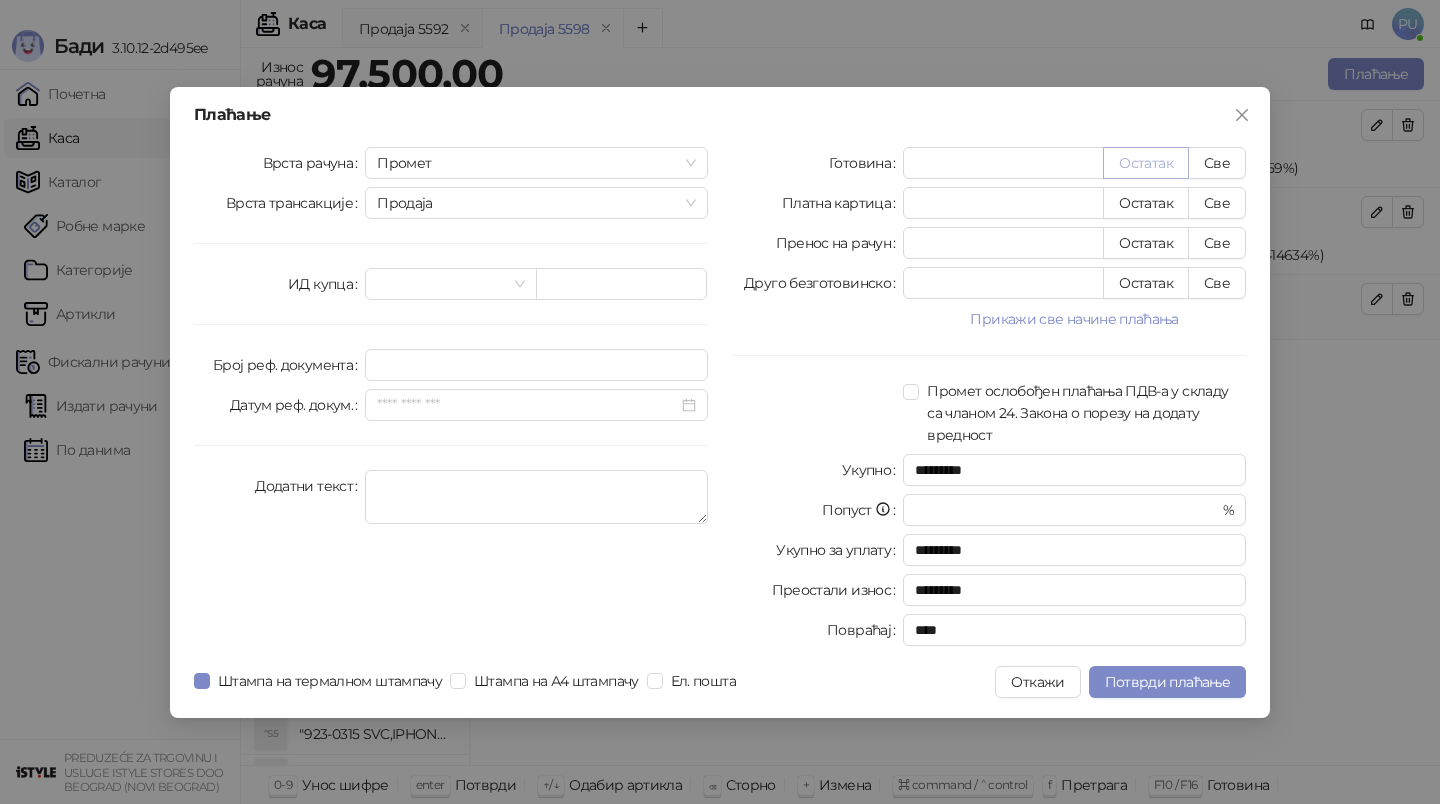 click on "Остатак" at bounding box center [1146, 163] 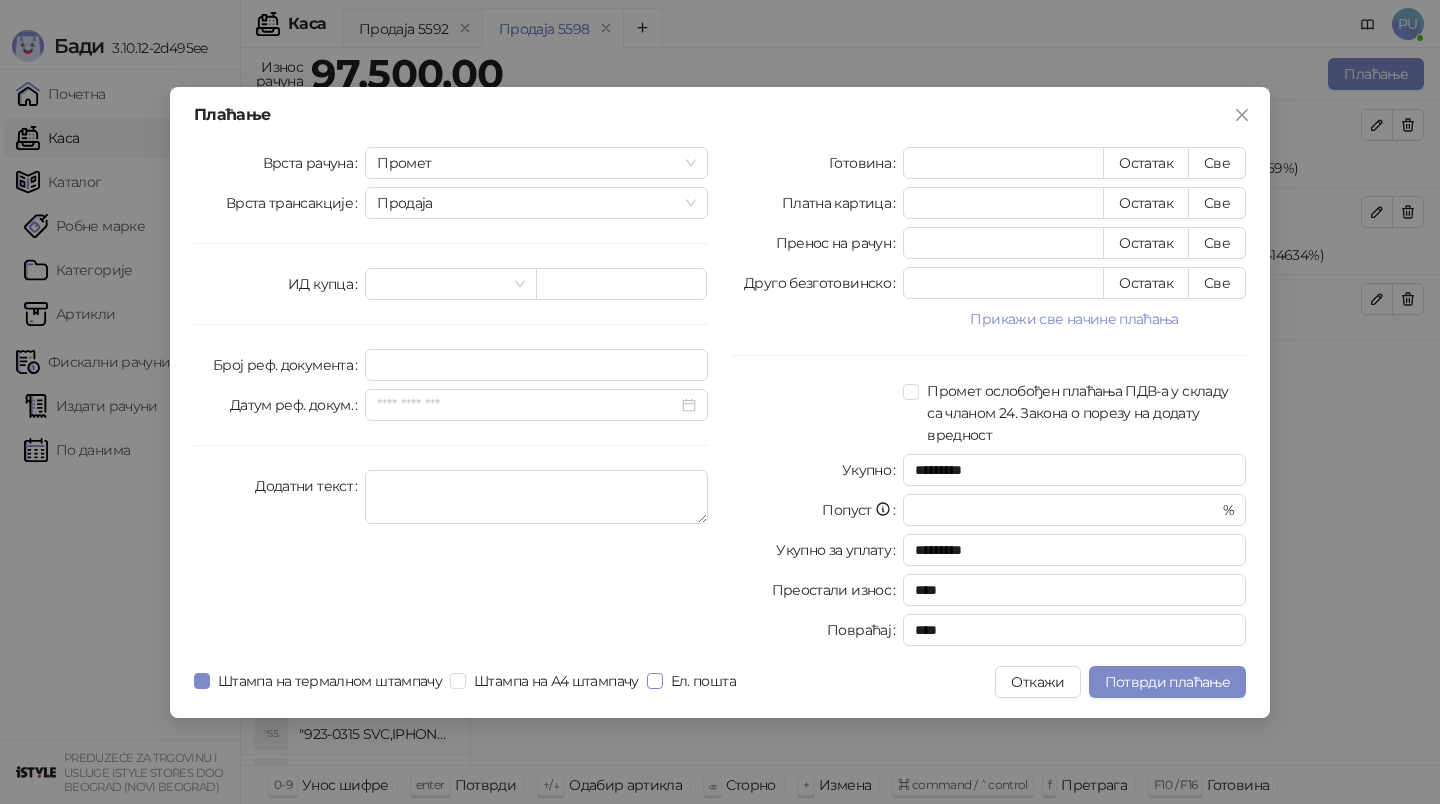 click on "Ел. пошта" at bounding box center (703, 681) 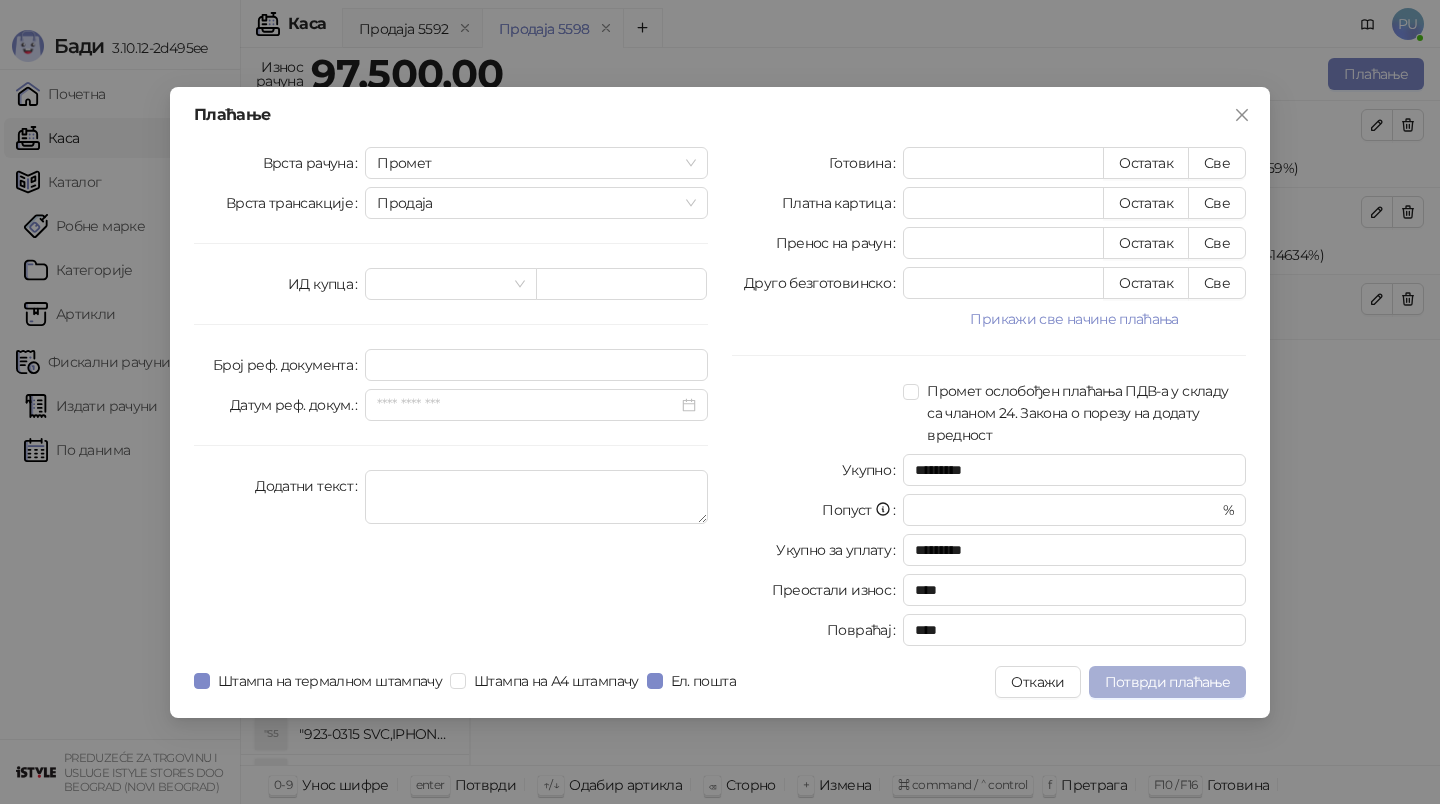 click on "Потврди плаћање" at bounding box center [1167, 682] 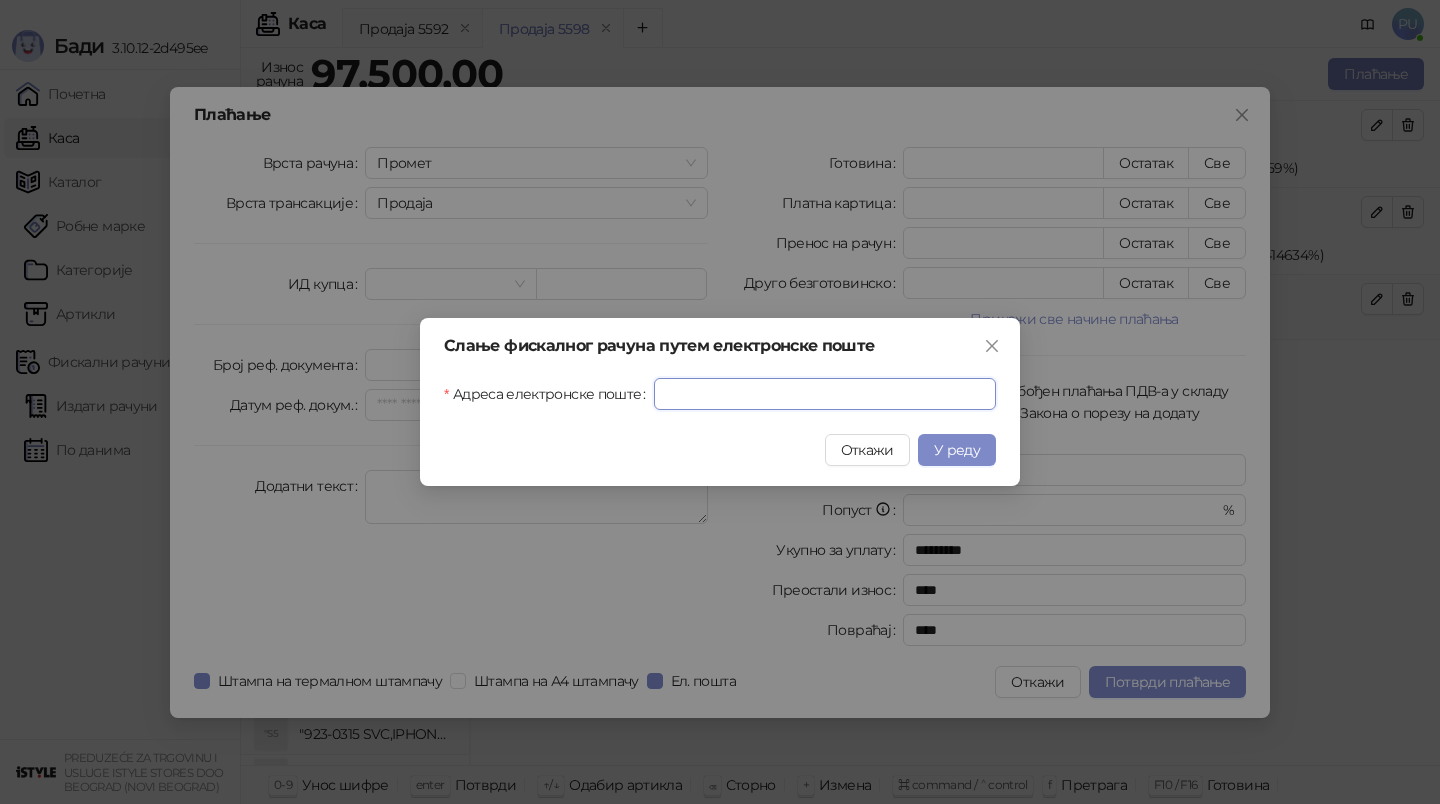 click on "Адреса електронске поште" at bounding box center (825, 394) 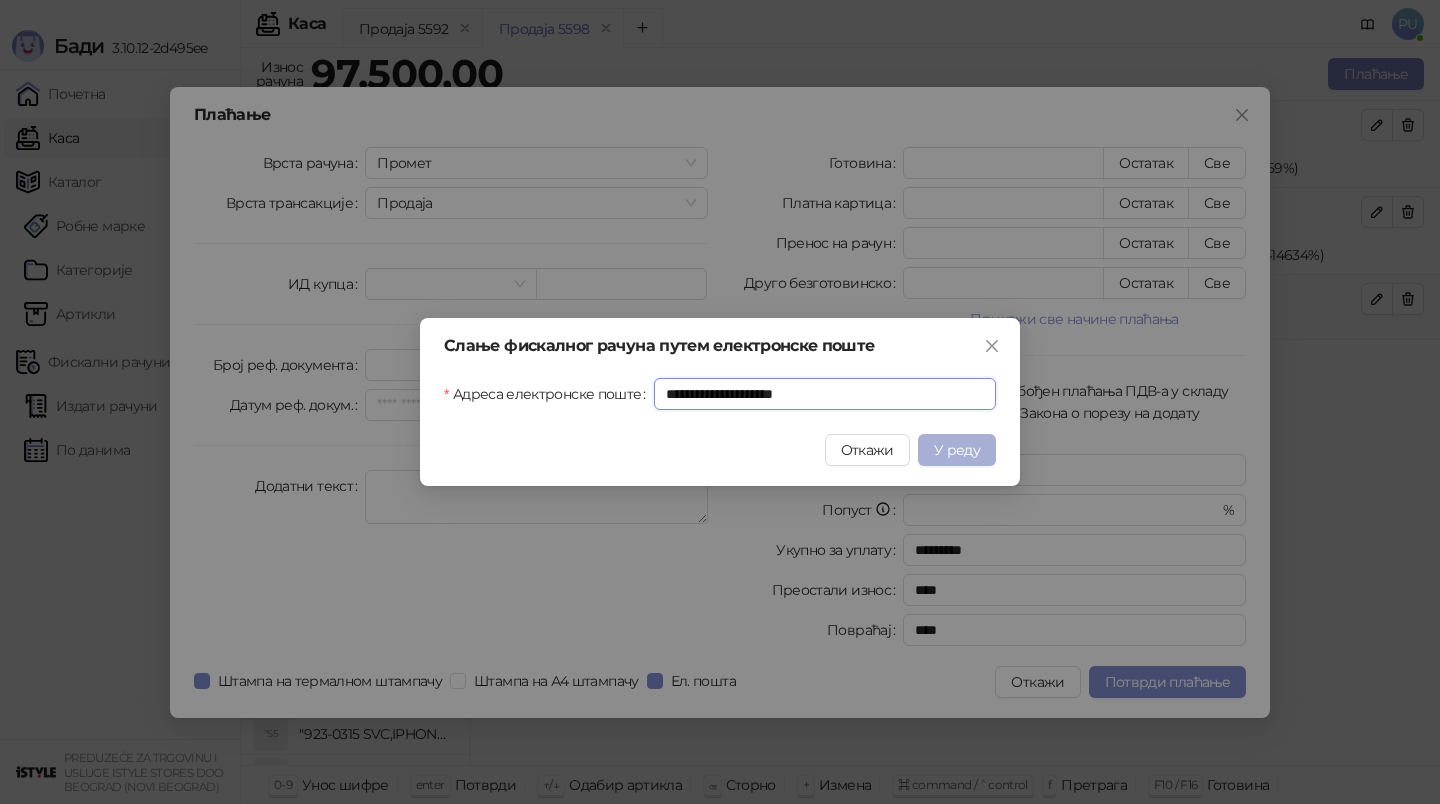 type on "**********" 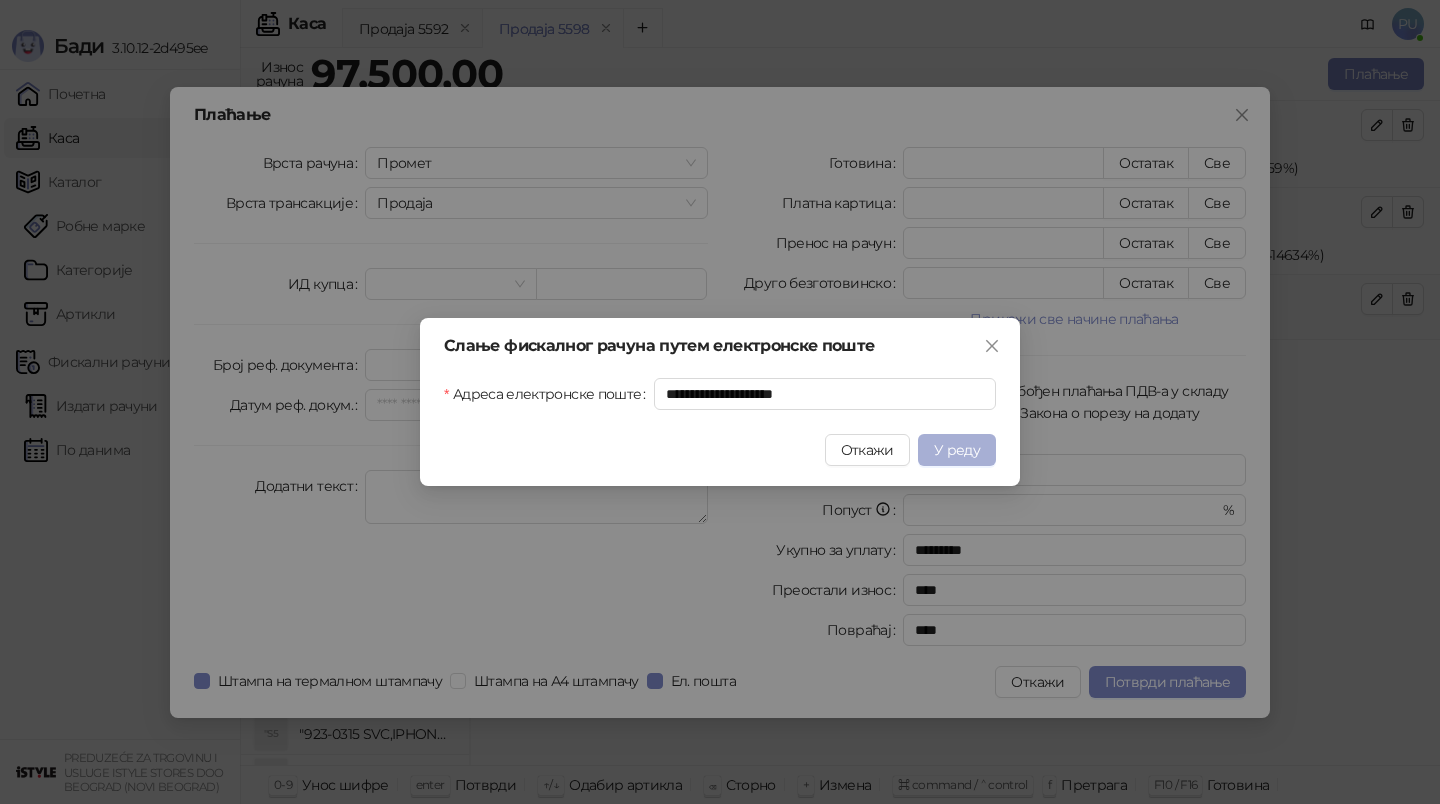 click on "У реду" at bounding box center [957, 450] 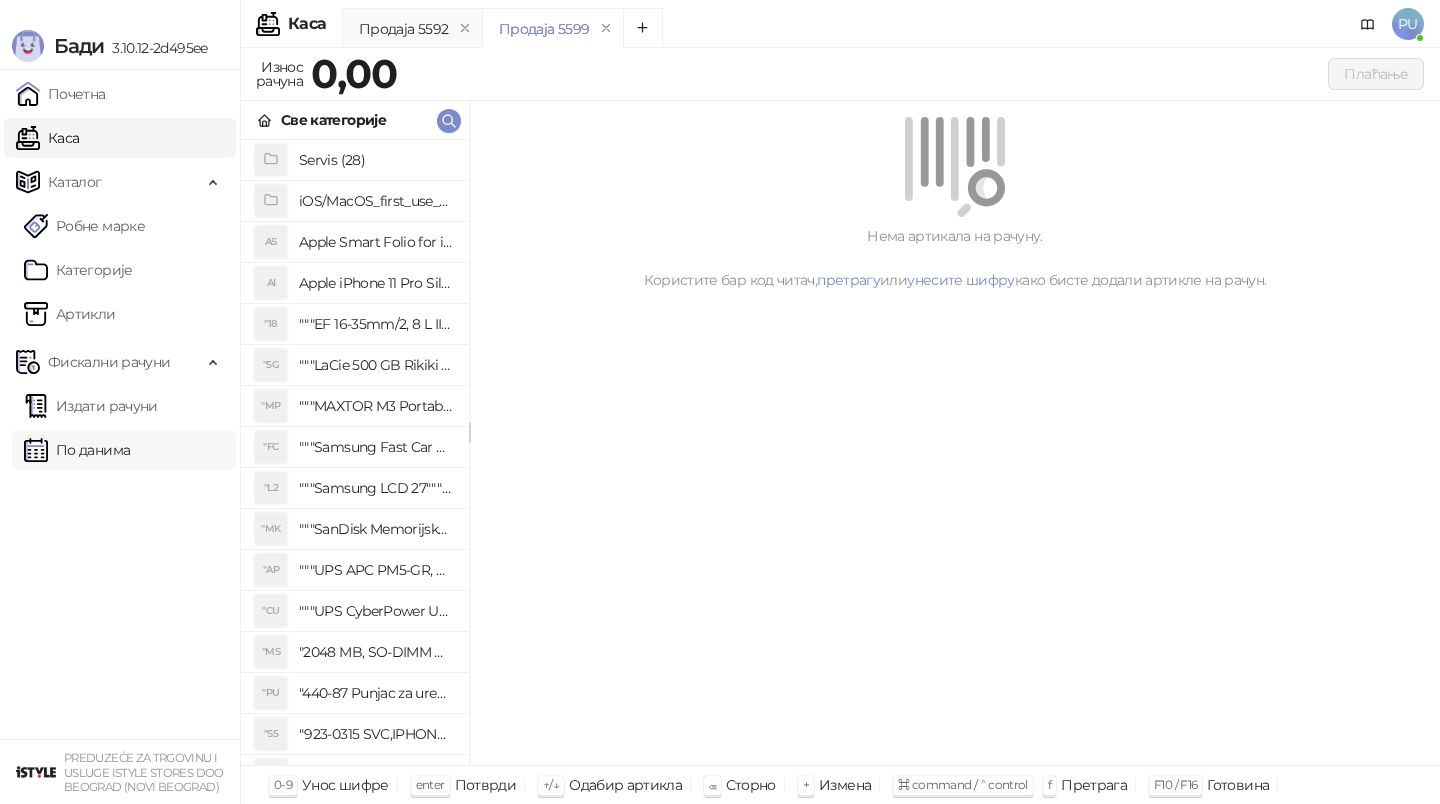 click on "По данима" at bounding box center [77, 450] 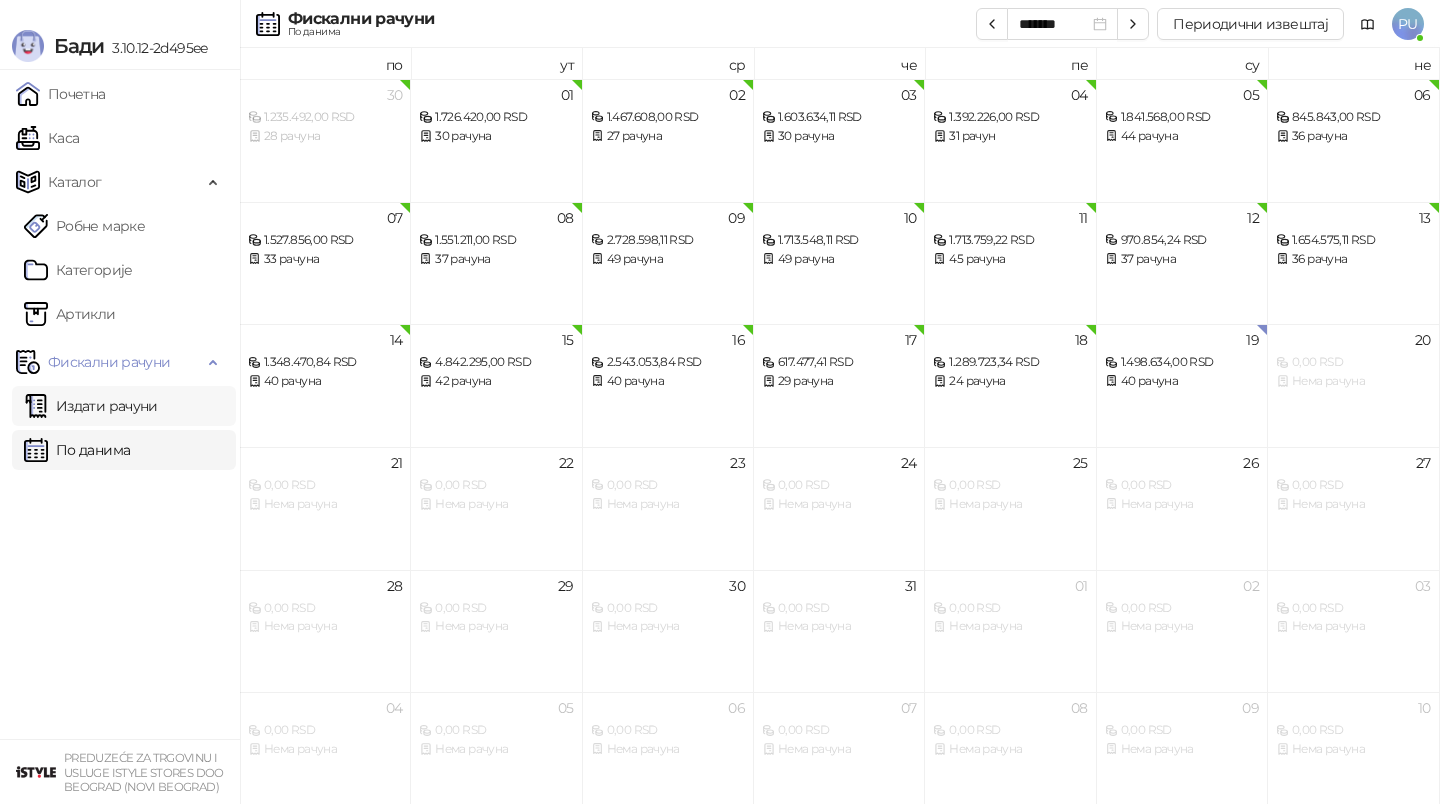 click on "Издати рачуни" at bounding box center [91, 406] 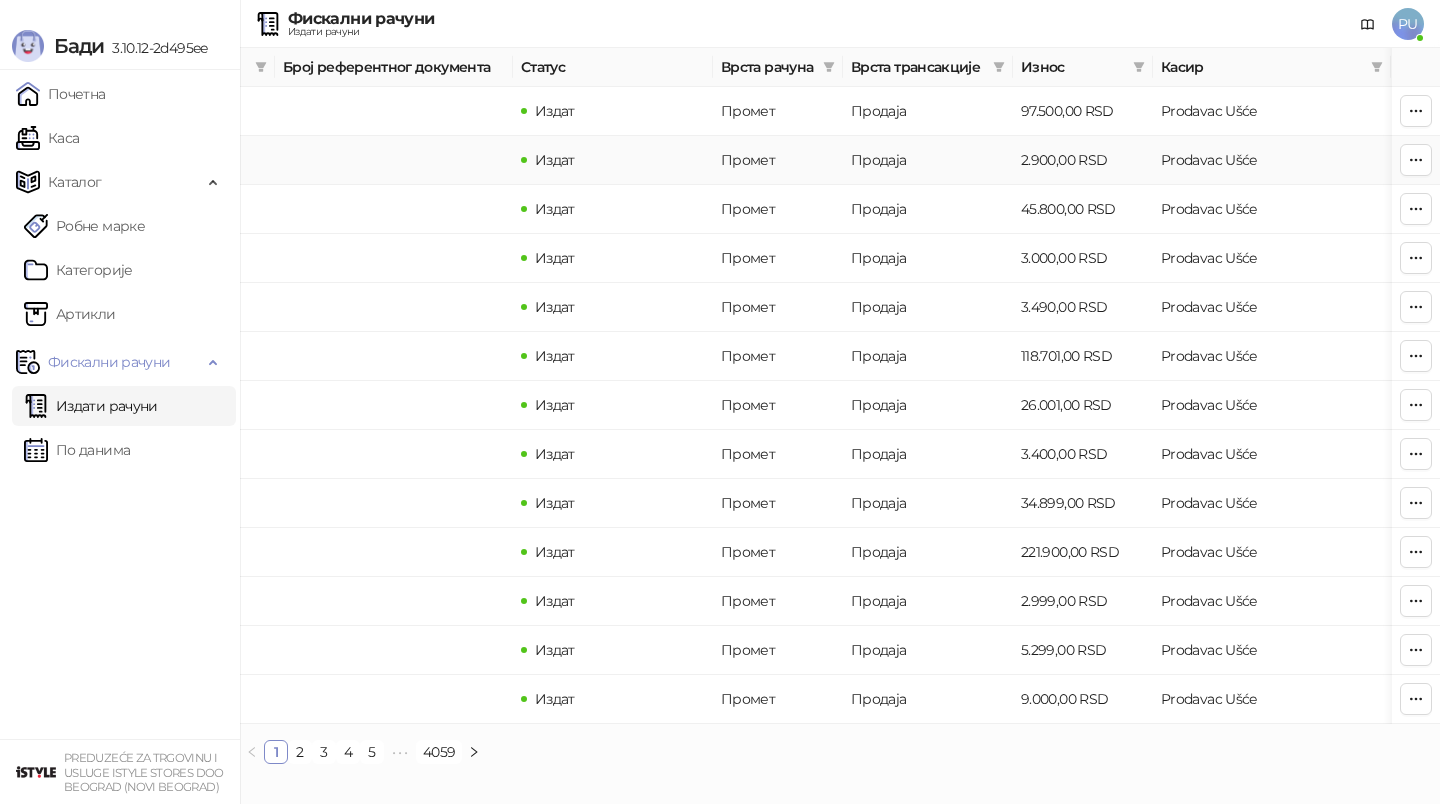 scroll, scrollTop: 0, scrollLeft: 0, axis: both 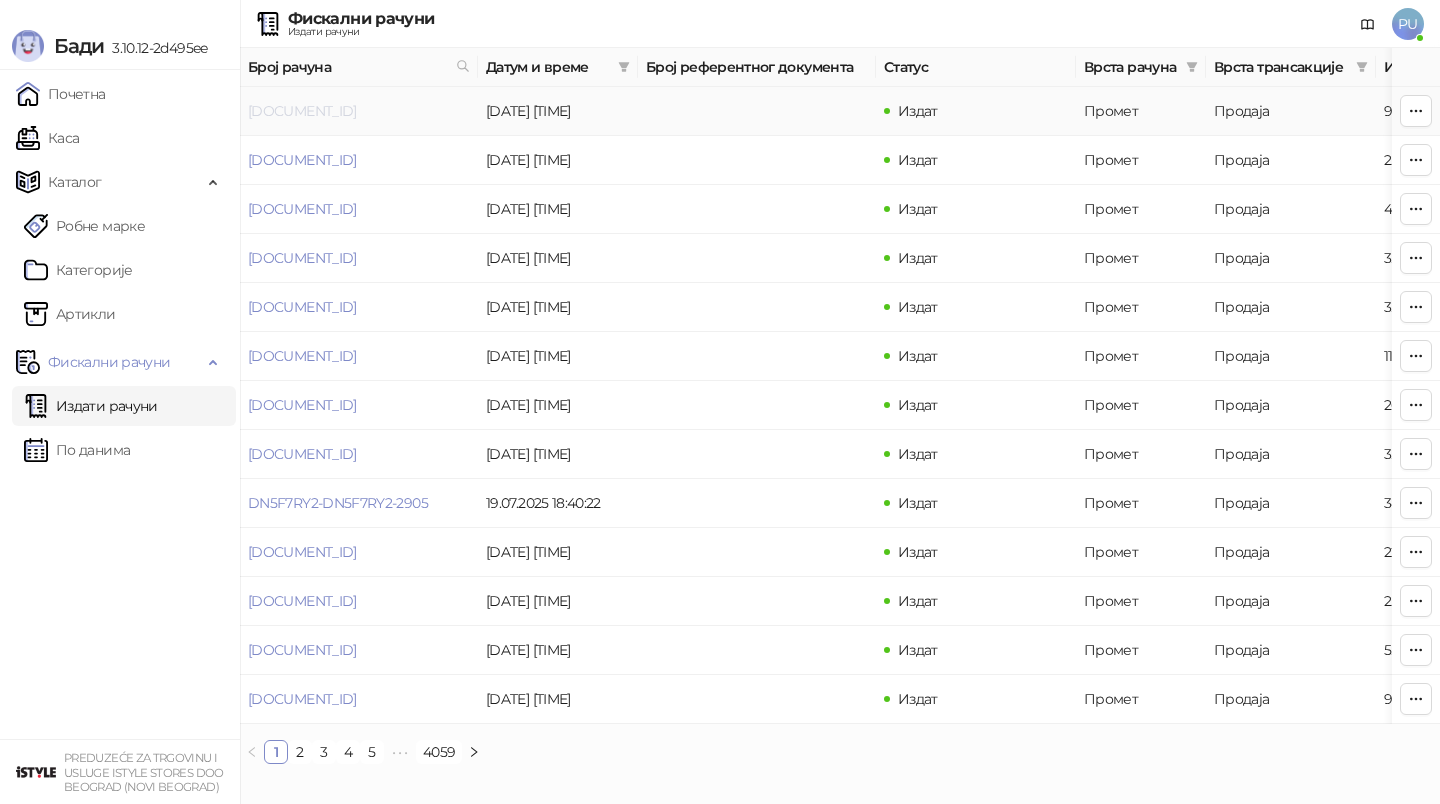 click on "[DOCUMENT_ID]" at bounding box center (302, 111) 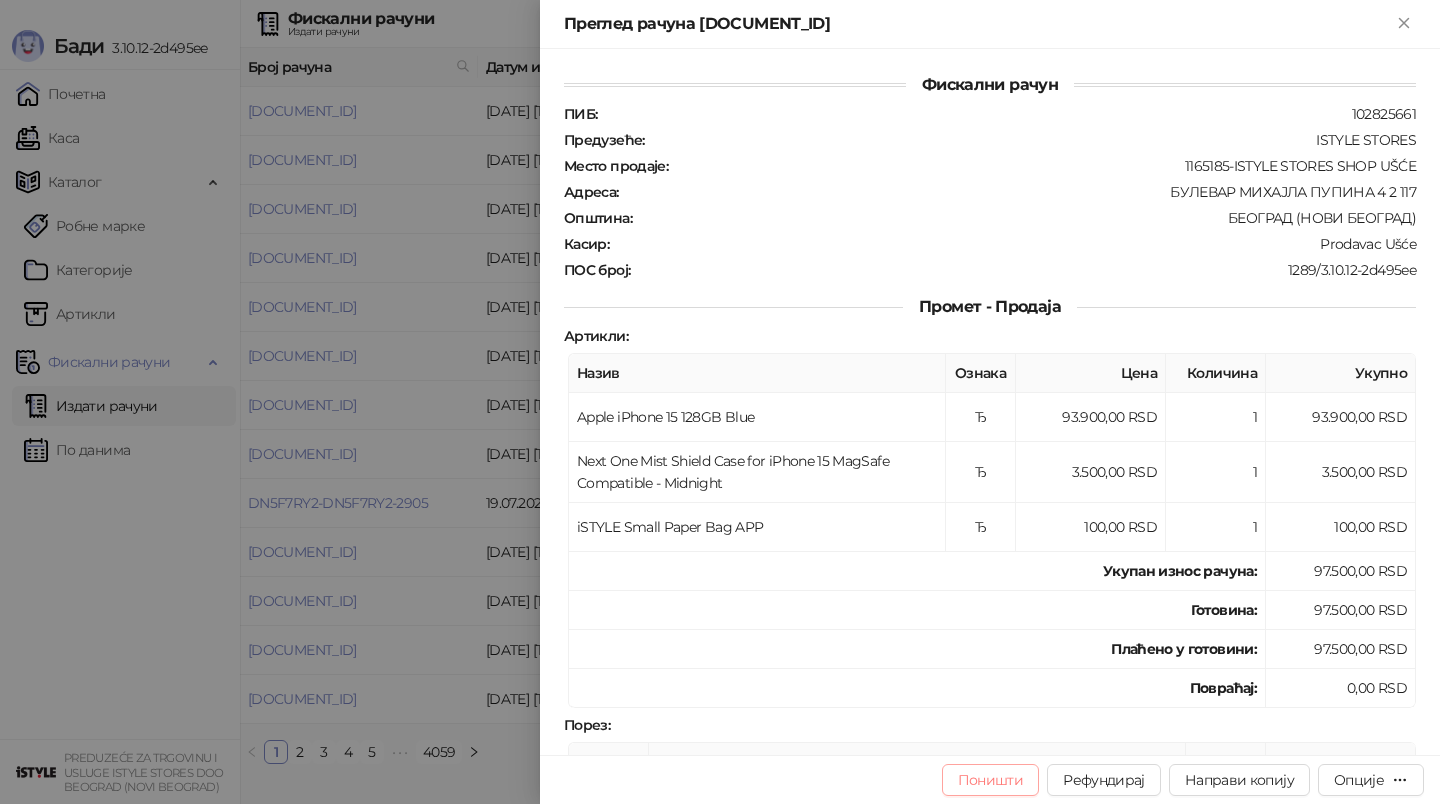 click on "Поништи" at bounding box center [991, 780] 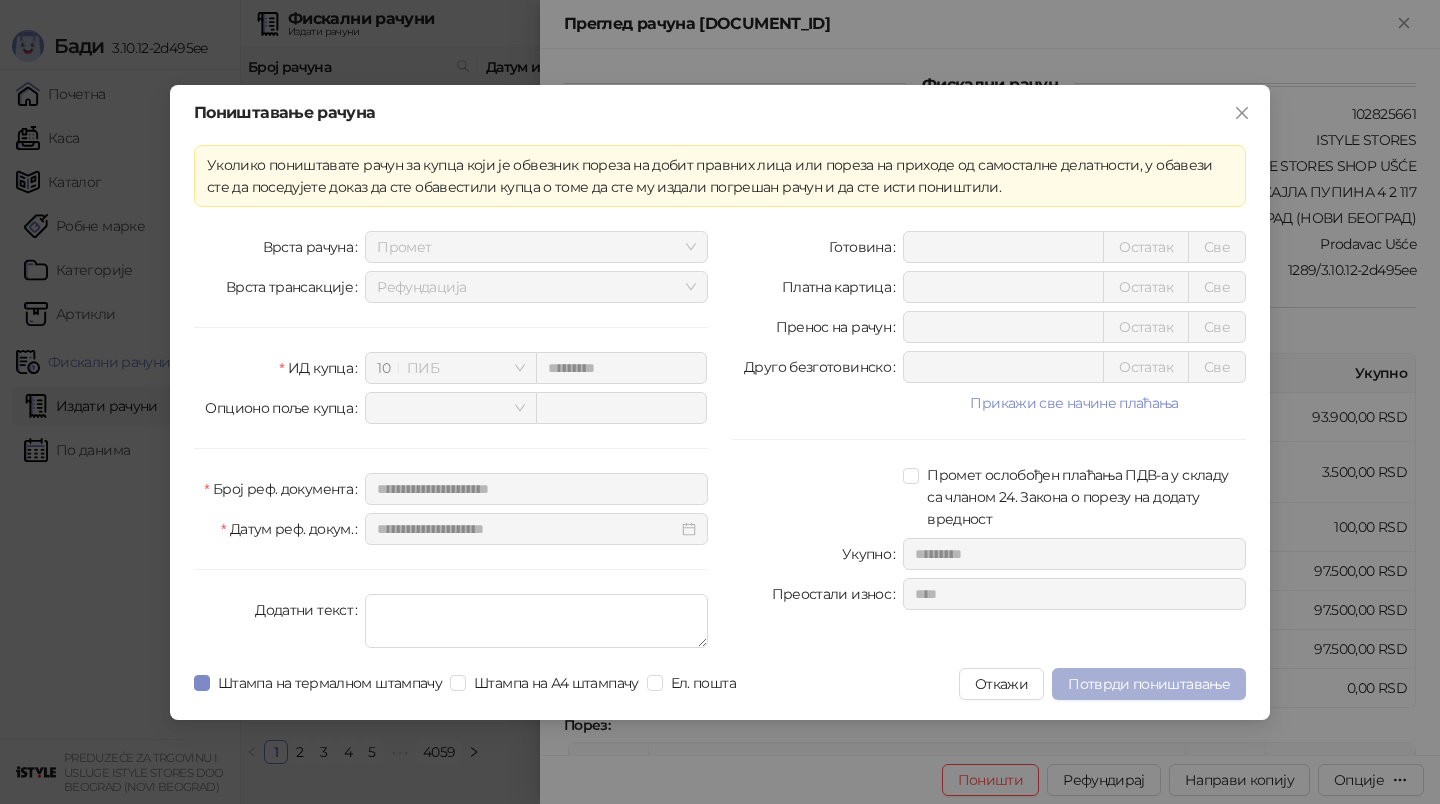 click on "Потврди поништавање" at bounding box center [1149, 684] 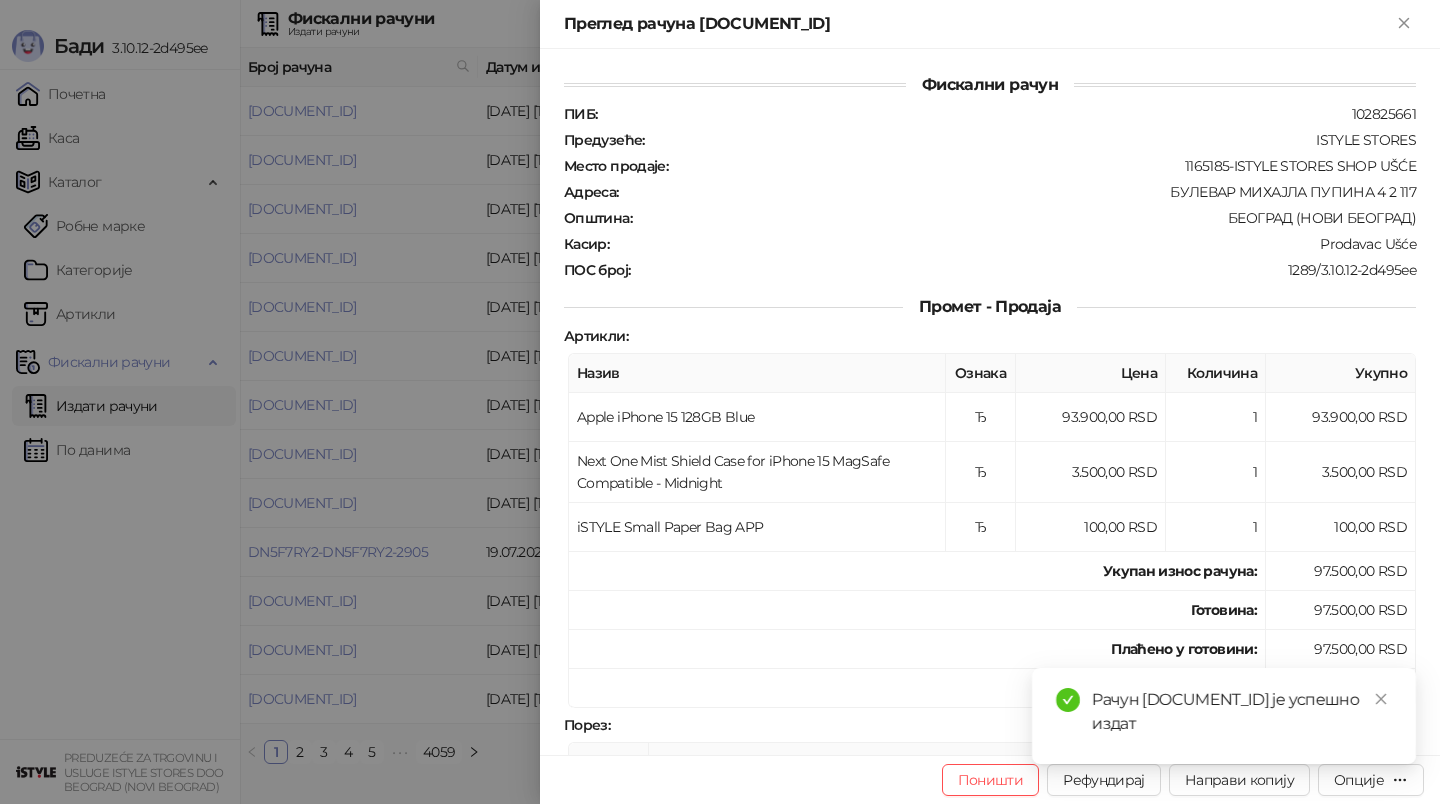 click at bounding box center [720, 402] 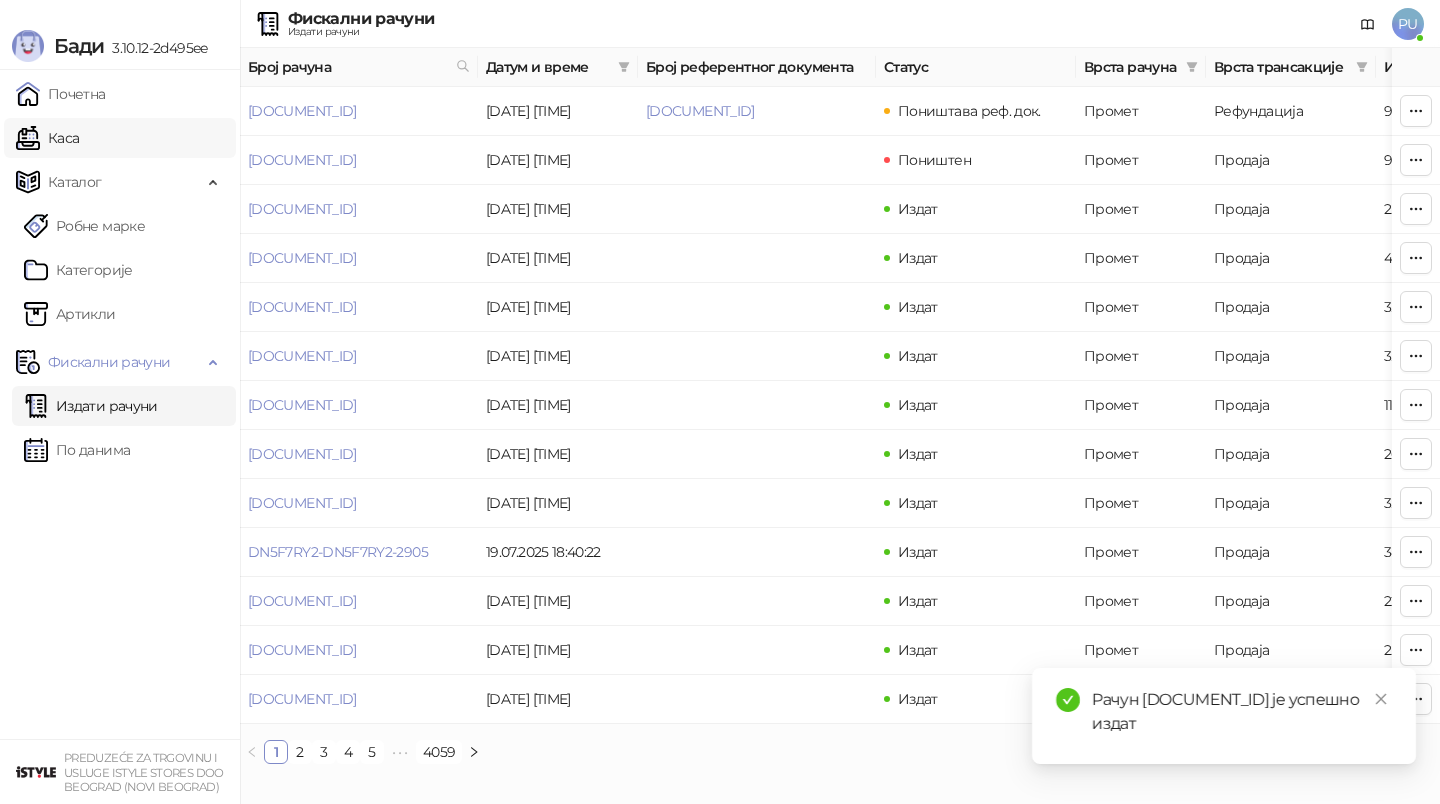 click on "Каса" at bounding box center (47, 138) 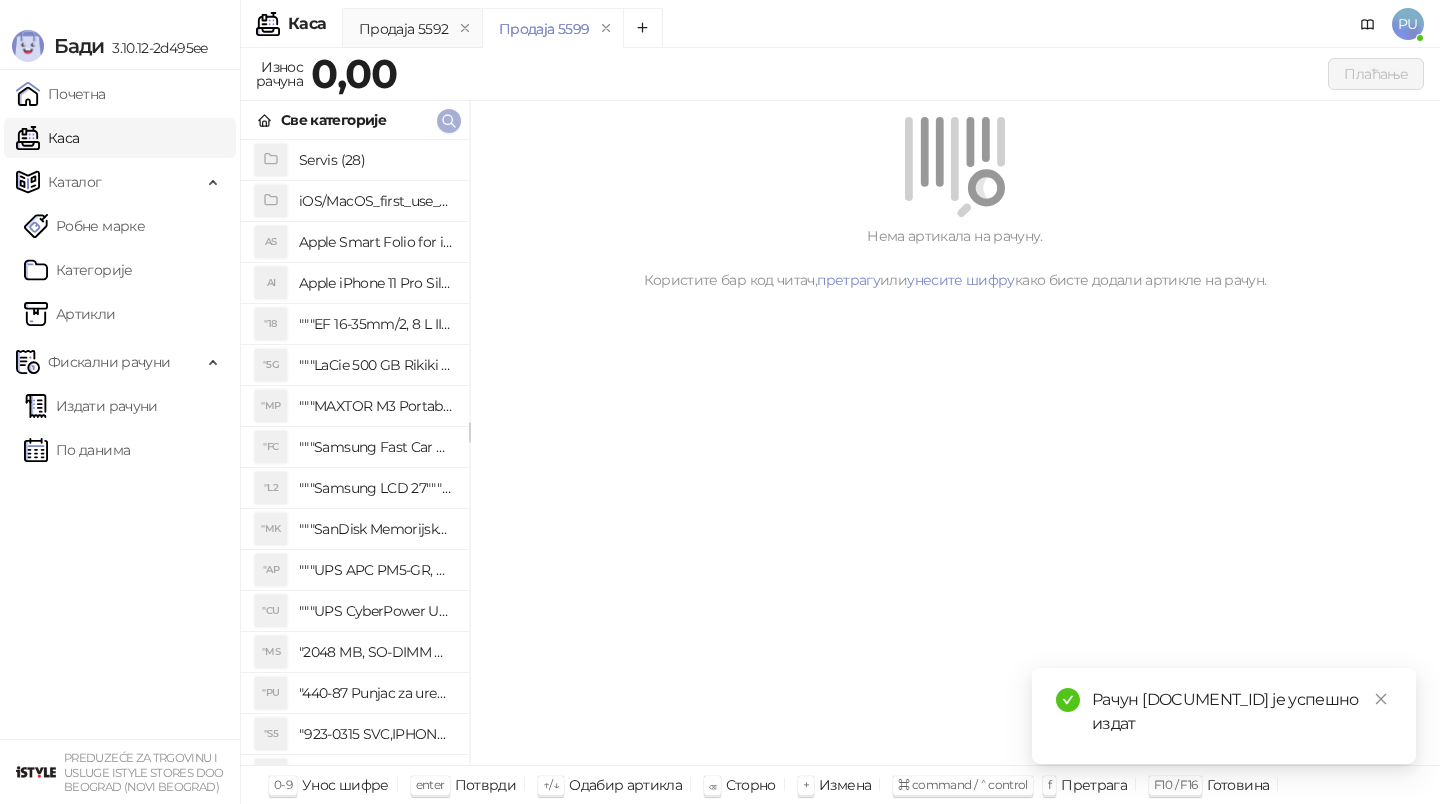click 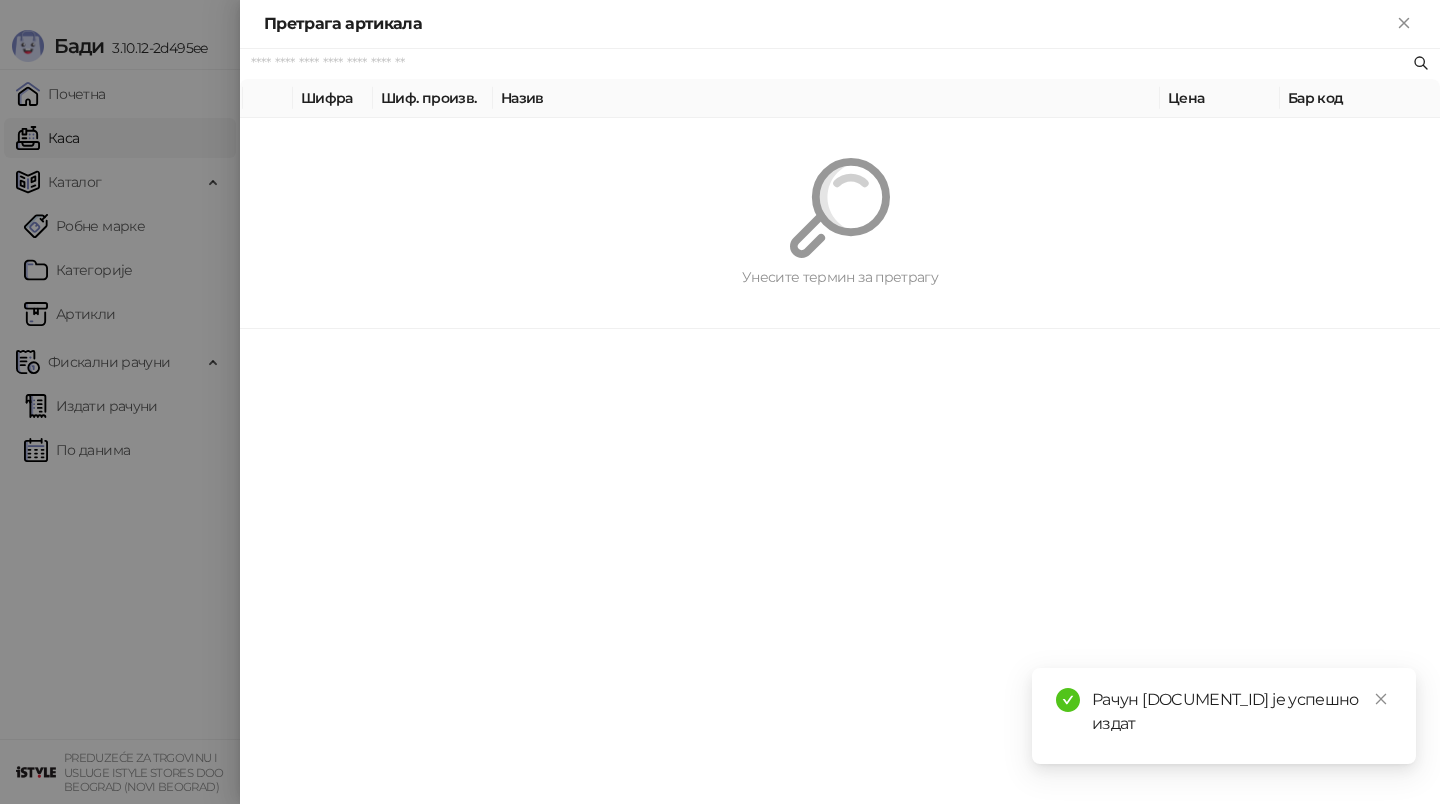 paste on "*********" 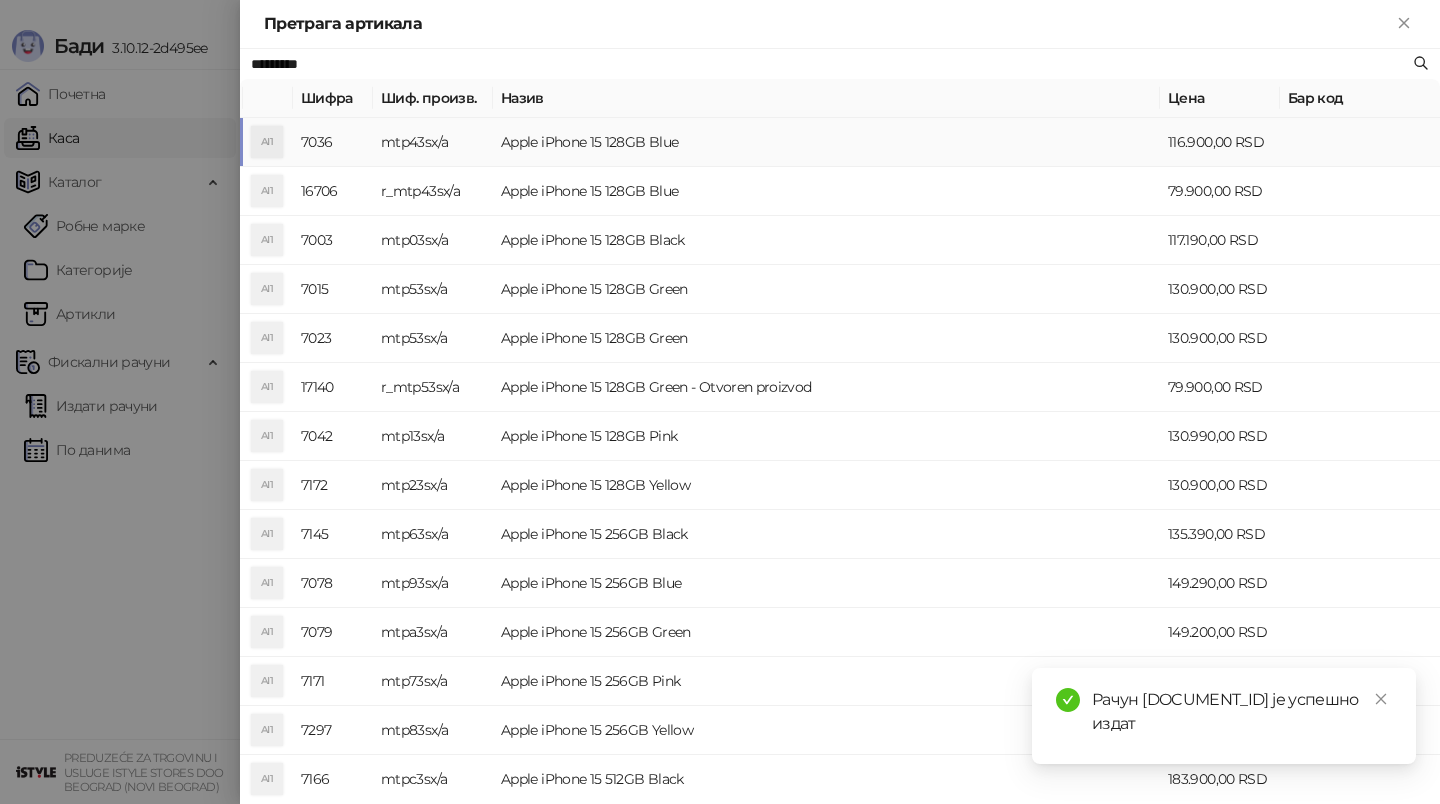 click on "Apple iPhone 15 128GB Blue" at bounding box center [826, 142] 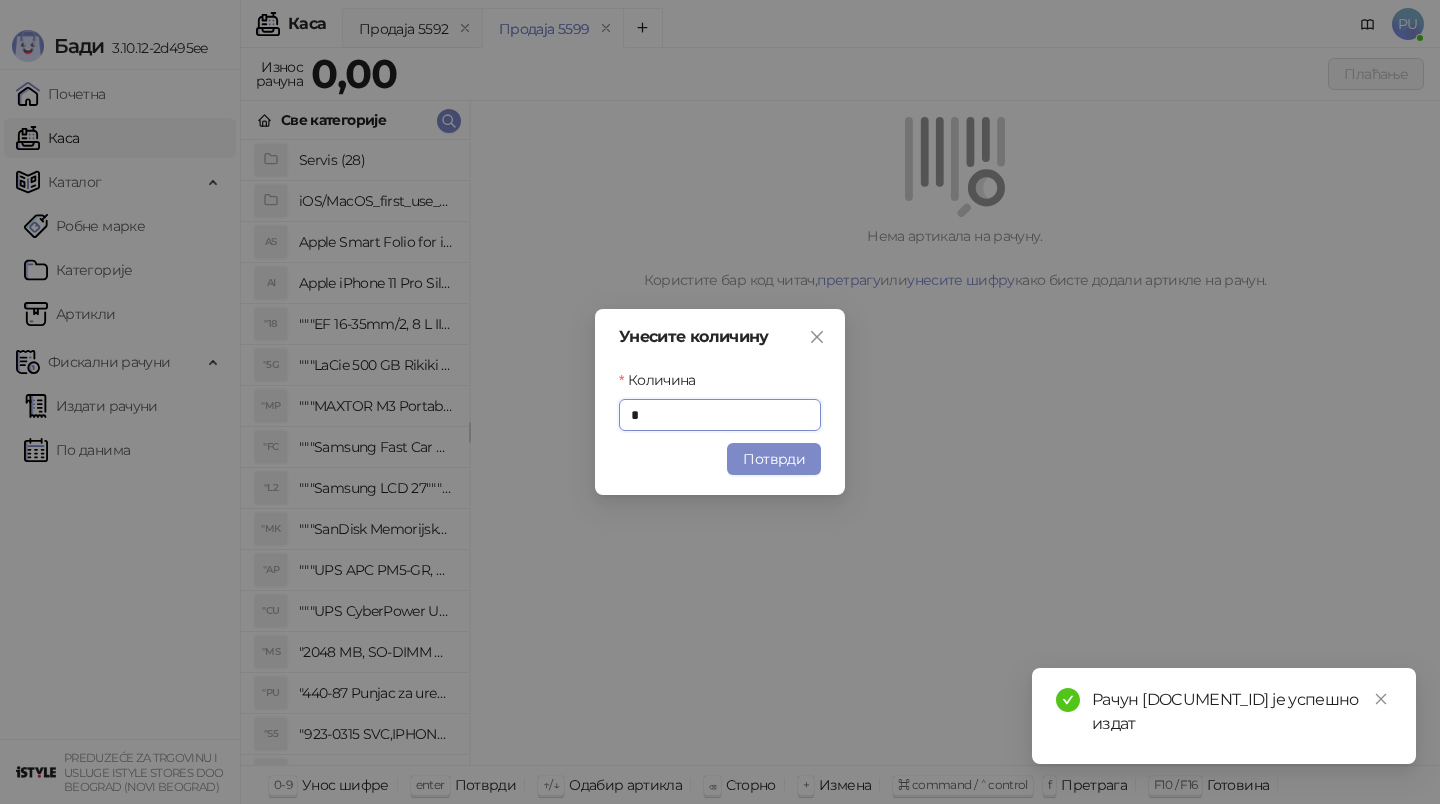 click on "Потврди" at bounding box center [774, 459] 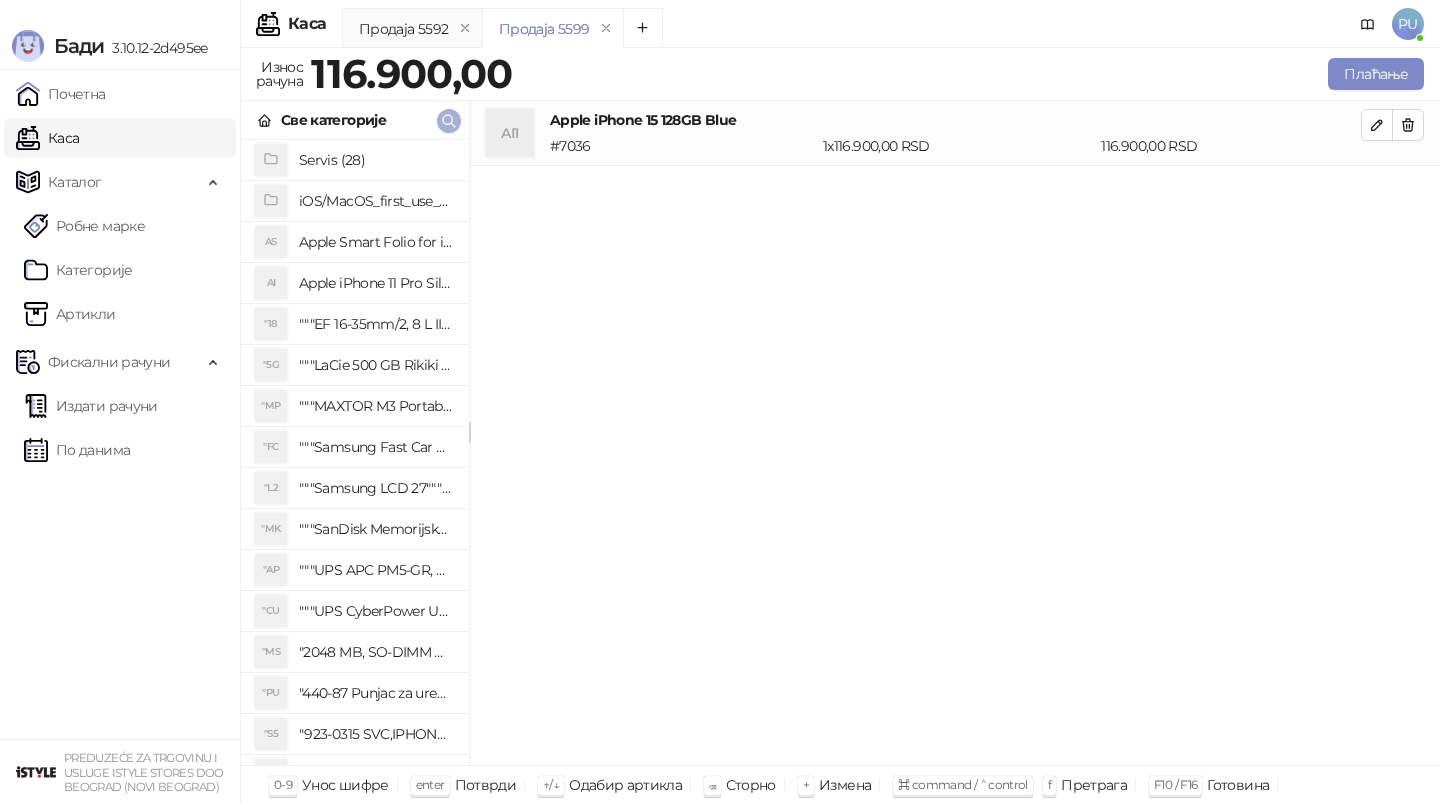 click 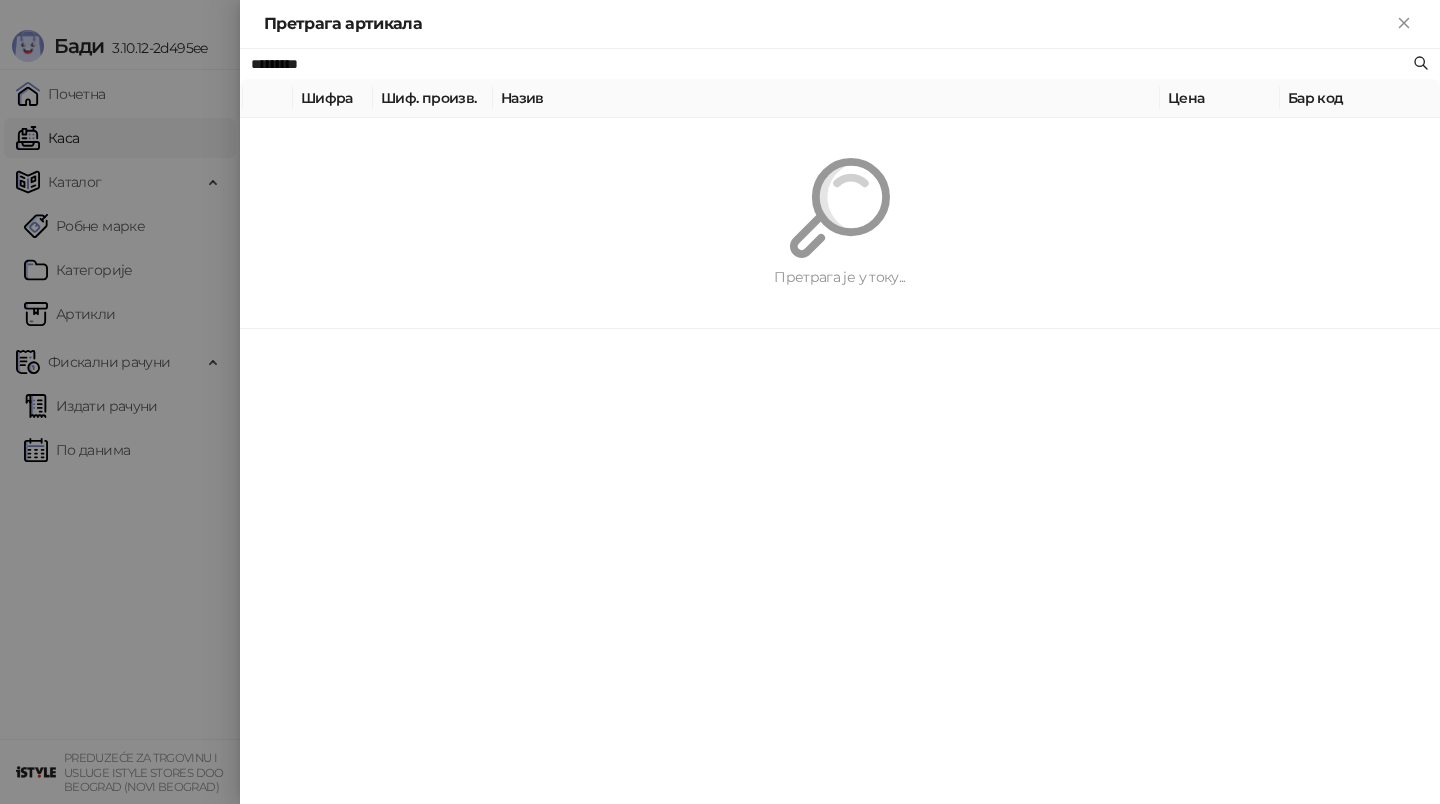 paste on "**********" 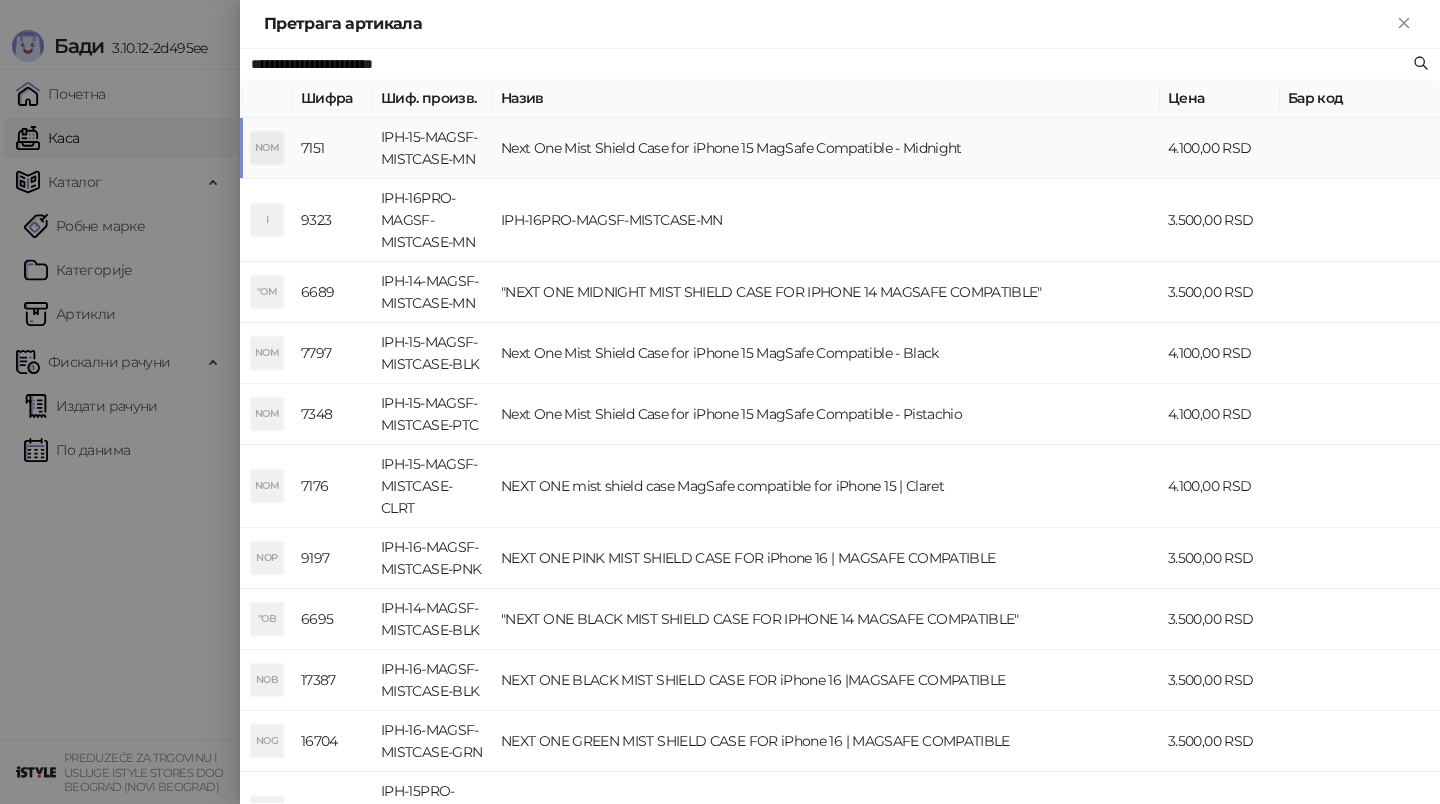 click on "Next One Mist Shield Case for iPhone 15  MagSafe Compatible - Midnight" at bounding box center (826, 148) 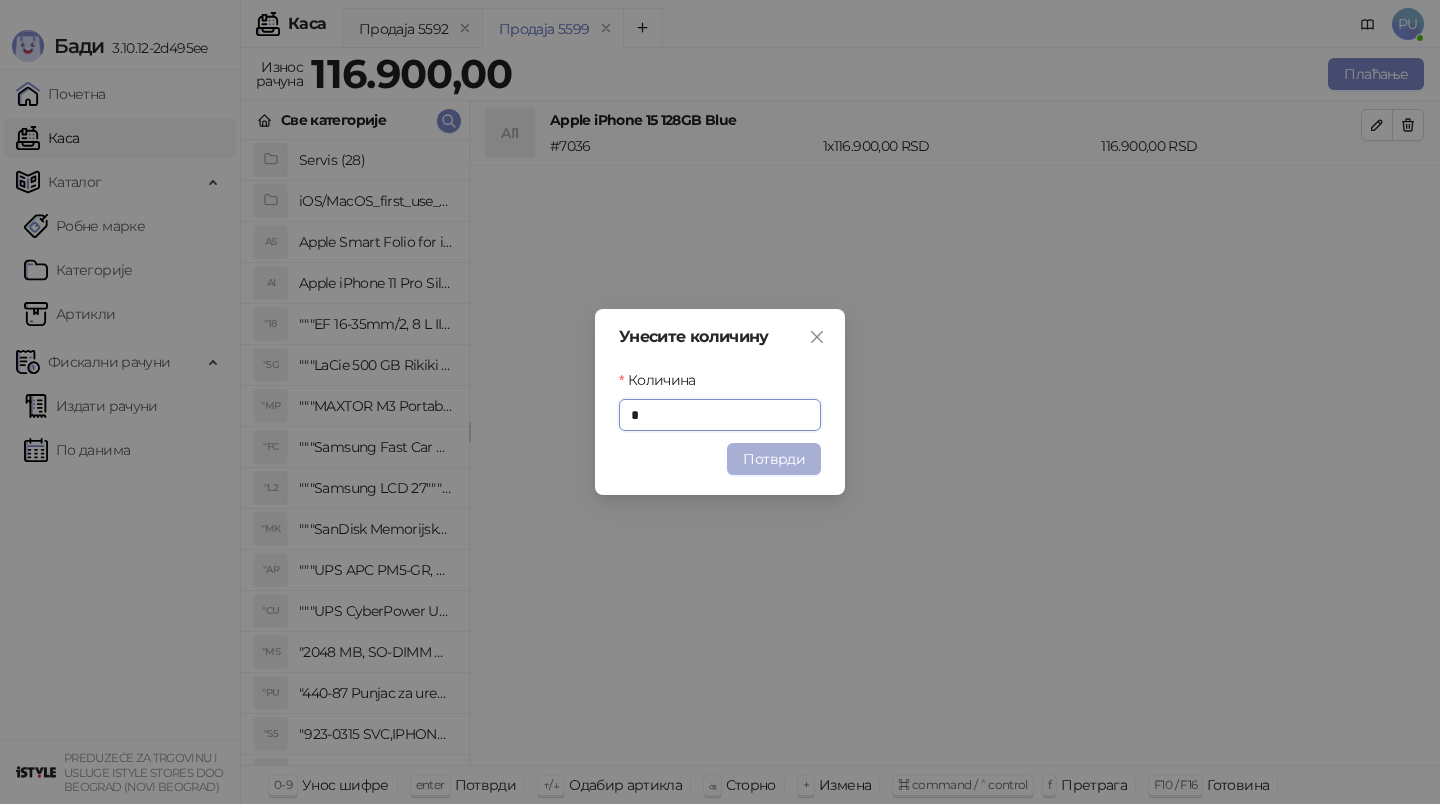 click on "Потврди" at bounding box center [774, 459] 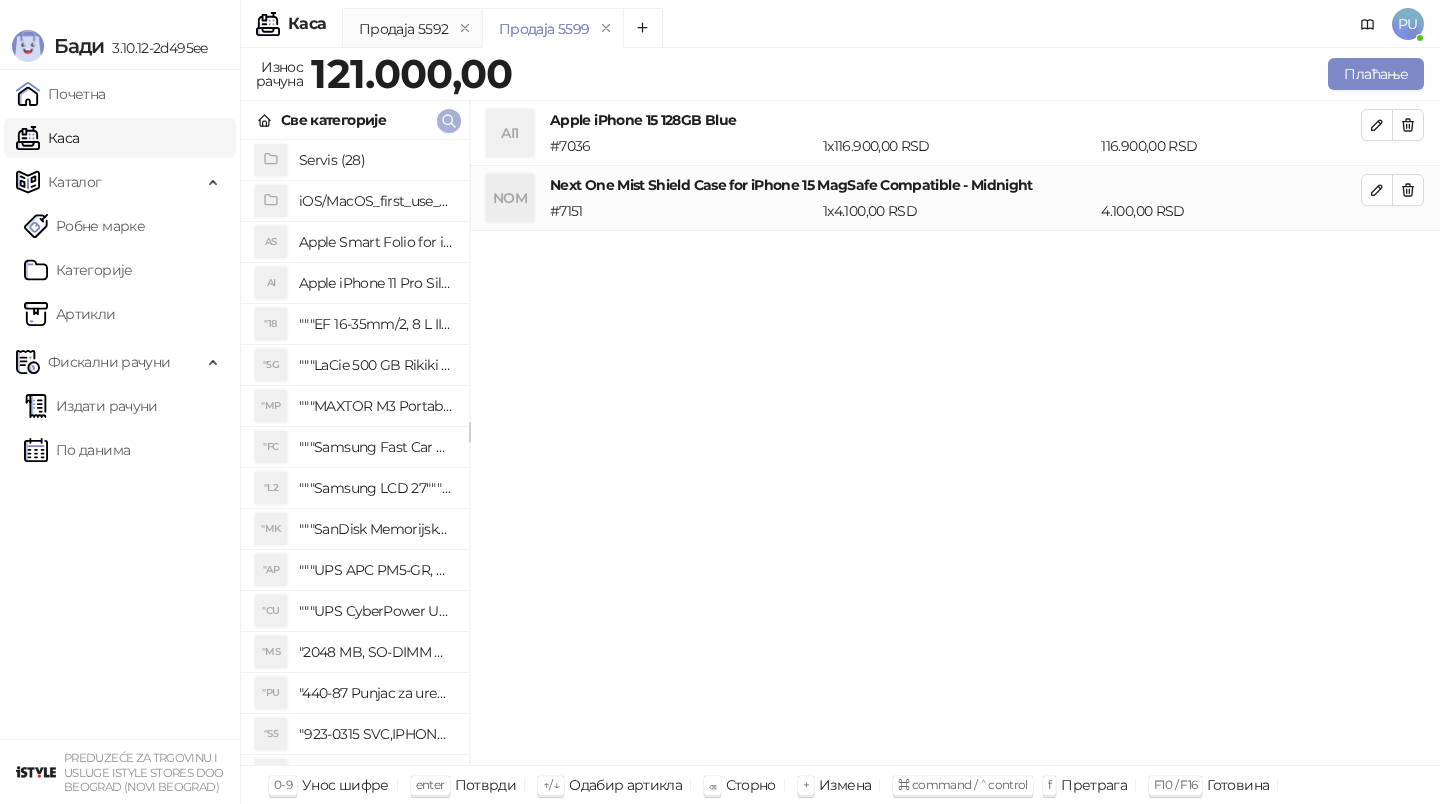 click 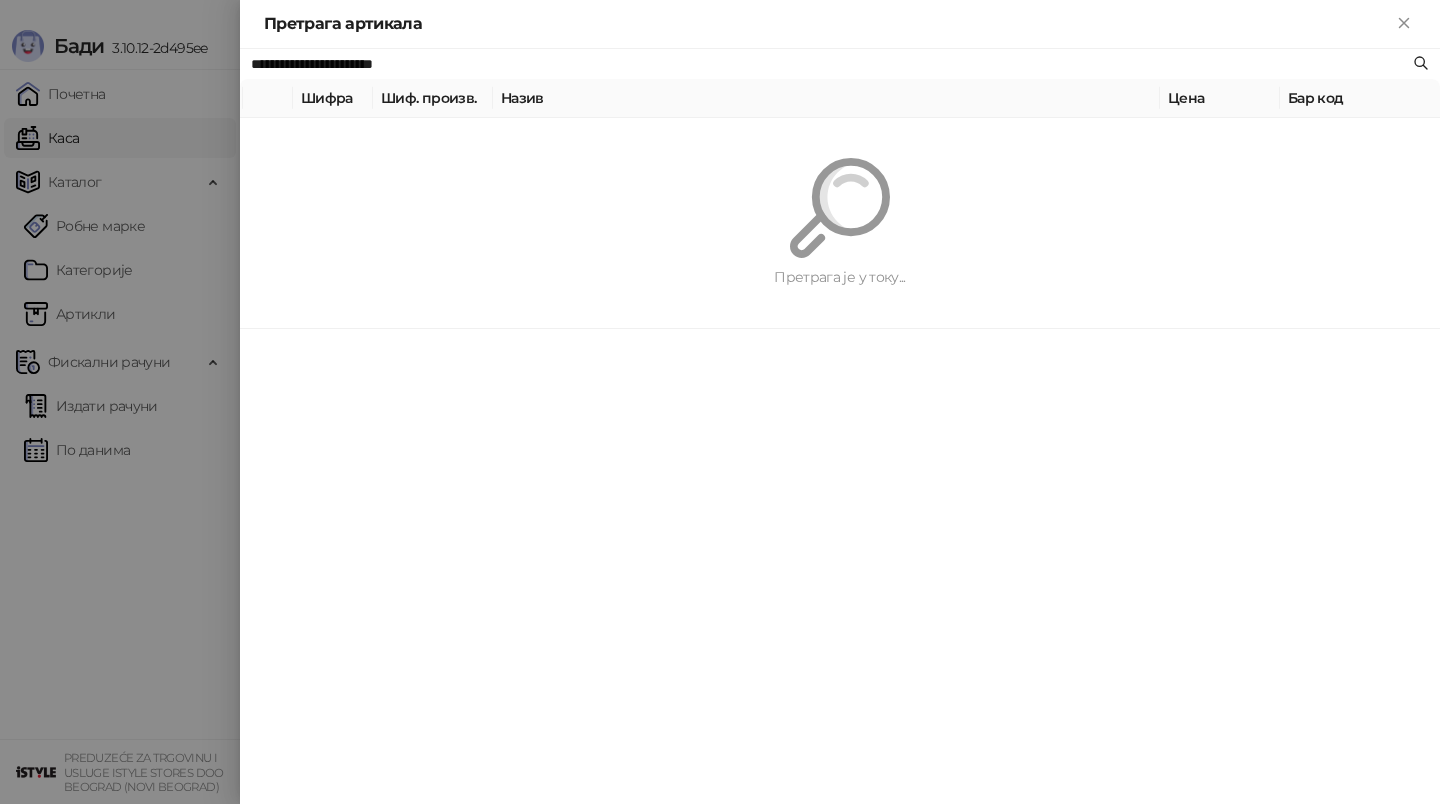 paste 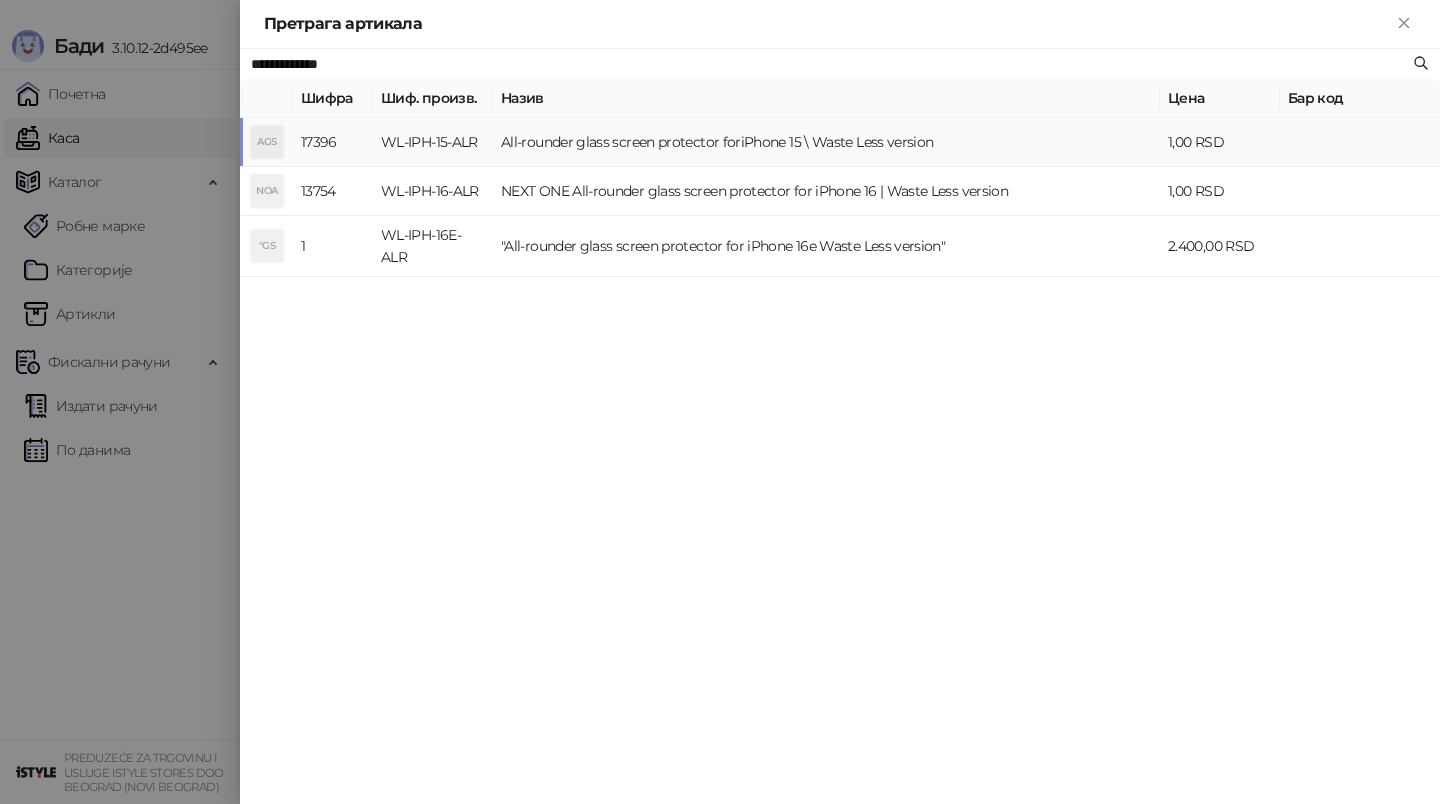 click on "All-rounder glass screen protector foriPhone 15 \ Waste Less version" at bounding box center (826, 142) 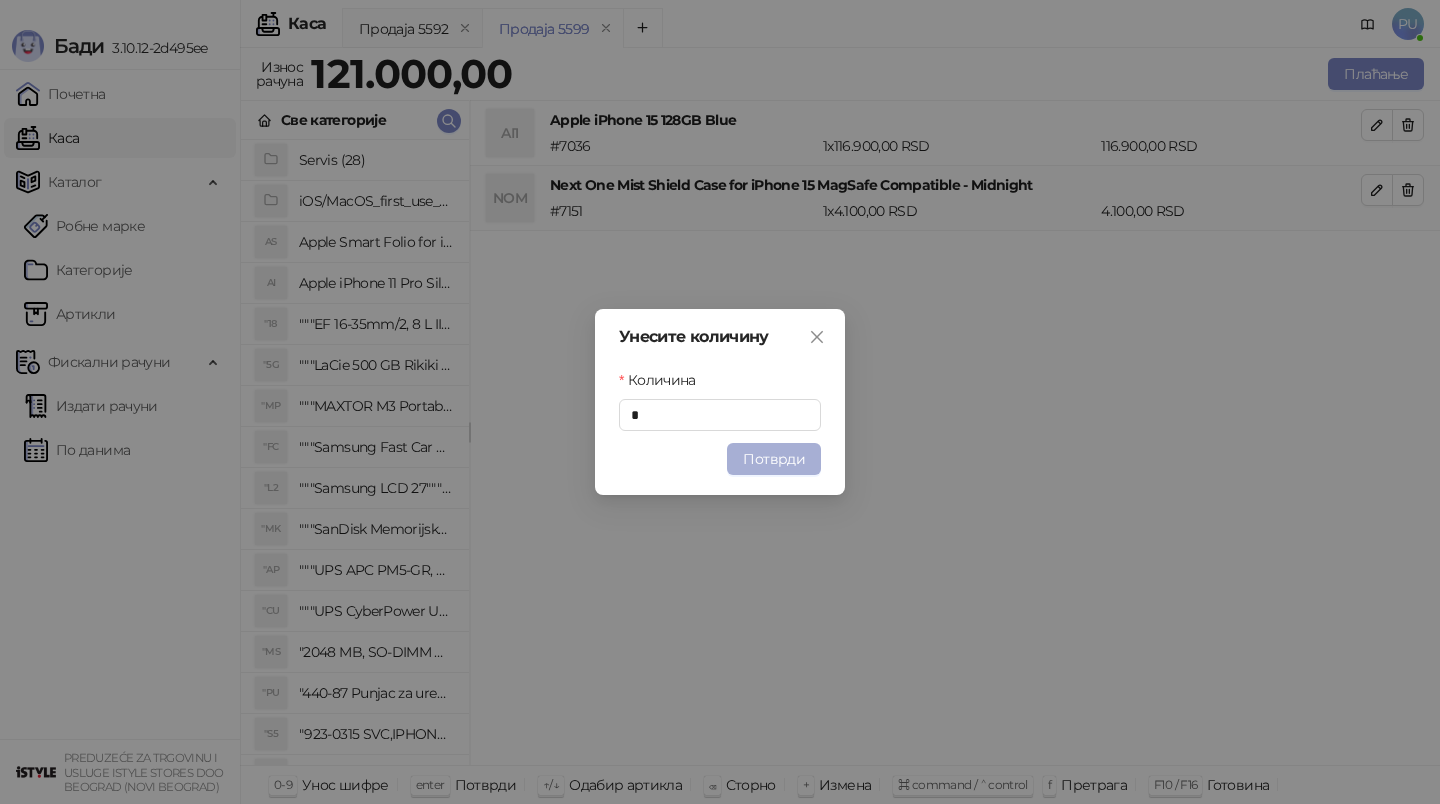 click on "Потврди" at bounding box center [774, 459] 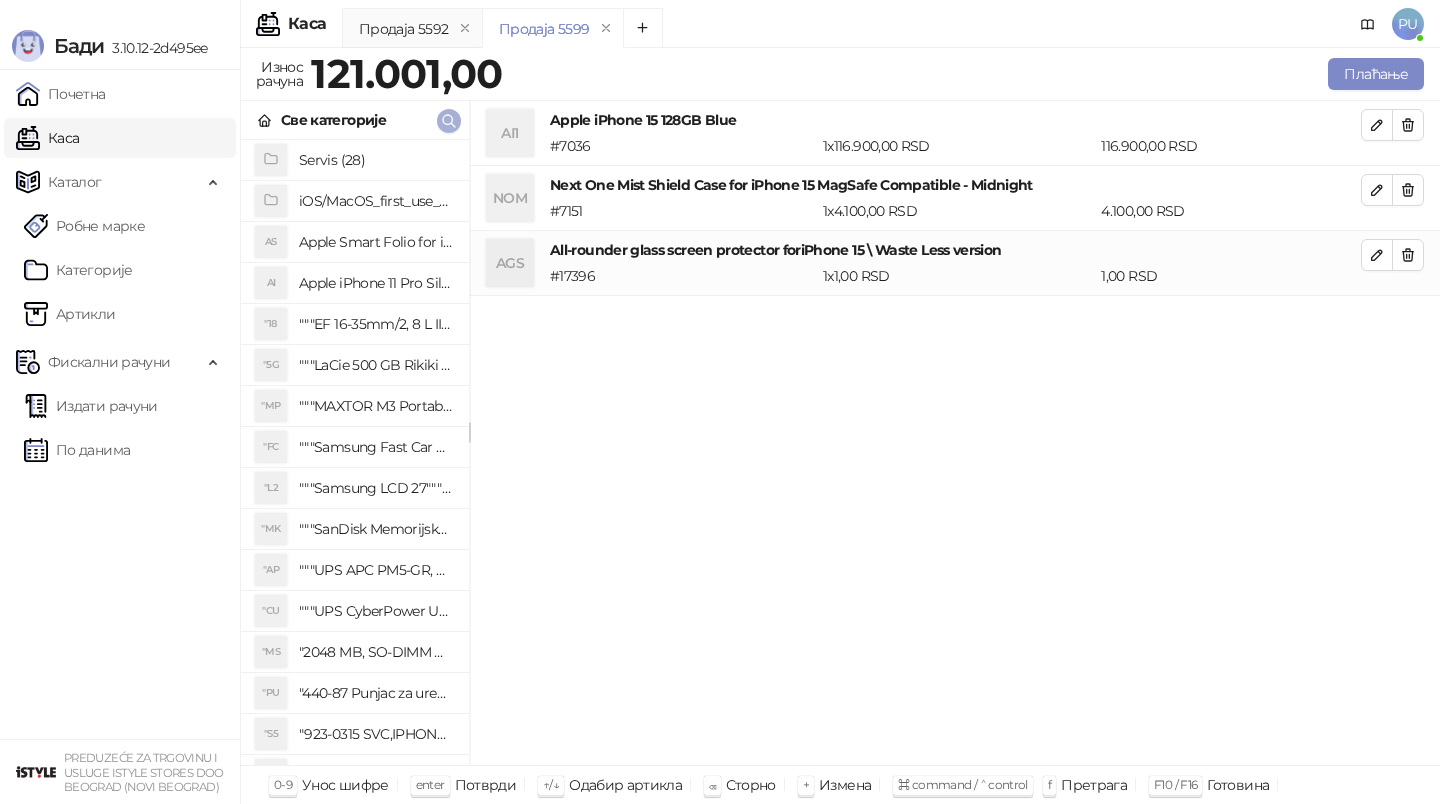 click 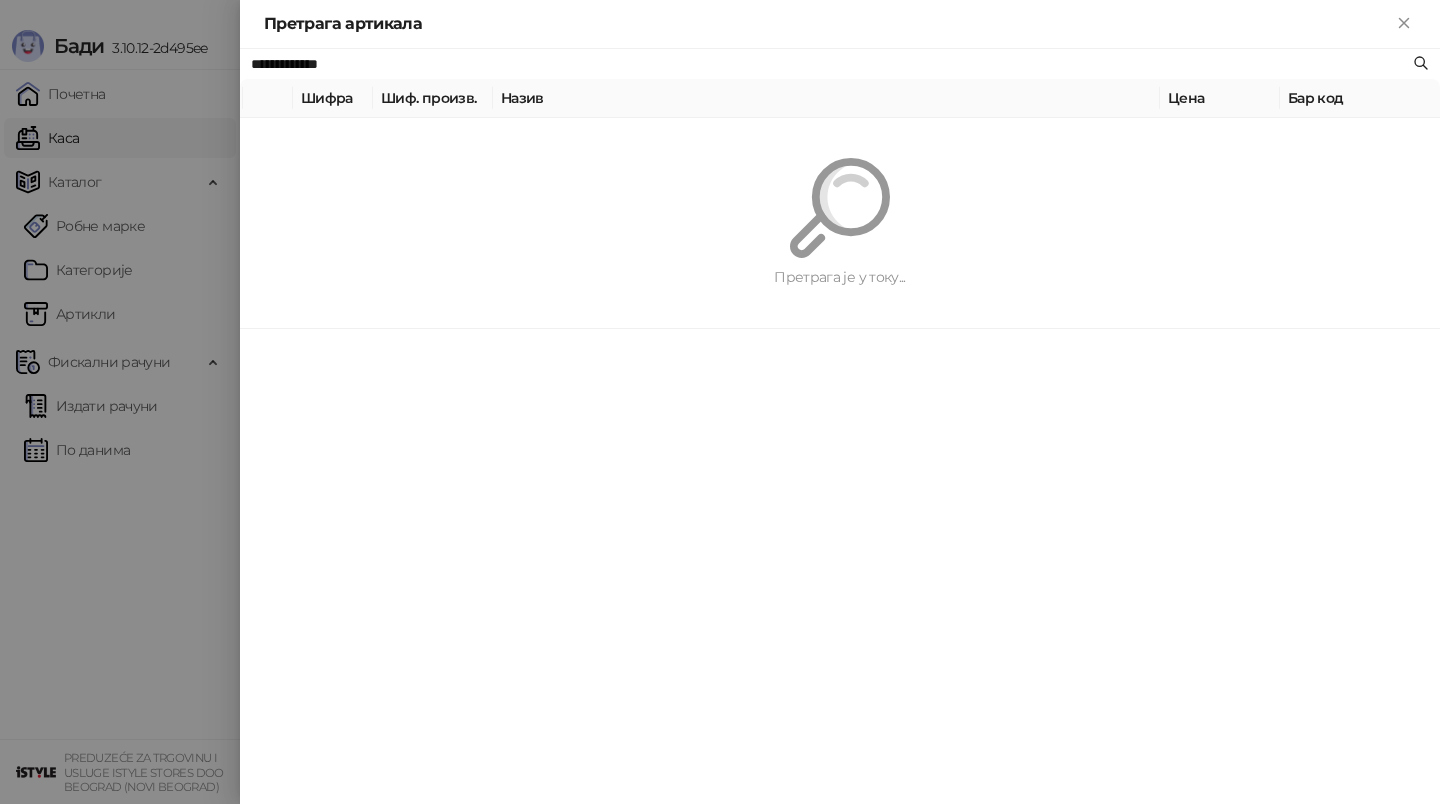 paste on "**********" 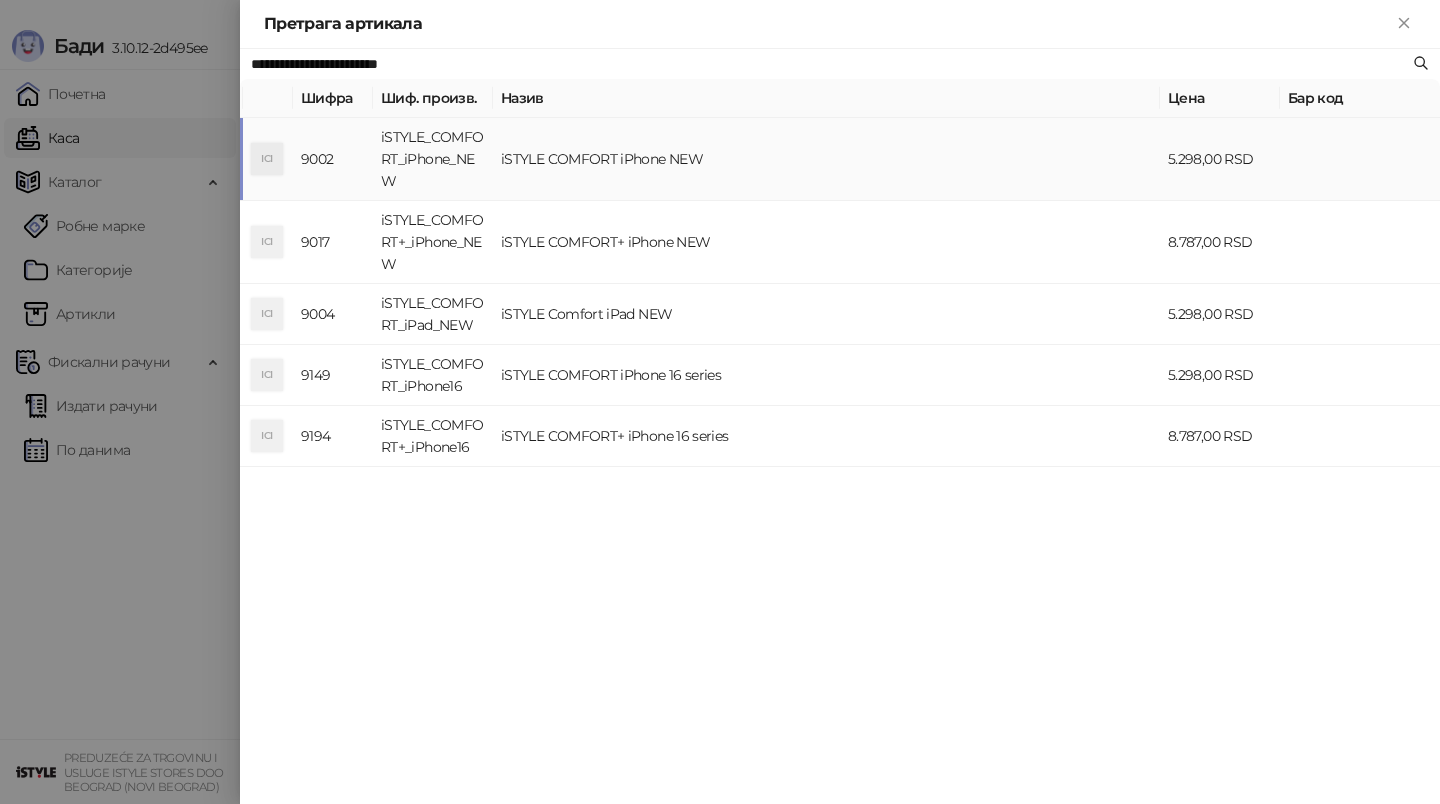 type on "**********" 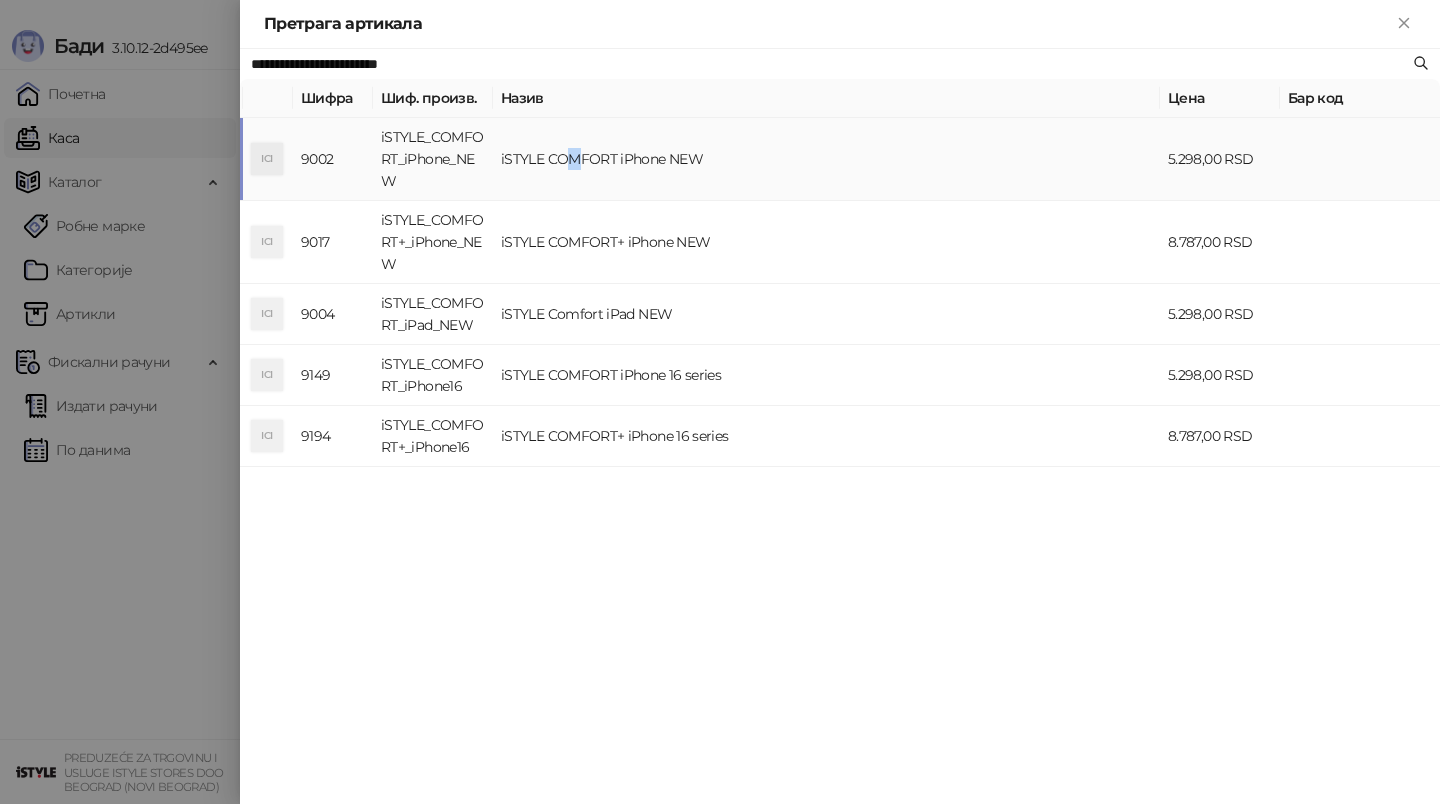 click on "iSTYLE COMFORT iPhone NEW" at bounding box center [826, 159] 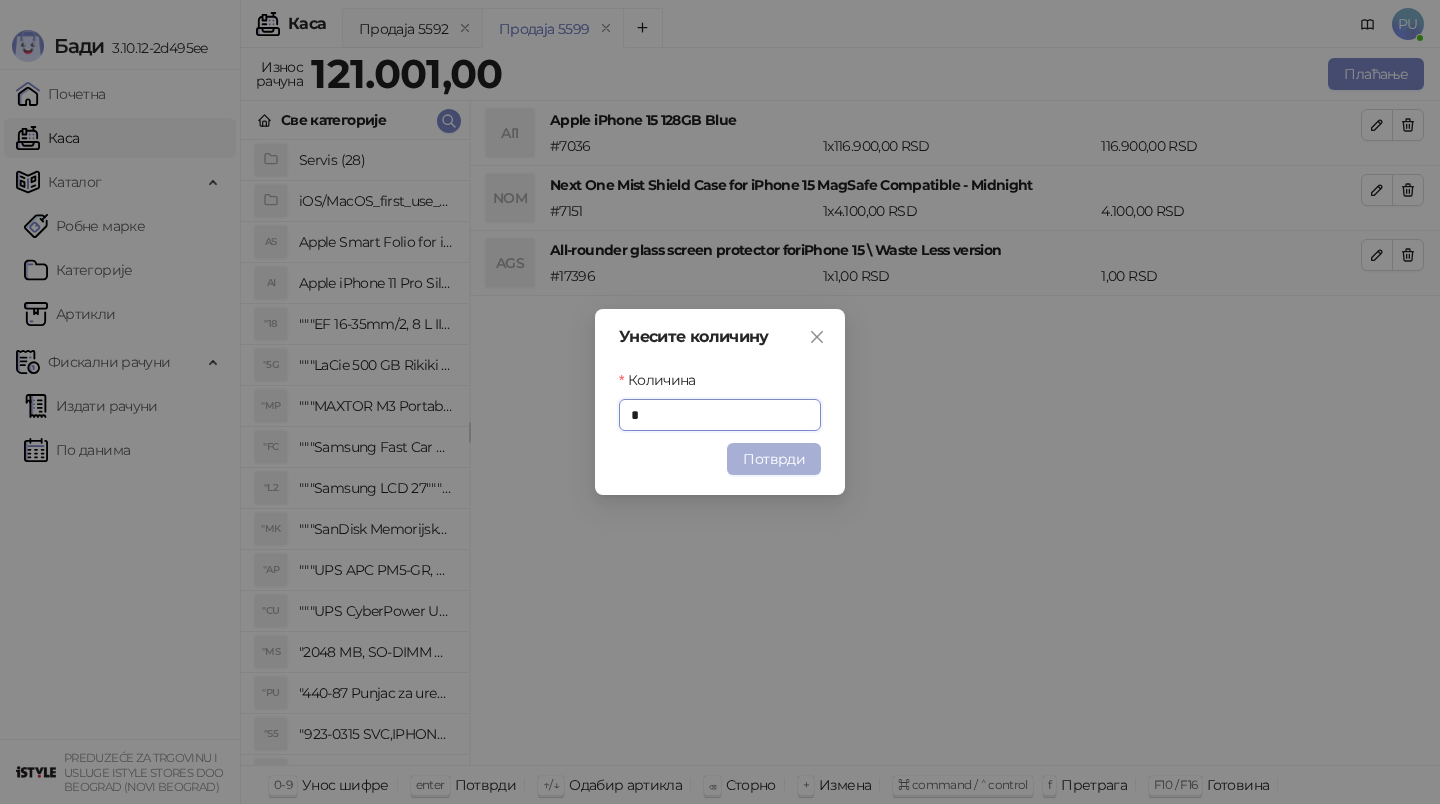 click on "Потврди" at bounding box center [774, 459] 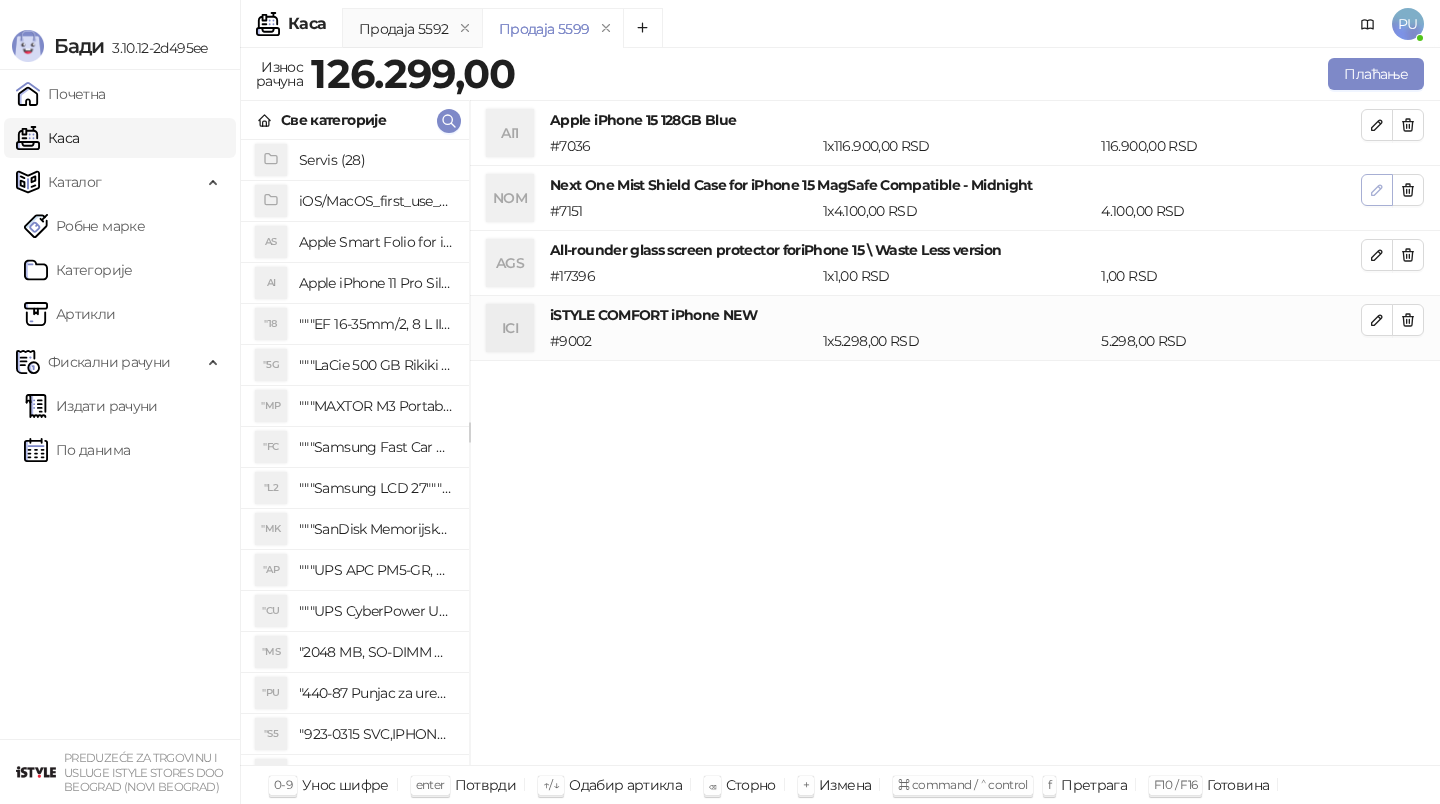 click 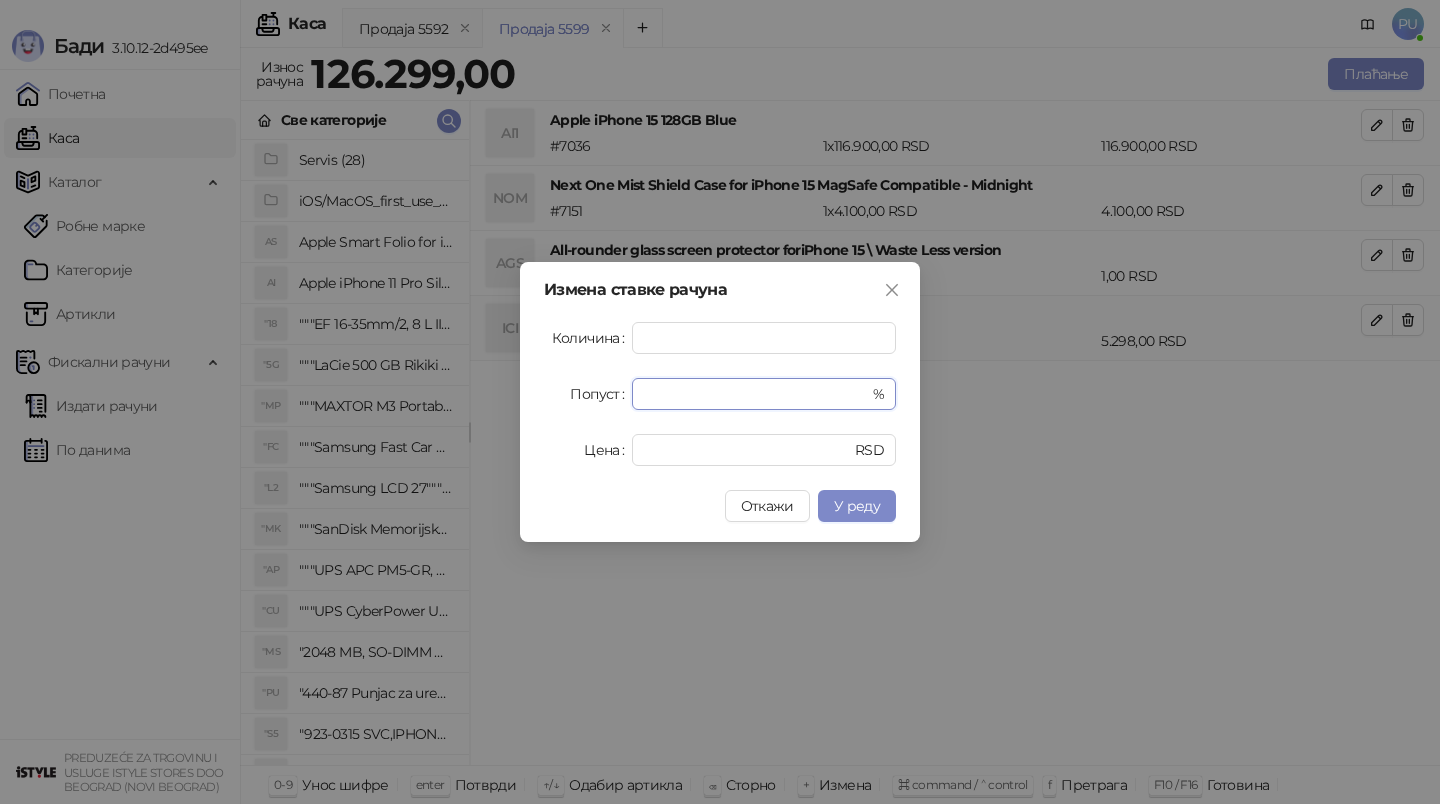 drag, startPoint x: 674, startPoint y: 393, endPoint x: 594, endPoint y: 393, distance: 80 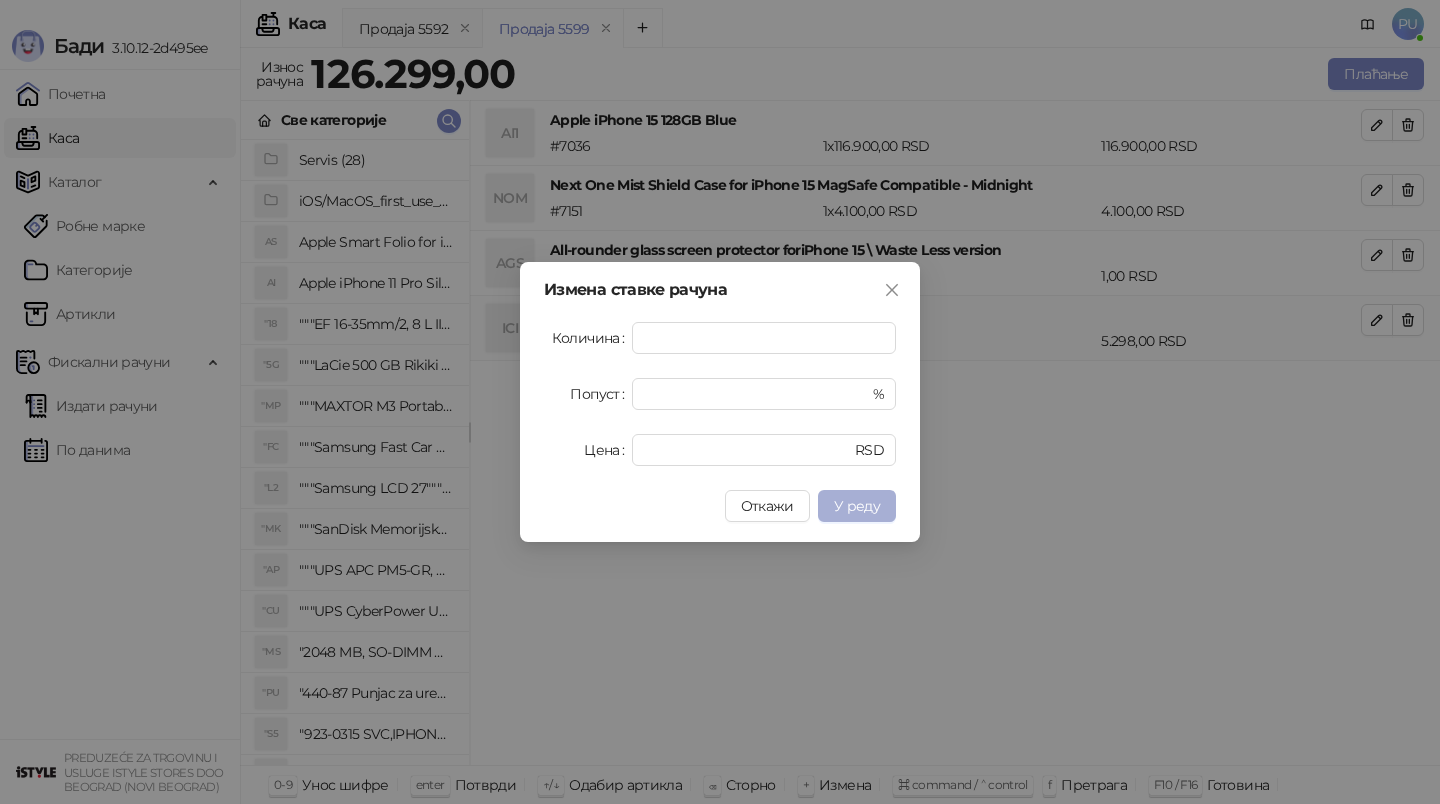 click on "У реду" at bounding box center (857, 506) 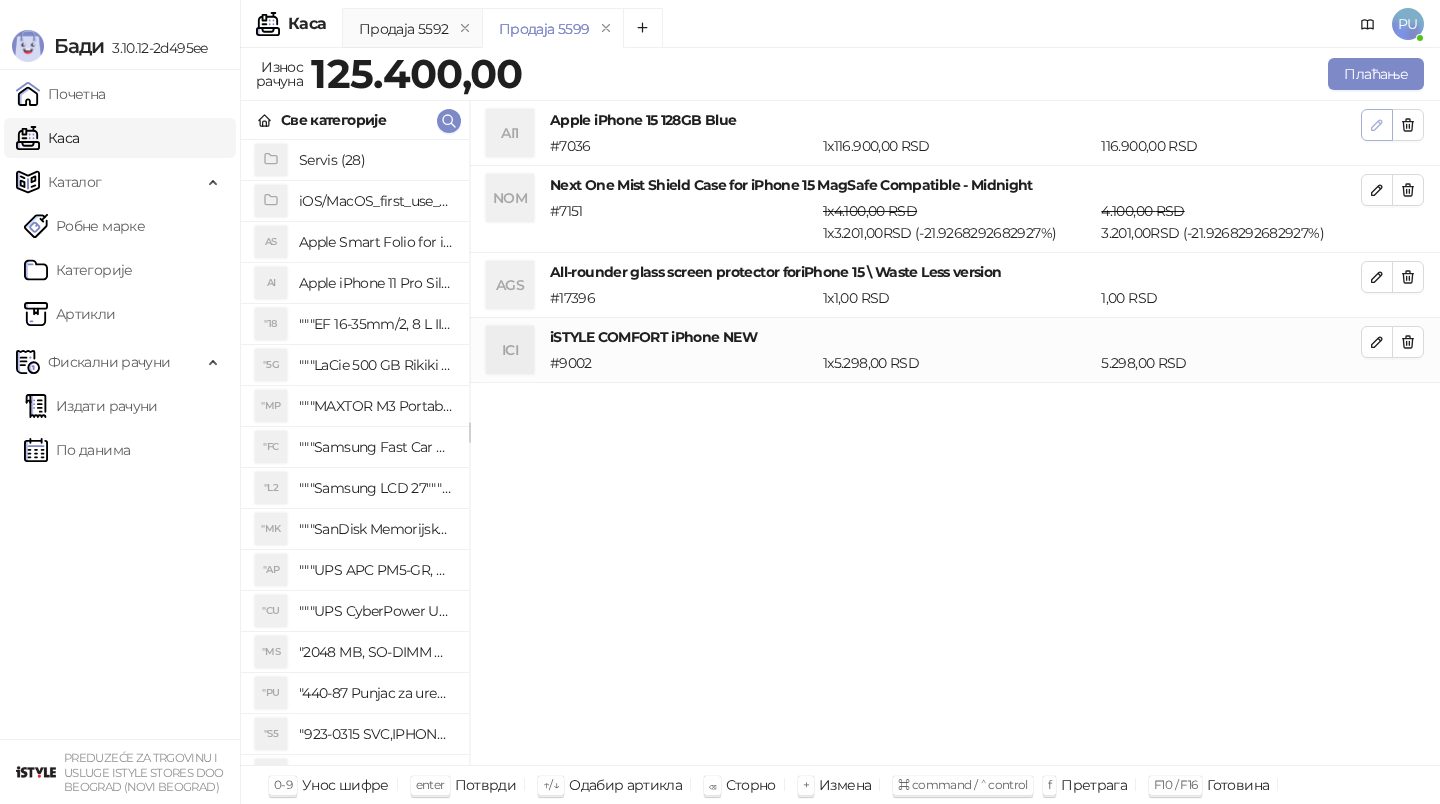 click 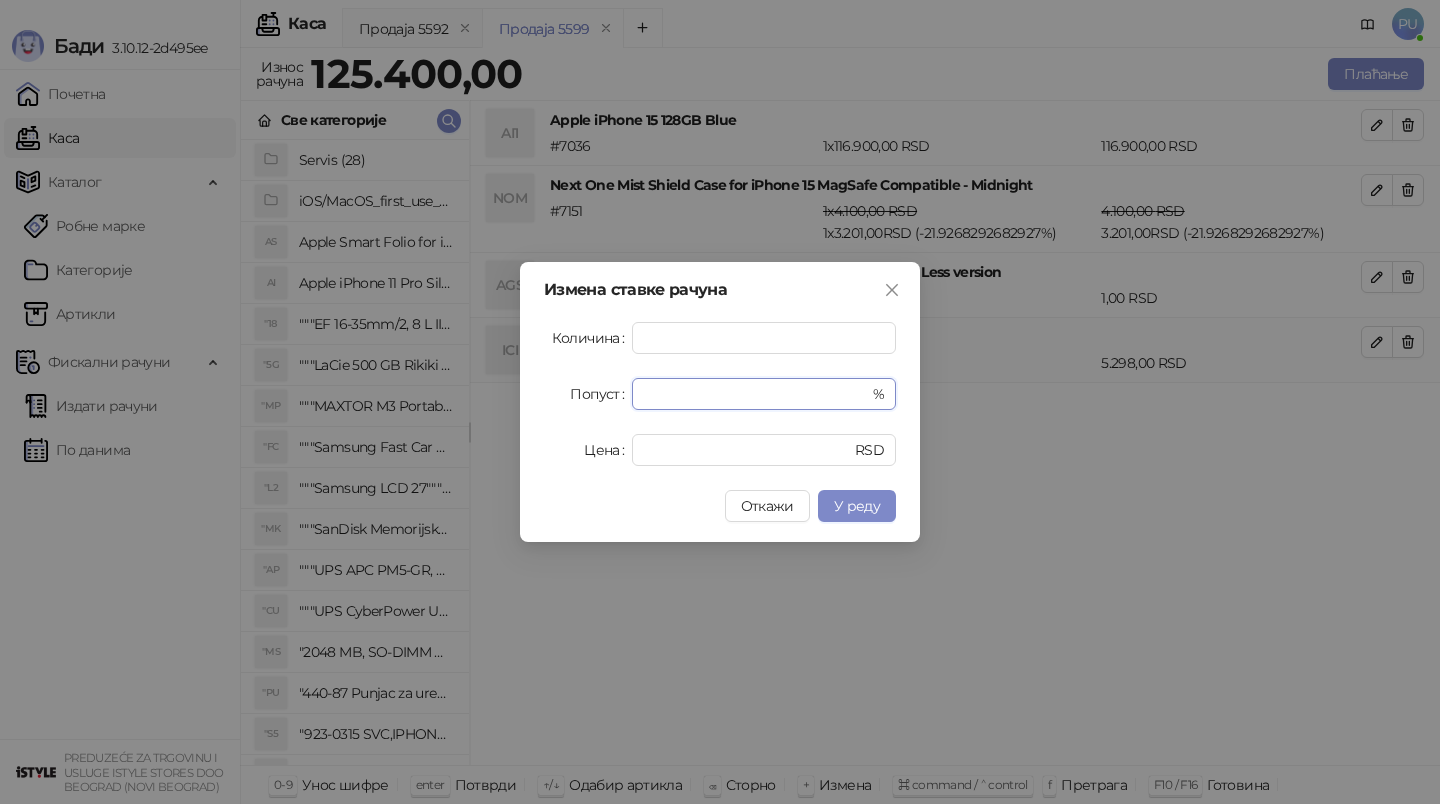 drag, startPoint x: 655, startPoint y: 400, endPoint x: 615, endPoint y: 400, distance: 40 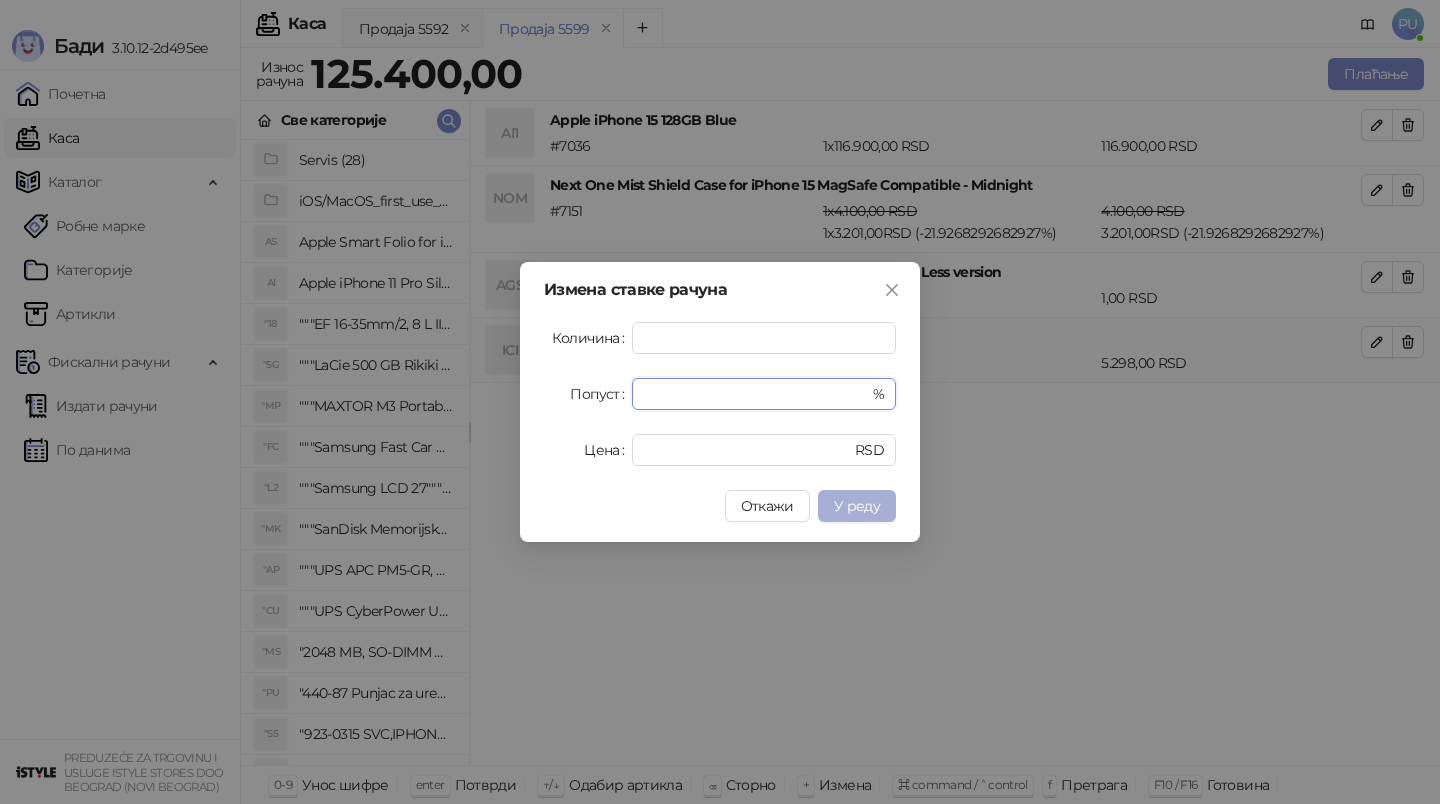 type on "**********" 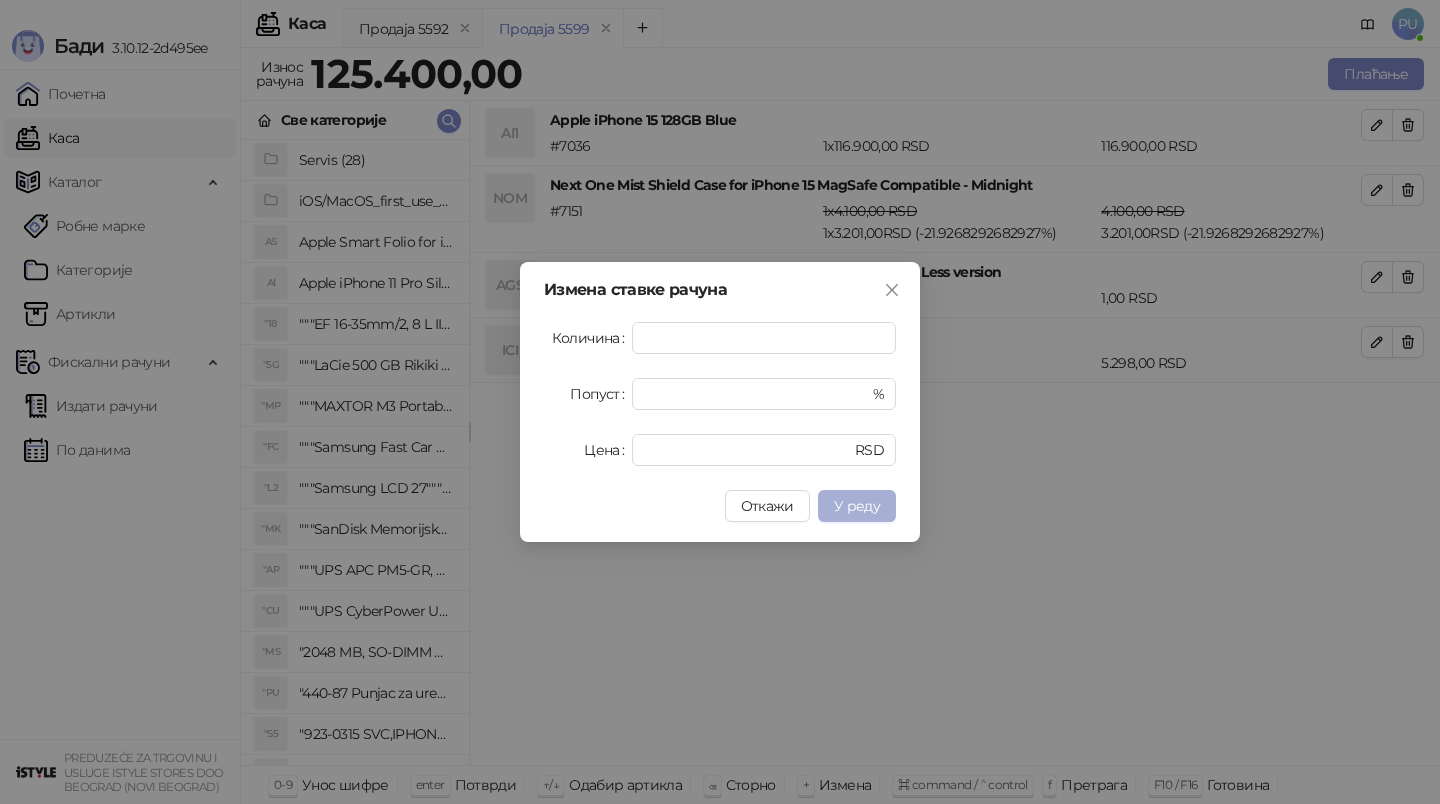 click on "У реду" at bounding box center (857, 506) 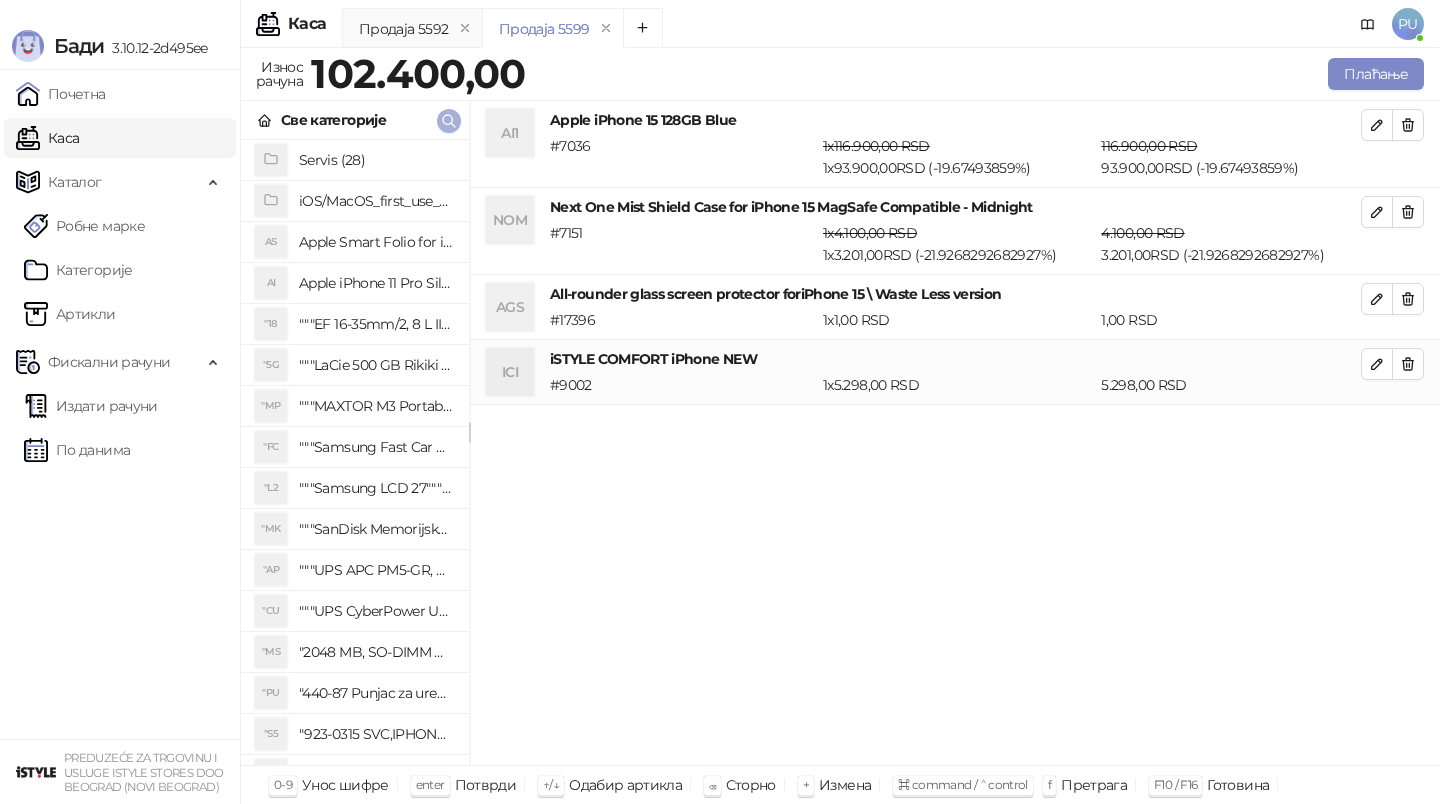 click 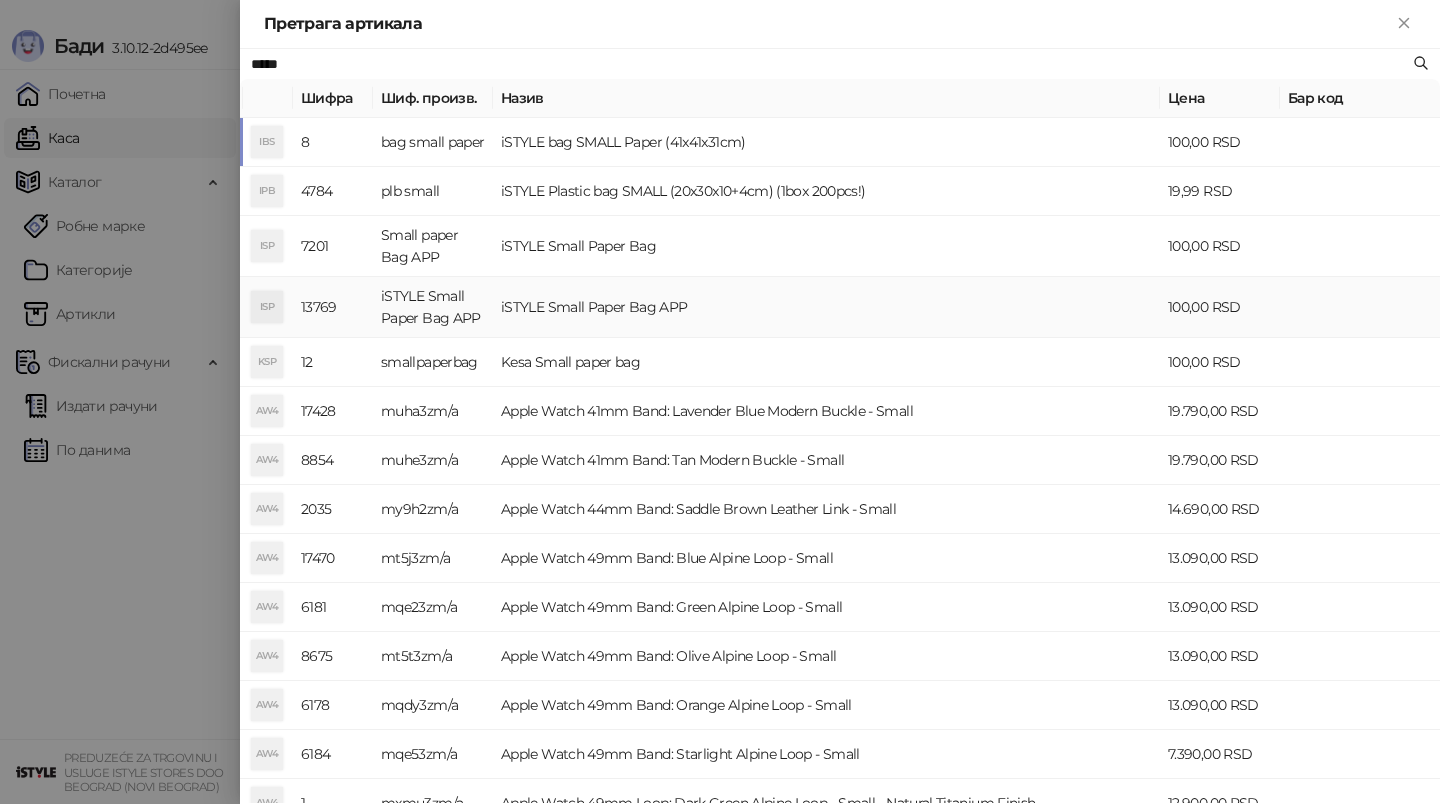 type on "*****" 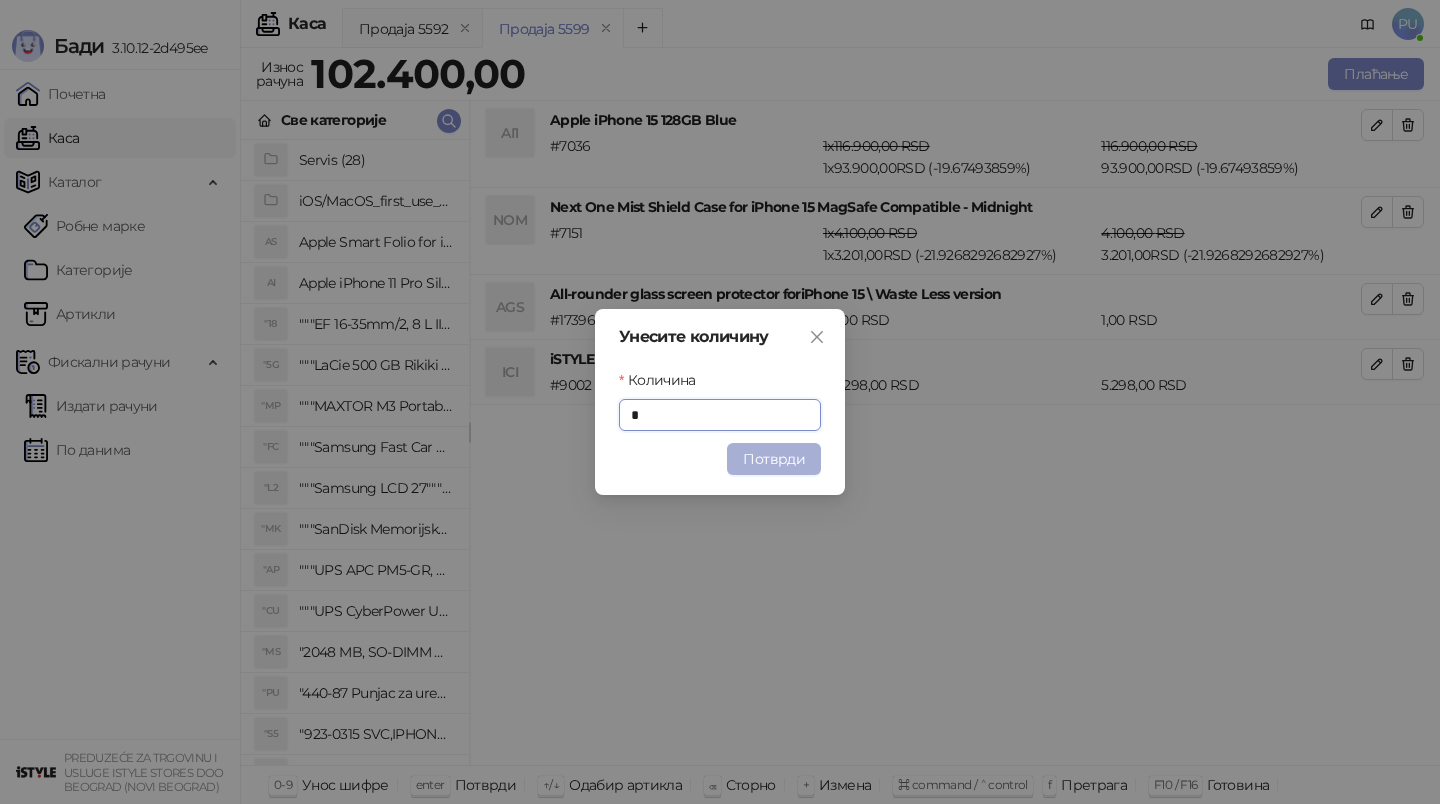 click on "Потврди" at bounding box center [774, 459] 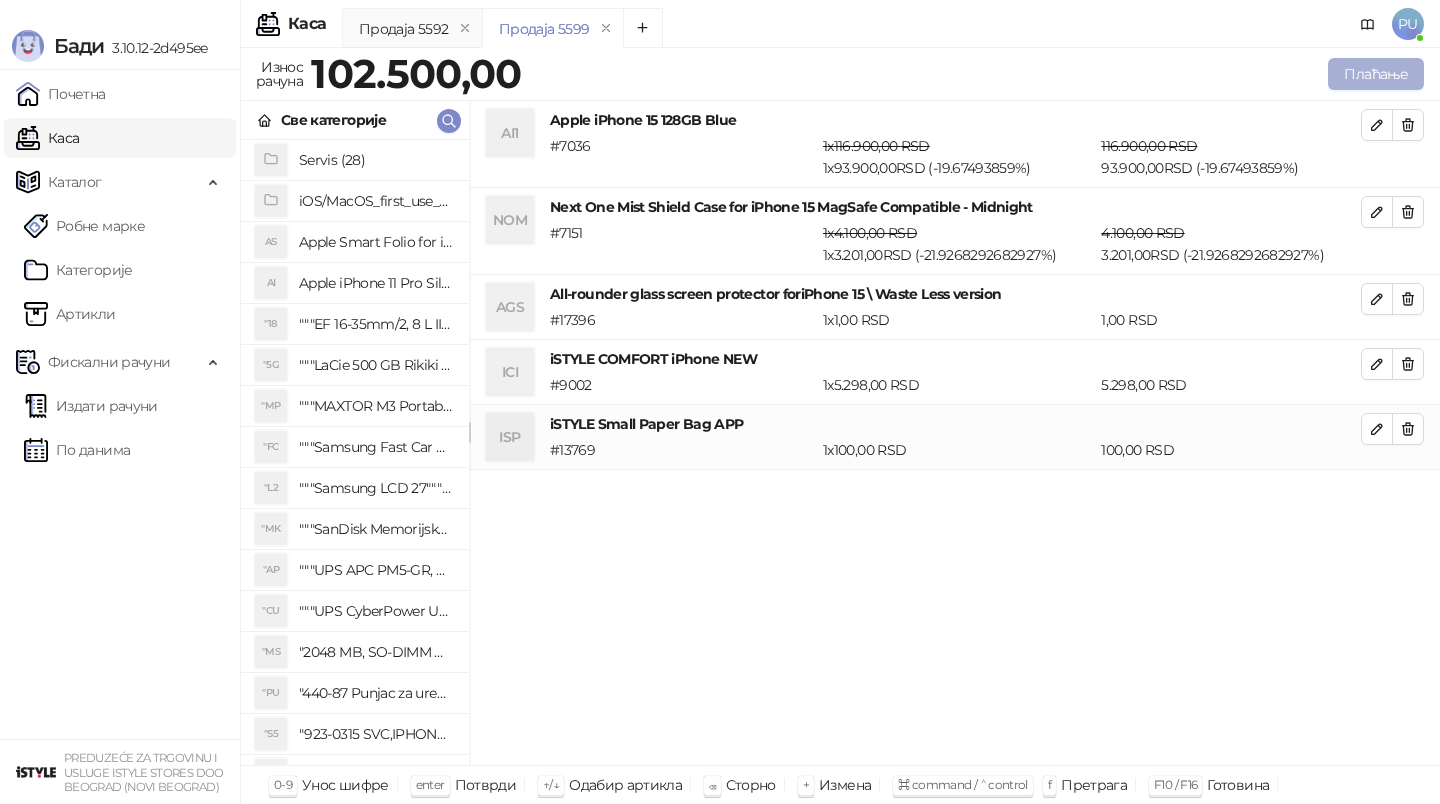 click on "Плаћање" at bounding box center [1376, 74] 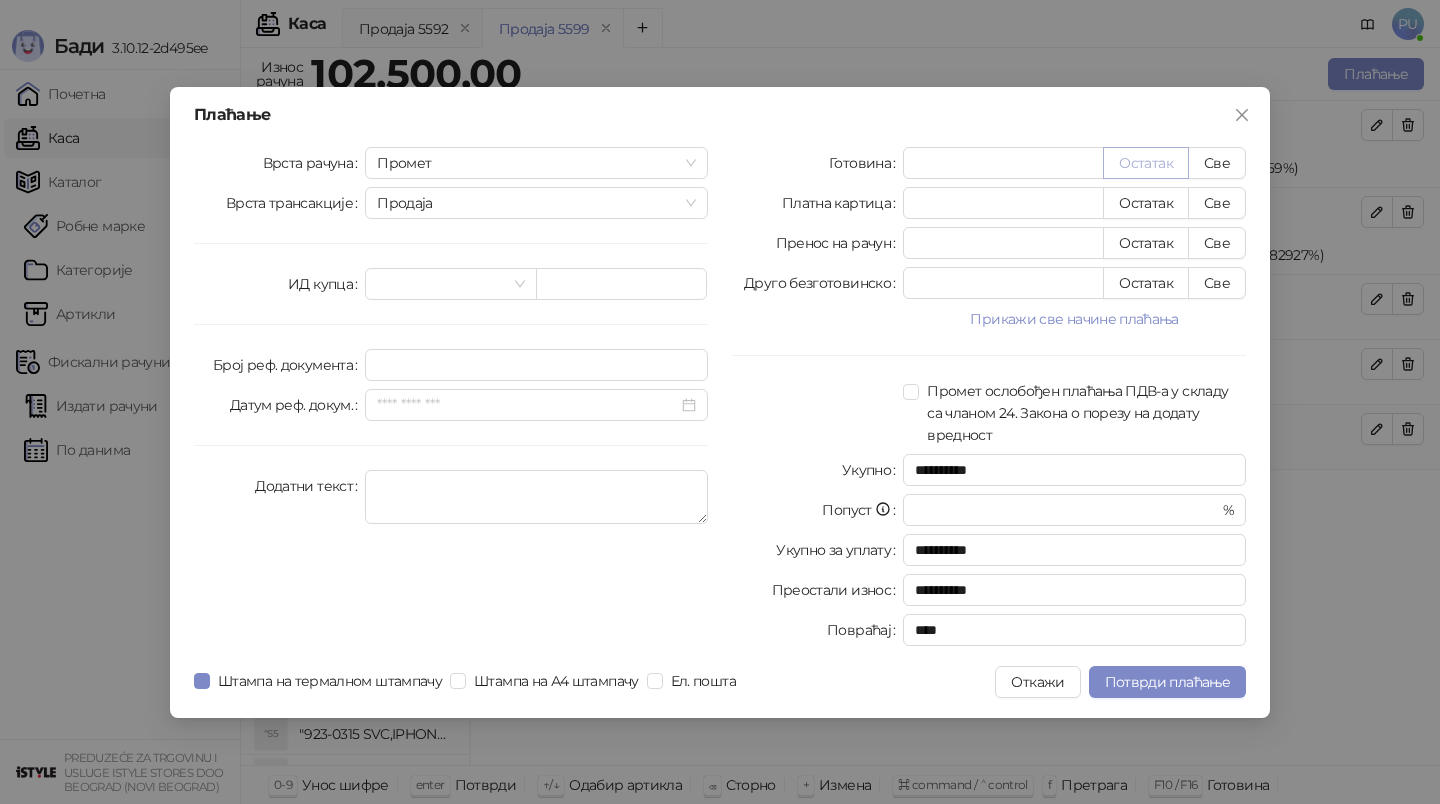 click on "Остатак" at bounding box center (1146, 163) 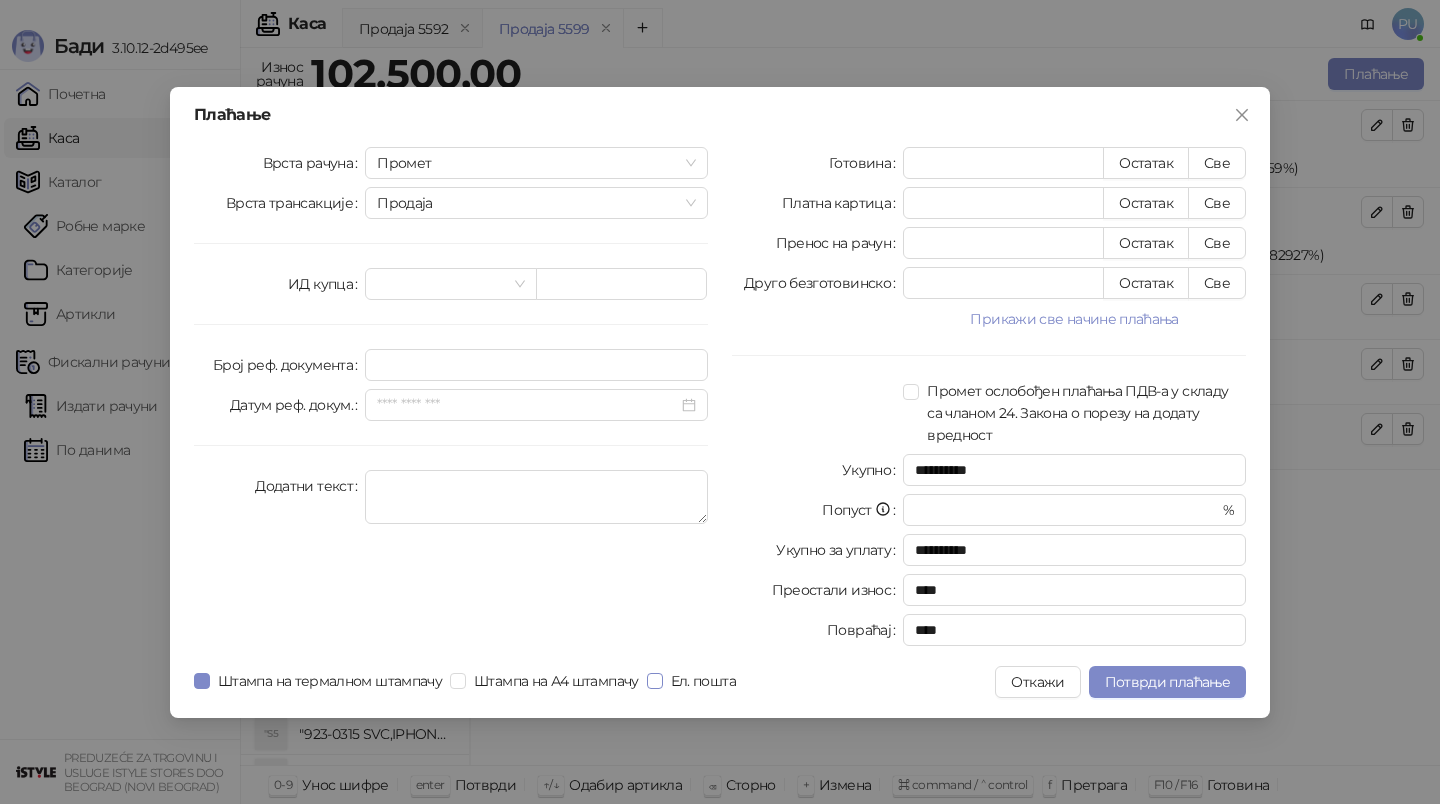 click on "Ел. пошта" at bounding box center (703, 681) 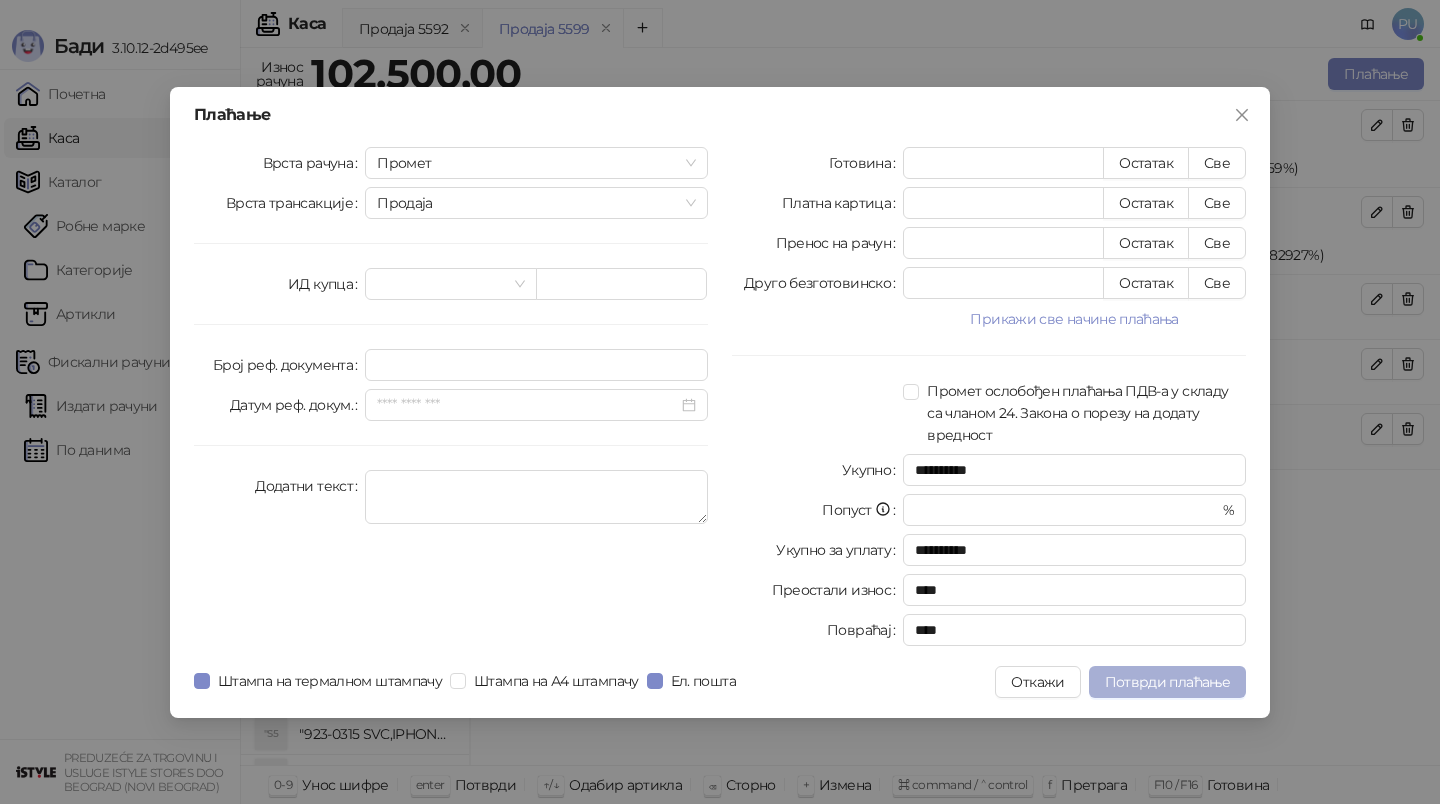 click on "Потврди плаћање" at bounding box center (1167, 682) 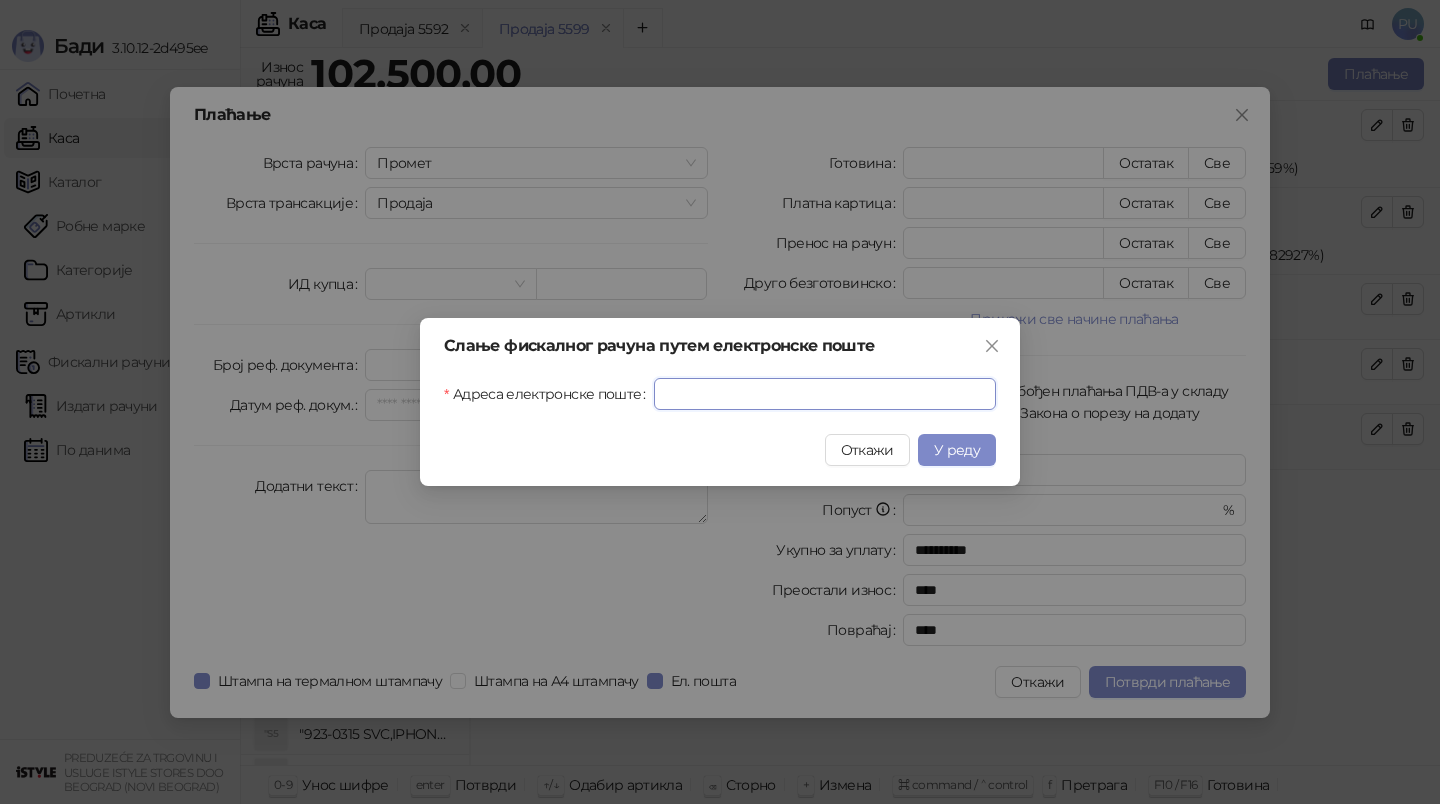 click on "Адреса електронске поште" at bounding box center [825, 394] 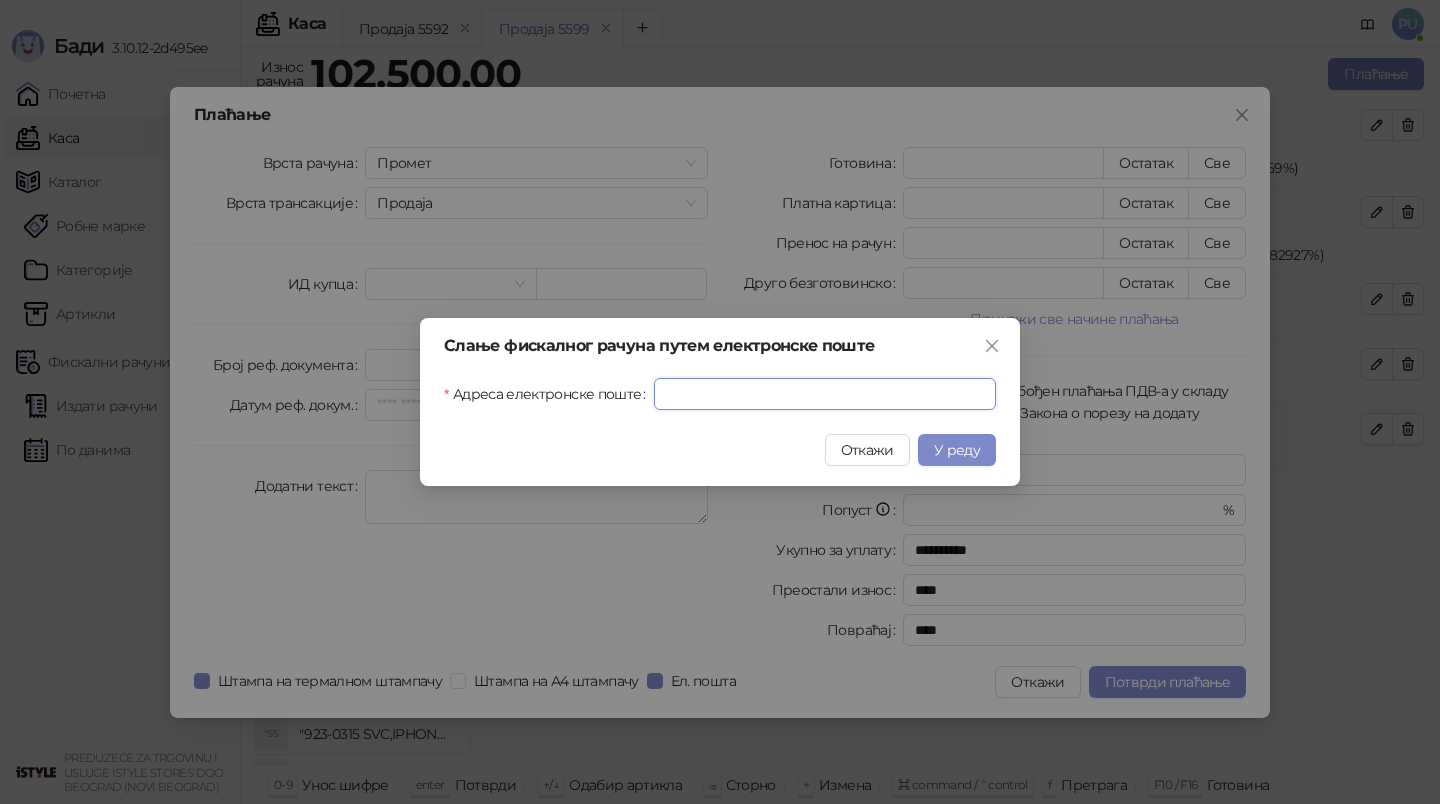 paste on "**********" 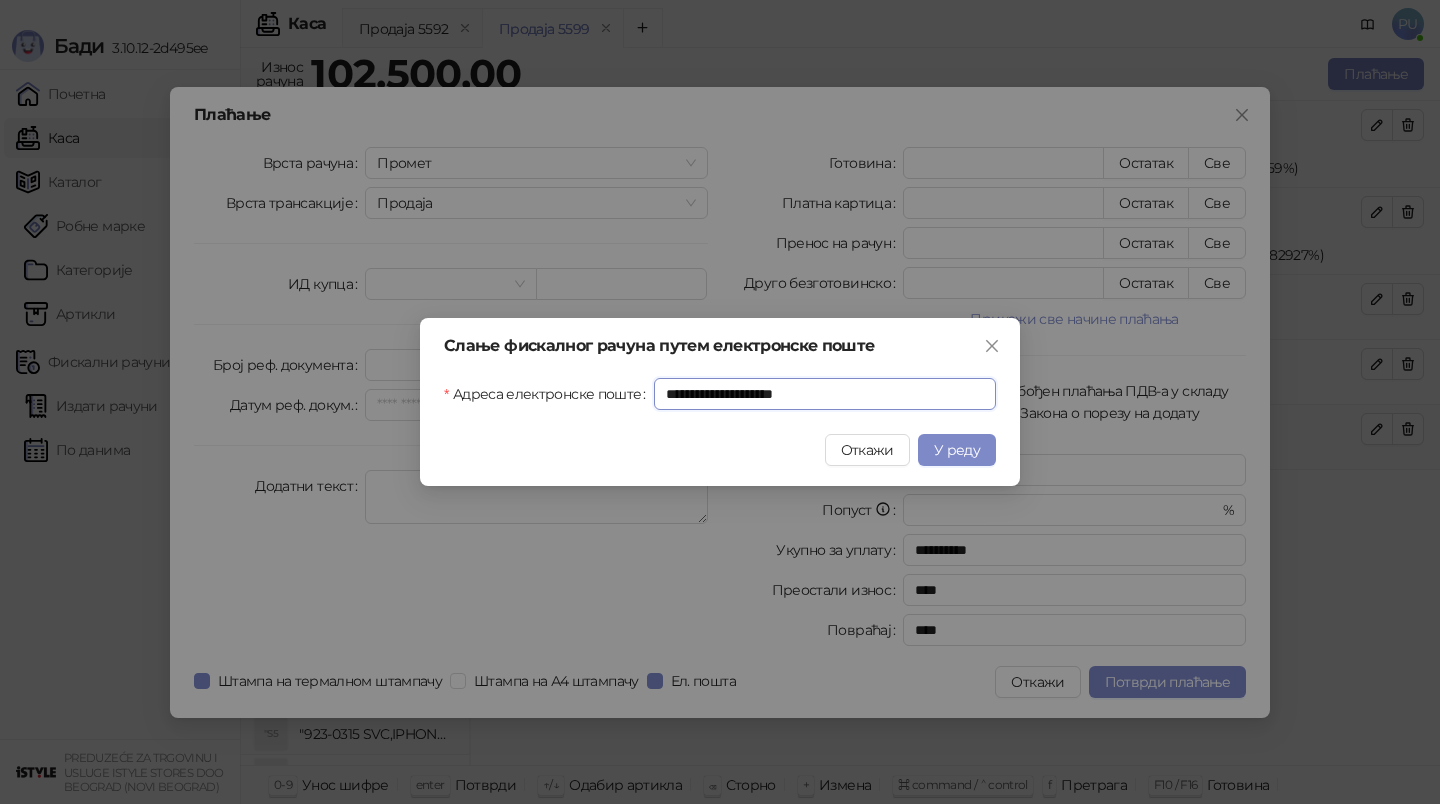 type on "**********" 